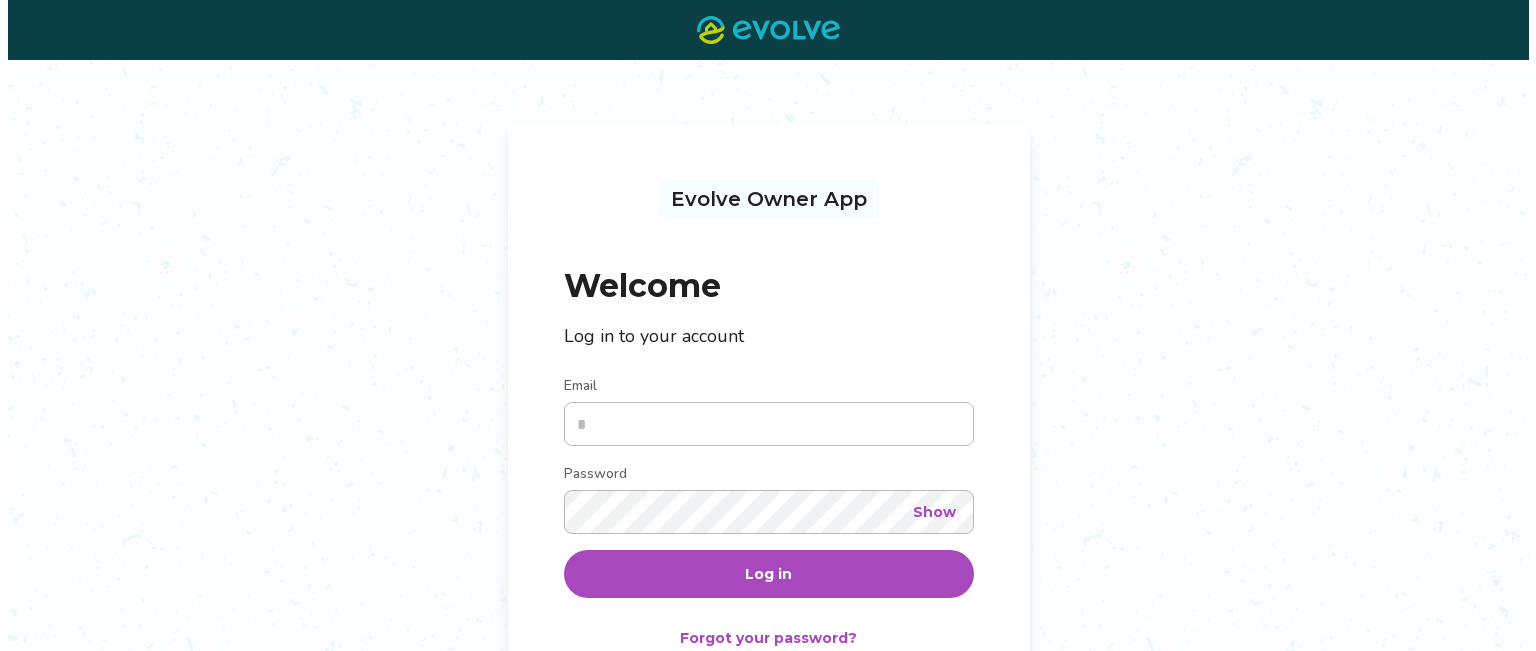 scroll, scrollTop: 0, scrollLeft: 0, axis: both 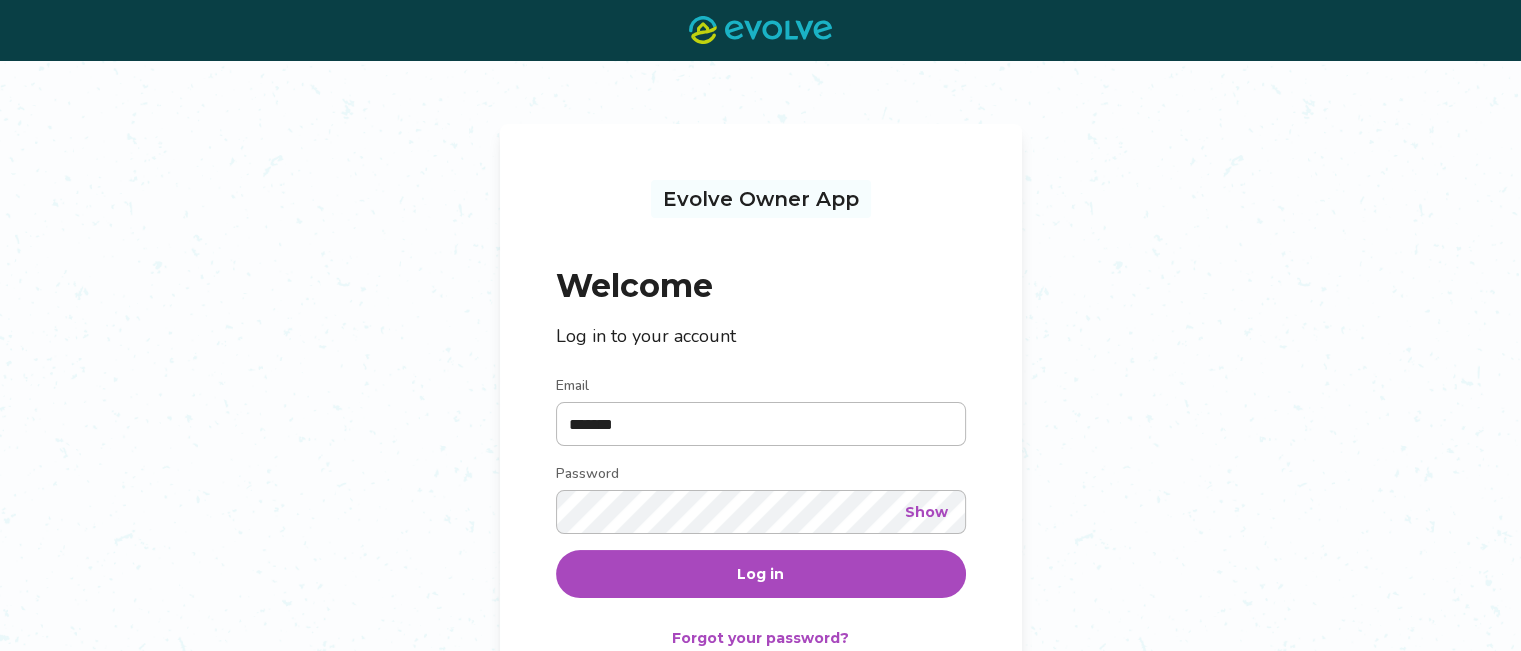 type on "**********" 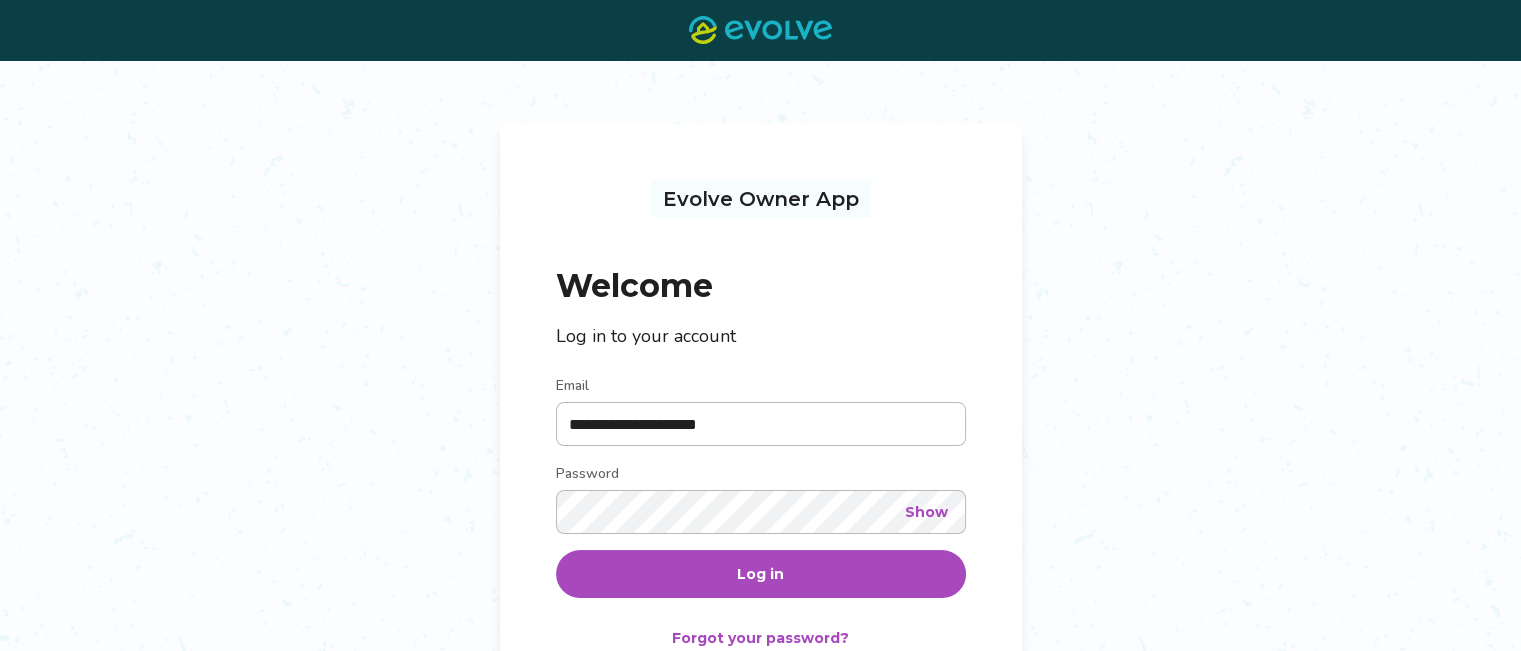 click on "Log in" at bounding box center (760, 574) 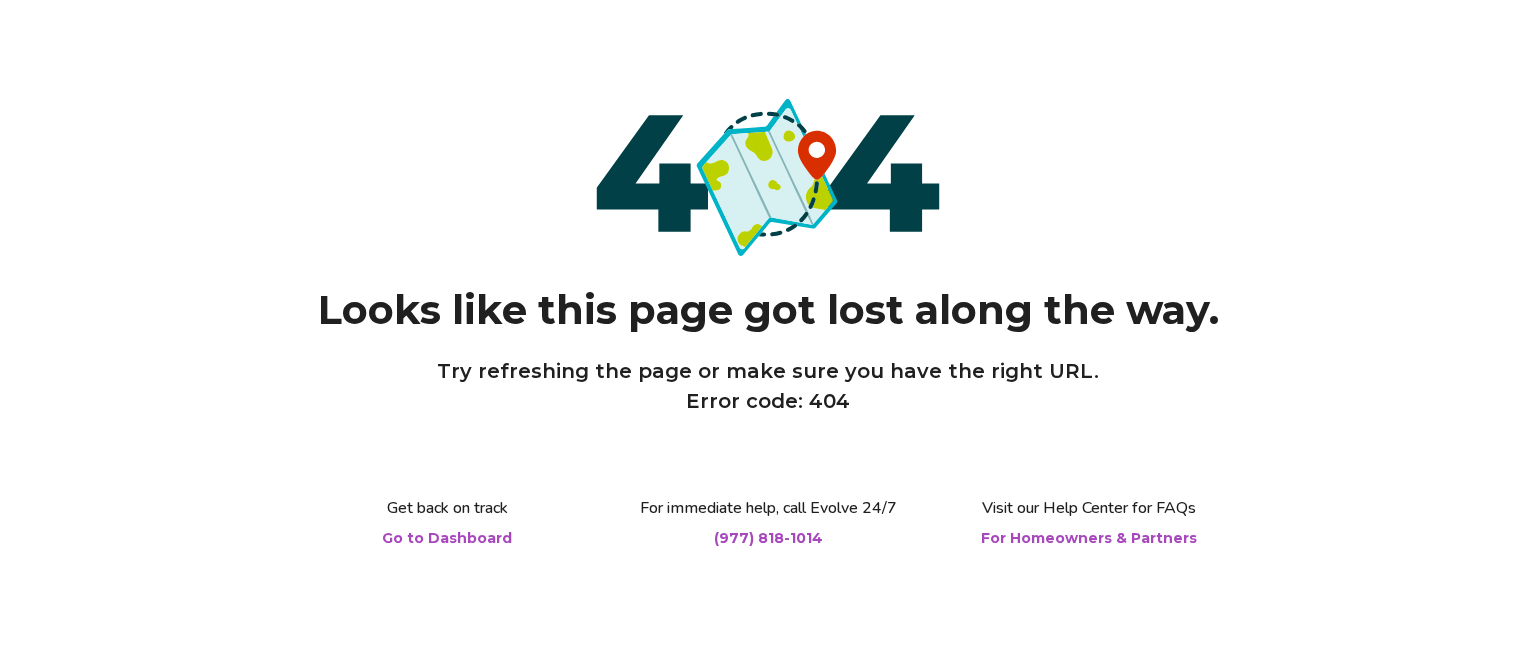 scroll, scrollTop: 0, scrollLeft: 0, axis: both 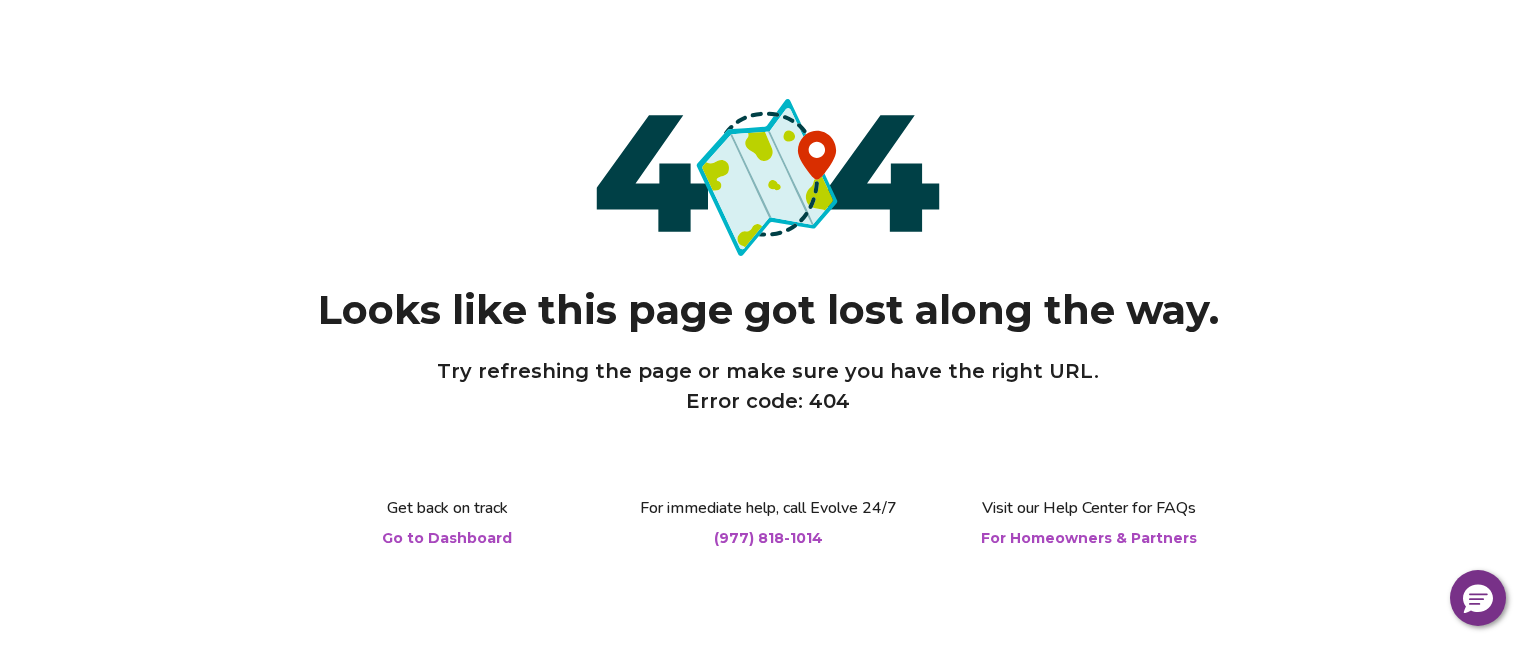 click on "Go to Dashboard" at bounding box center (447, 538) 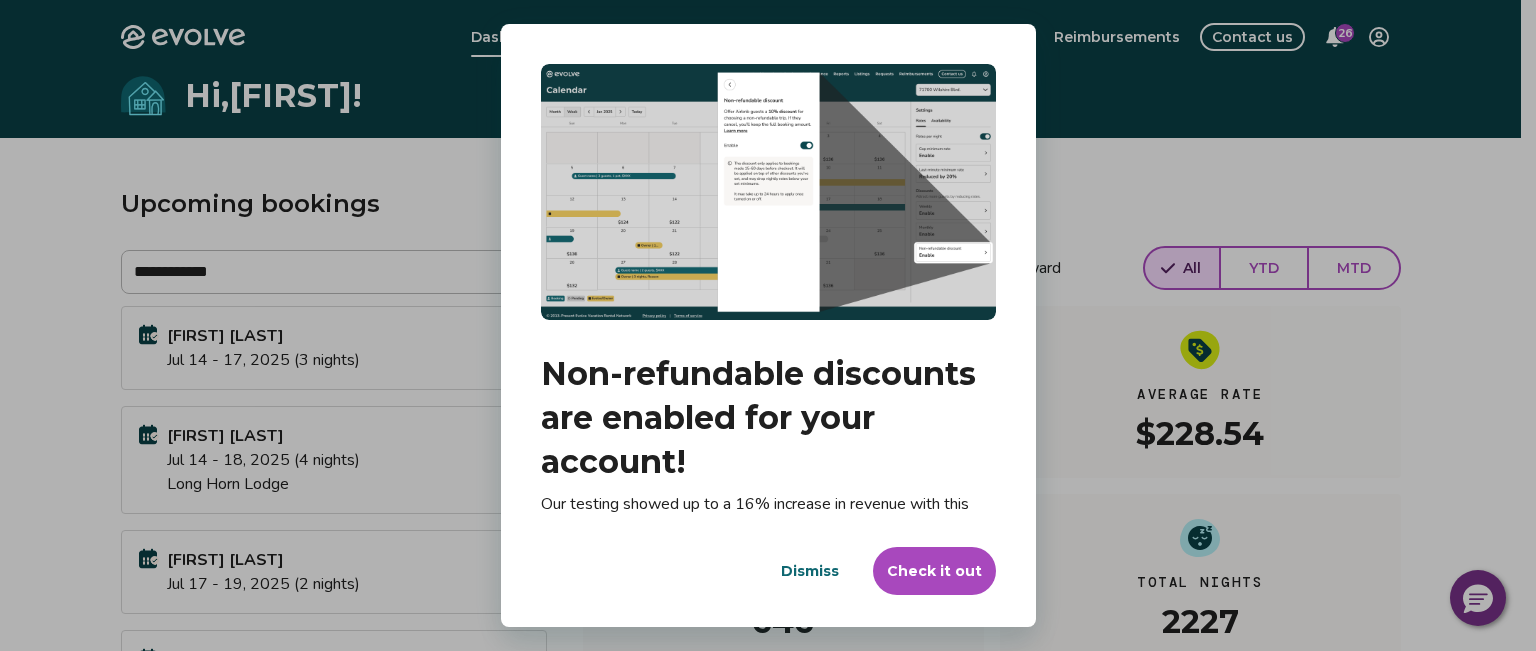 click on "Dismiss" at bounding box center (810, 571) 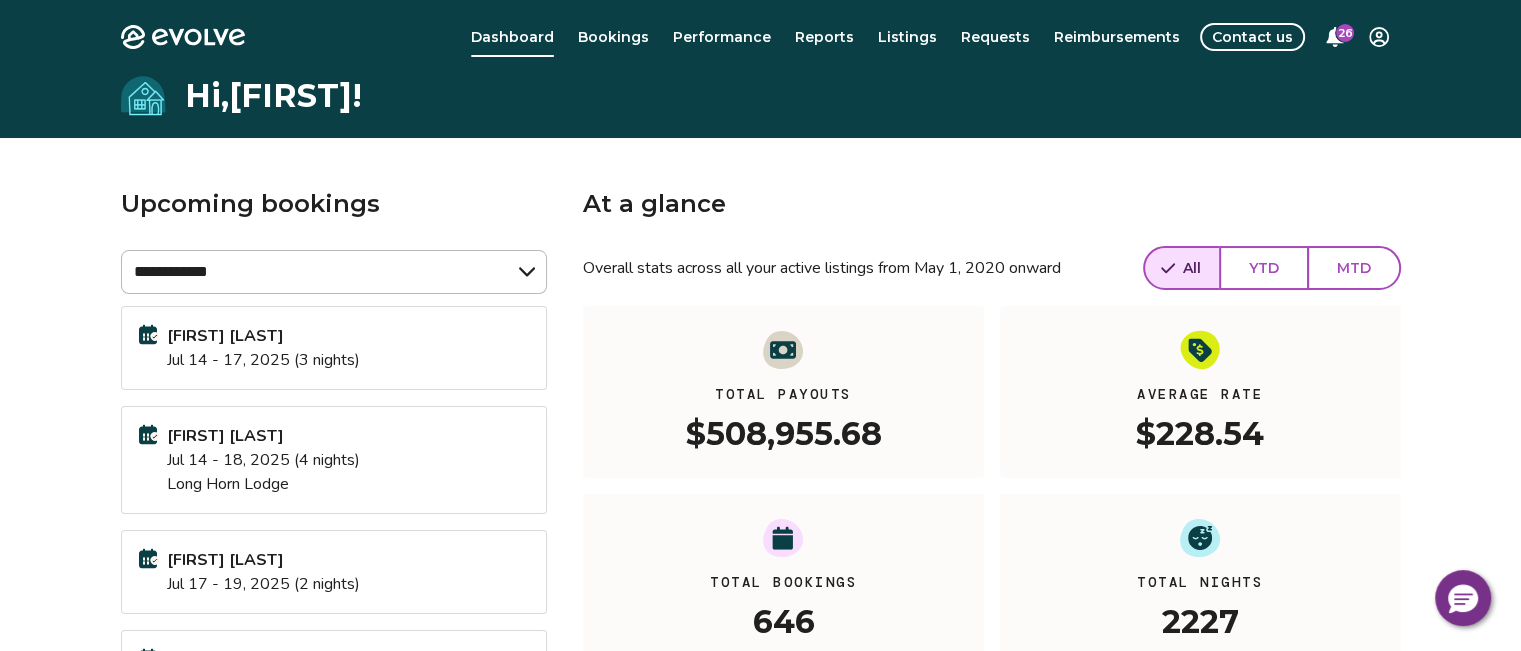 click on "Evolve Dashboard Bookings Performance Reports Listings Requests Reimbursements Contact us 26 Hi,  [FIRST] ! Upcoming bookings Stevenson [FIRST] [DATE] - [DATE] ([NUMBER] nights) [FIRST] [LAST] [DATE] - [DATE] ([NUMBER] nights) Long Horn Lodge [FIRST] [LAST] [DATE] - [DATE] ([NUMBER] nights) [FIRST] [LAST] [DATE] - [DATE] ([NUMBER] nights) Long Horn Lodge View calendar At a glance Overall stats across all your active listings from [DATE] onward All YTD MTD Total Payouts $ [PRICE] Average Rate $ [PRICE] Total Bookings [NUMBER] Total Nights [NUMBER] View performance Looking for the booking site links to your listing?  You can find these under  Listings  © [YEAR]-[PRESENT] Evolve Vacation Rental Network Privacy Policy | Terms of Service" at bounding box center [760, 539] 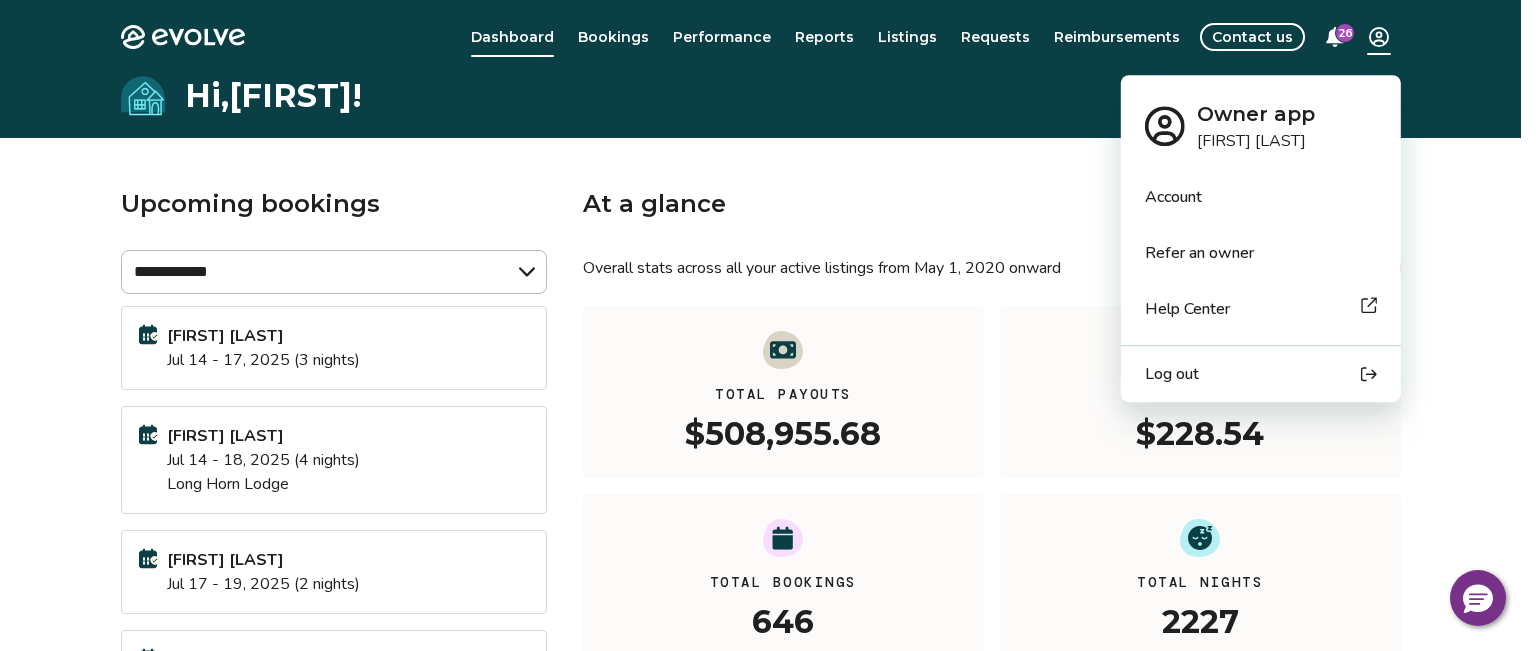 click on "Evolve Dashboard Bookings Performance Reports Listings Requests Reimbursements Contact us 26 Hi,  [FIRST] ! Upcoming bookings Stevenson [FIRST] [DATE] - [DATE] ([NUMBER] nights) [FIRST] [LAST] [DATE] - [DATE] ([NUMBER] nights) Long Horn Lodge [FIRST] [LAST] [DATE] - [DATE] ([NUMBER] nights) [FIRST] [LAST] [DATE] - [DATE] ([NUMBER] nights) Long Horn Lodge View calendar At a glance Overall stats across all your active listings from [DATE] onward All YTD MTD Total Payouts $ [PRICE] Average Rate $ [PRICE] Total Bookings [NUMBER] Total Nights [NUMBER] View performance Looking for the booking site links to your listing?  You can find these under  Listings  © [YEAR]-[PRESENT] Evolve Vacation Rental Network Privacy Policy | Terms of Service
Owner app [FIRST]   [LAST] Account Refer an owner Help Center Log out" at bounding box center [768, 539] 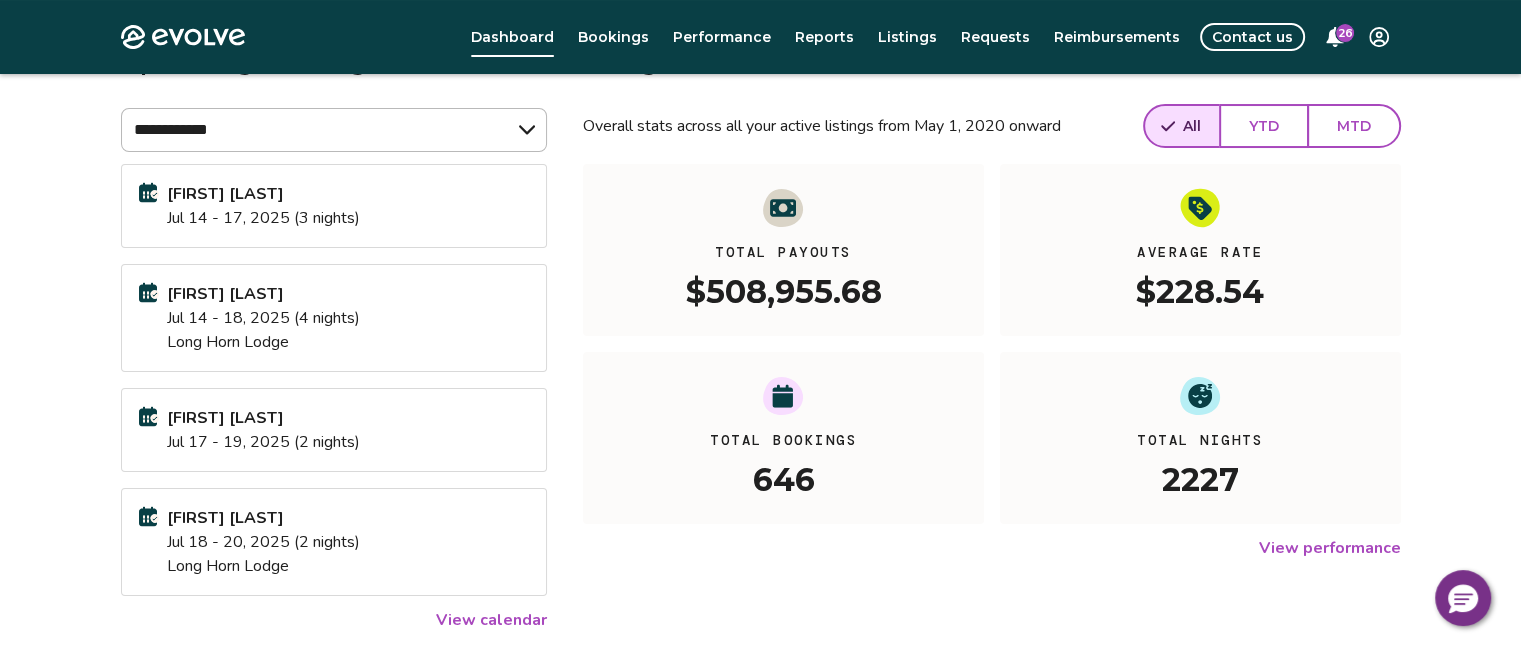 scroll, scrollTop: 400, scrollLeft: 0, axis: vertical 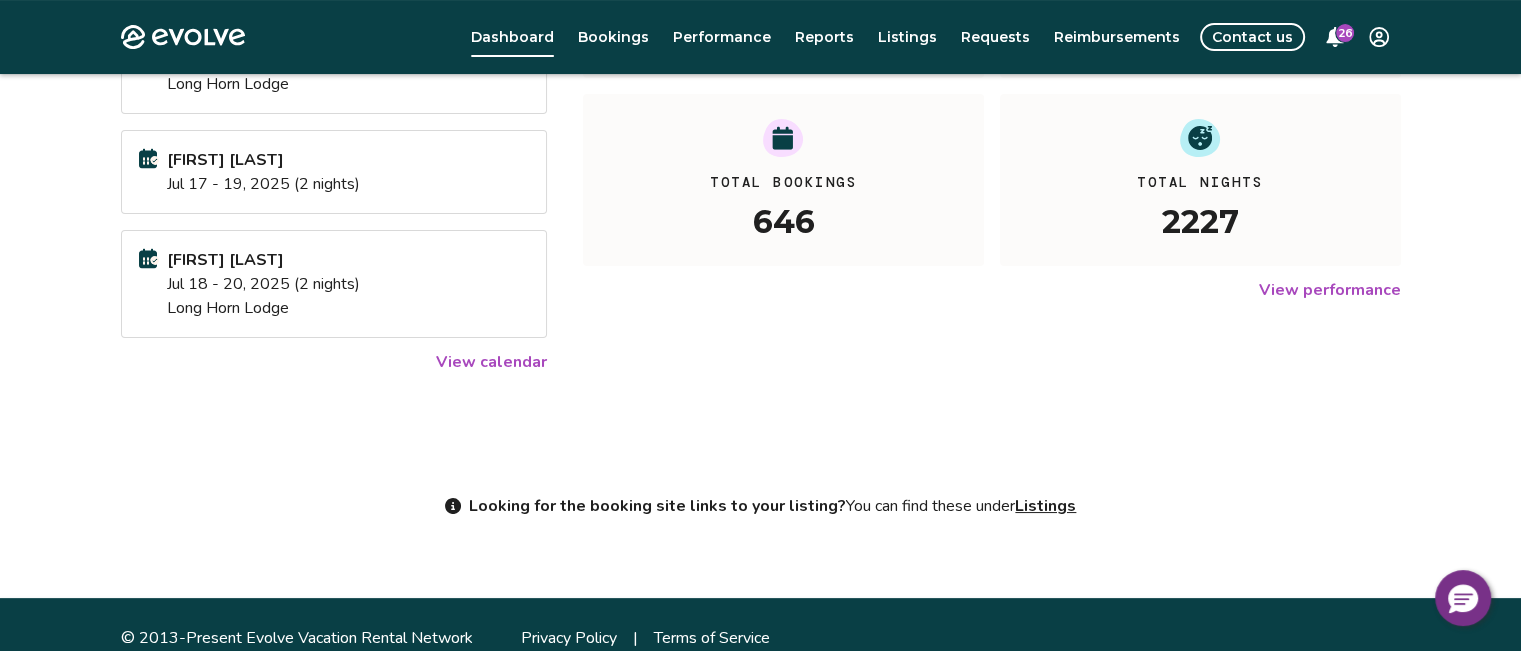 click on "View calendar" at bounding box center (491, 362) 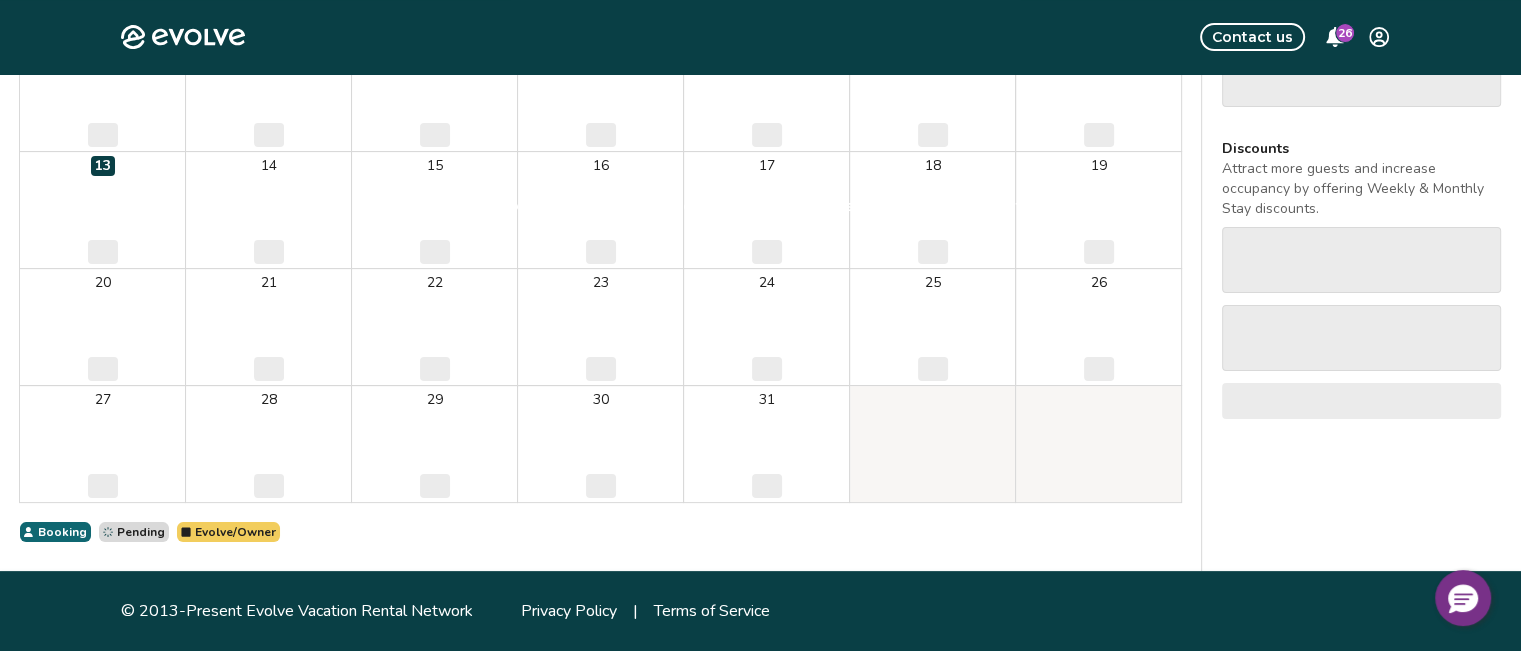 scroll, scrollTop: 0, scrollLeft: 0, axis: both 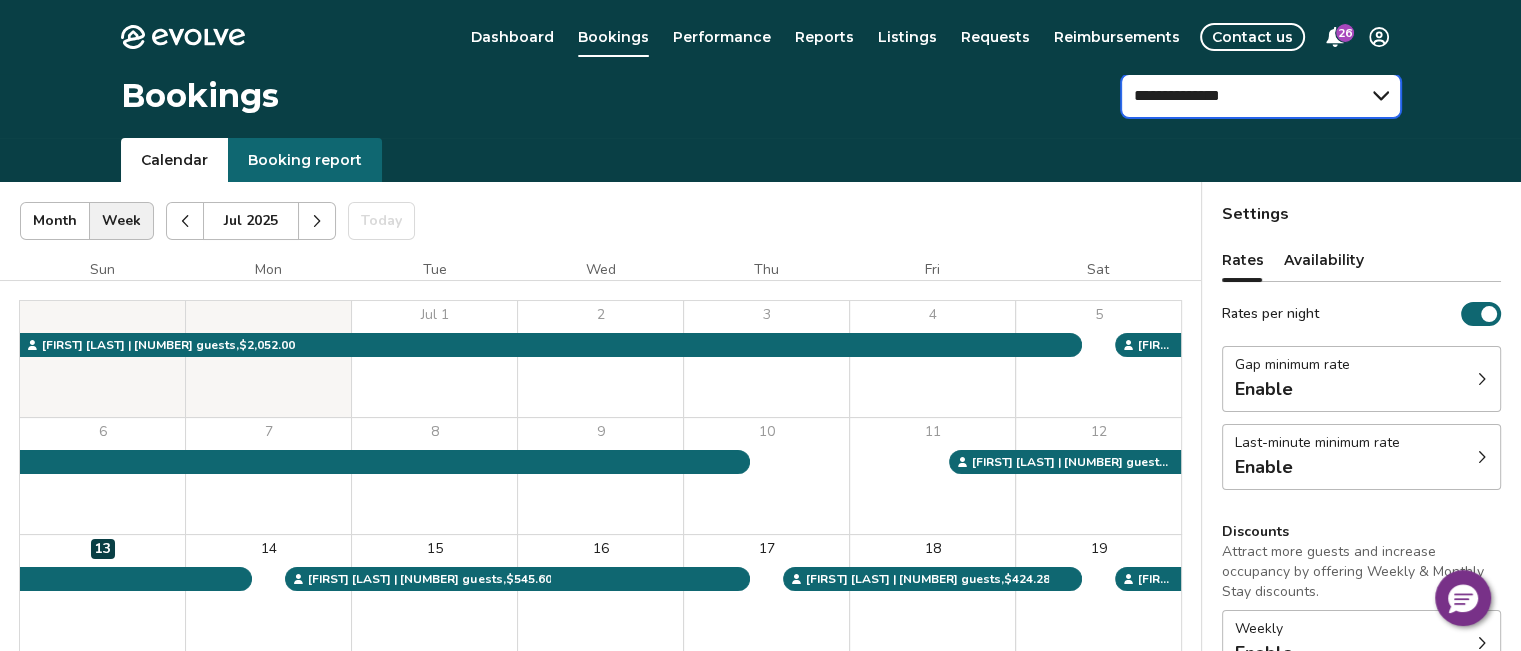 click on "**********" at bounding box center [1261, 96] 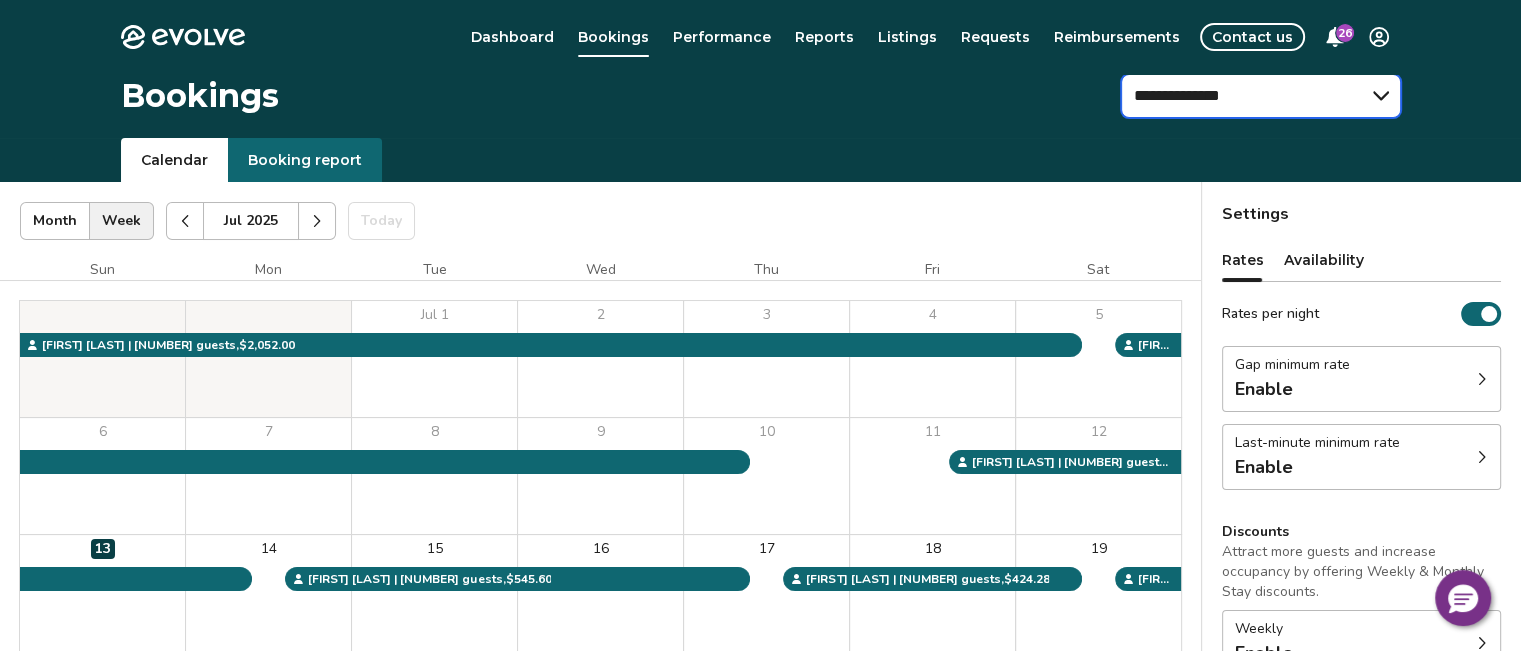 click on "**********" at bounding box center [1261, 96] 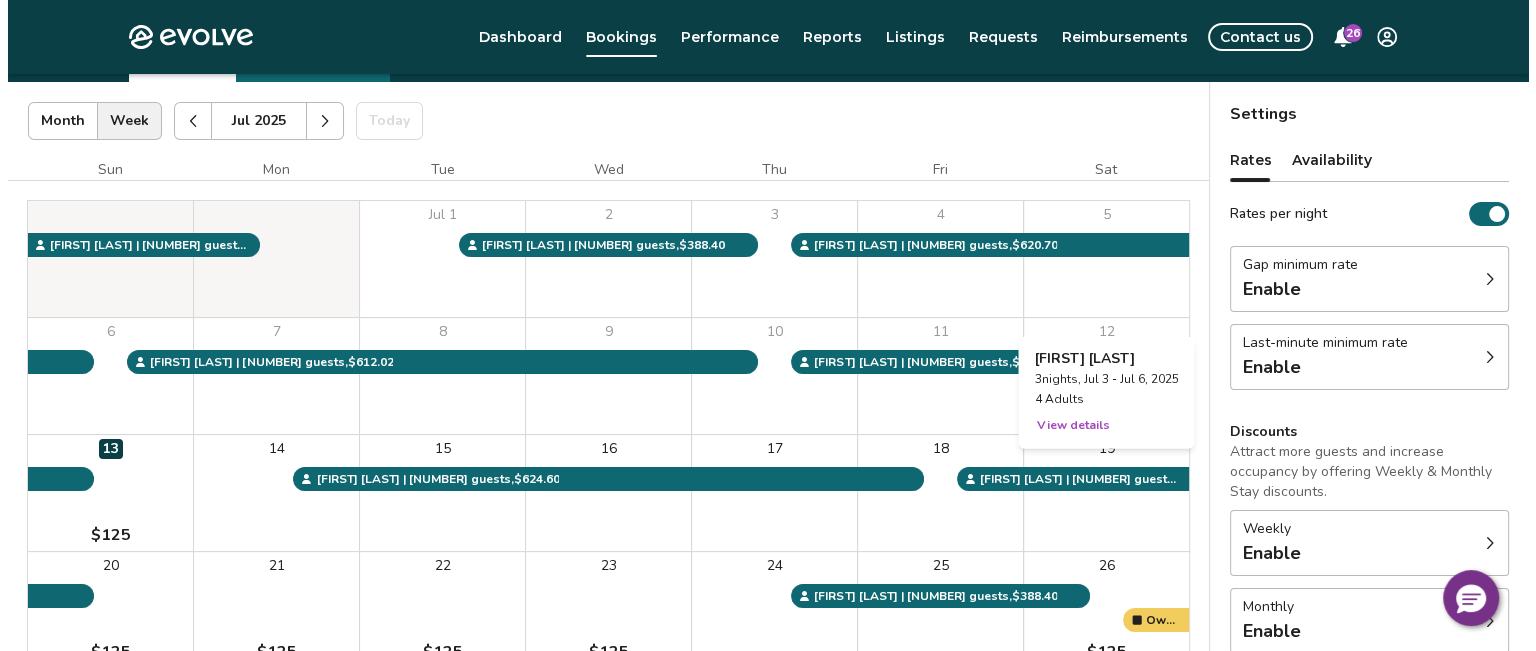 scroll, scrollTop: 0, scrollLeft: 0, axis: both 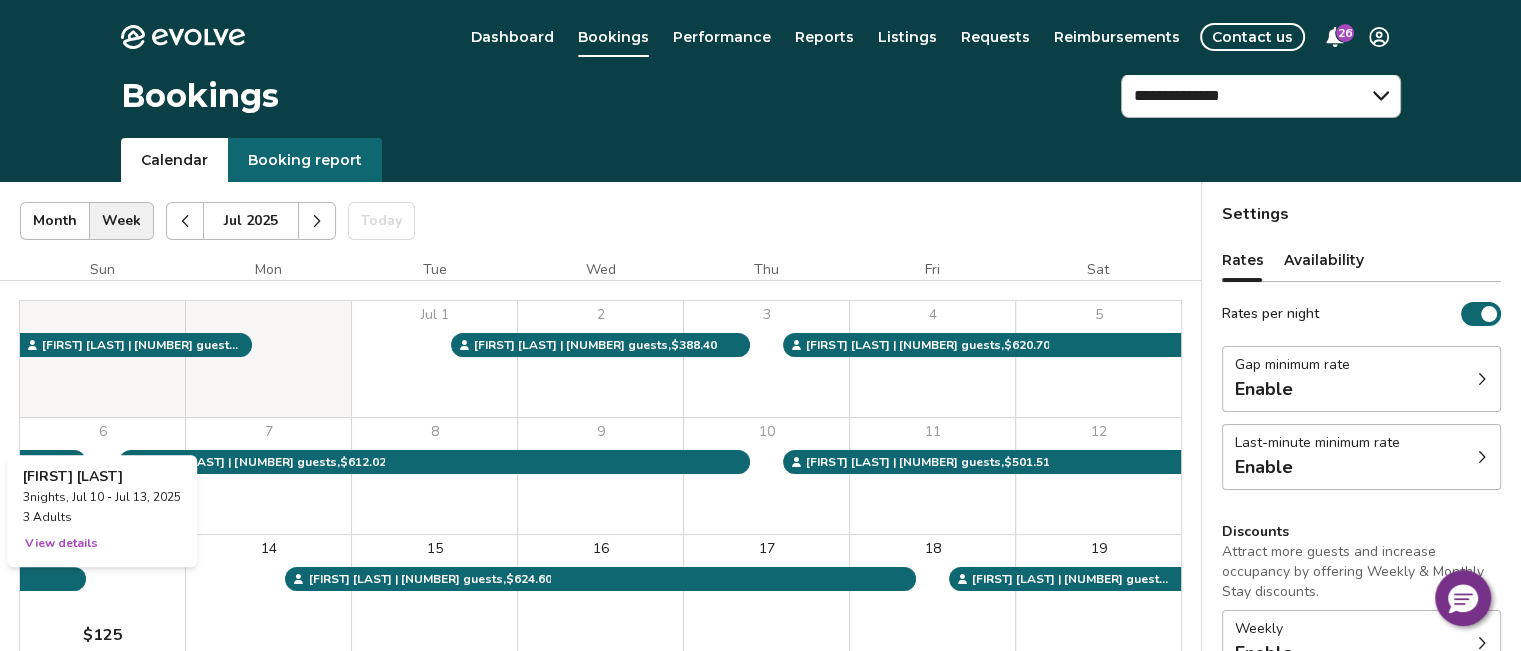 click on "13 $125" at bounding box center [102, 593] 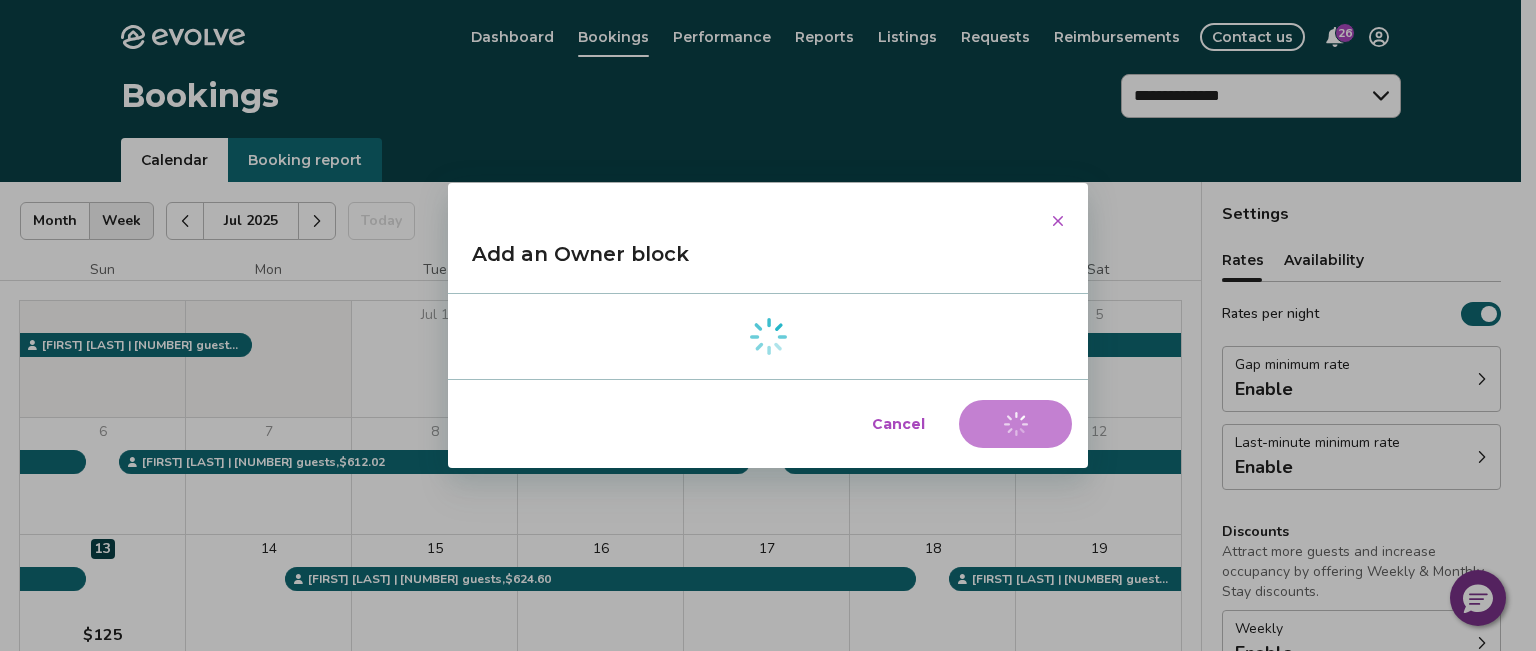 select on "**********" 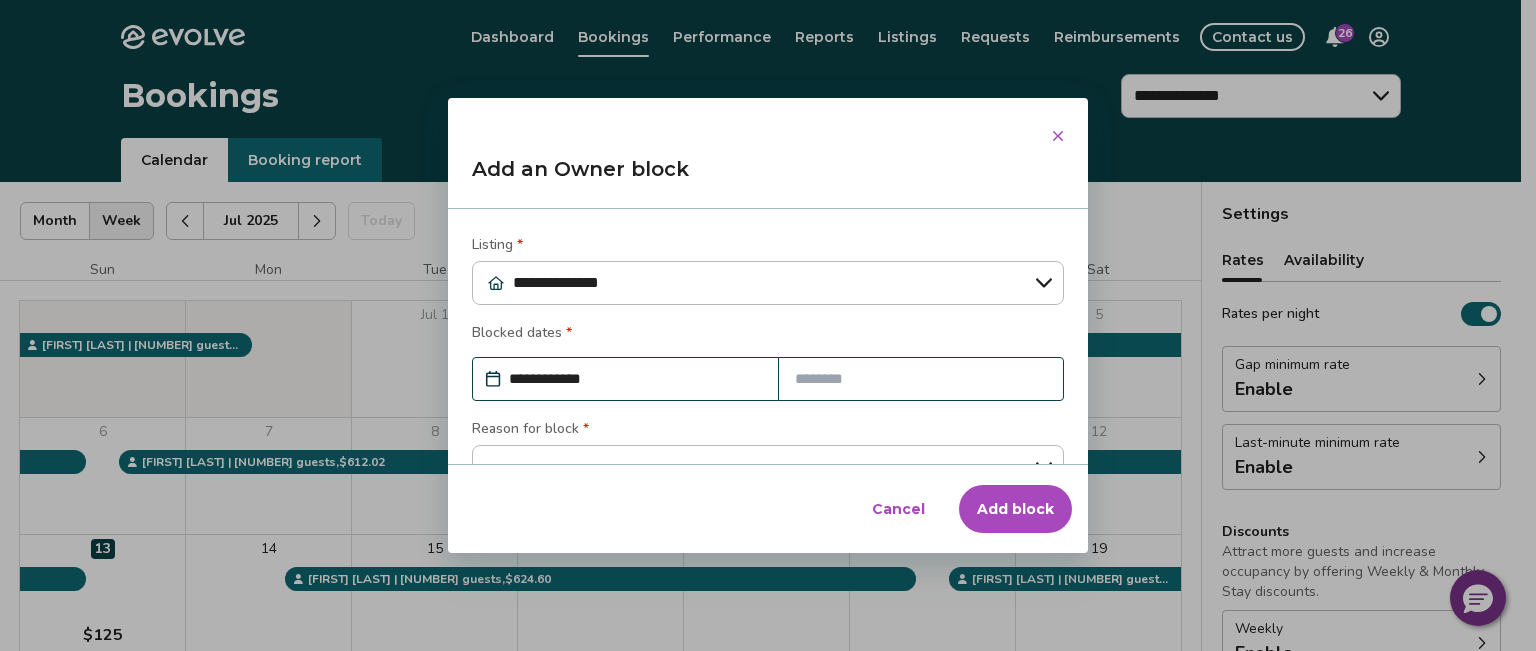 click at bounding box center [921, 379] 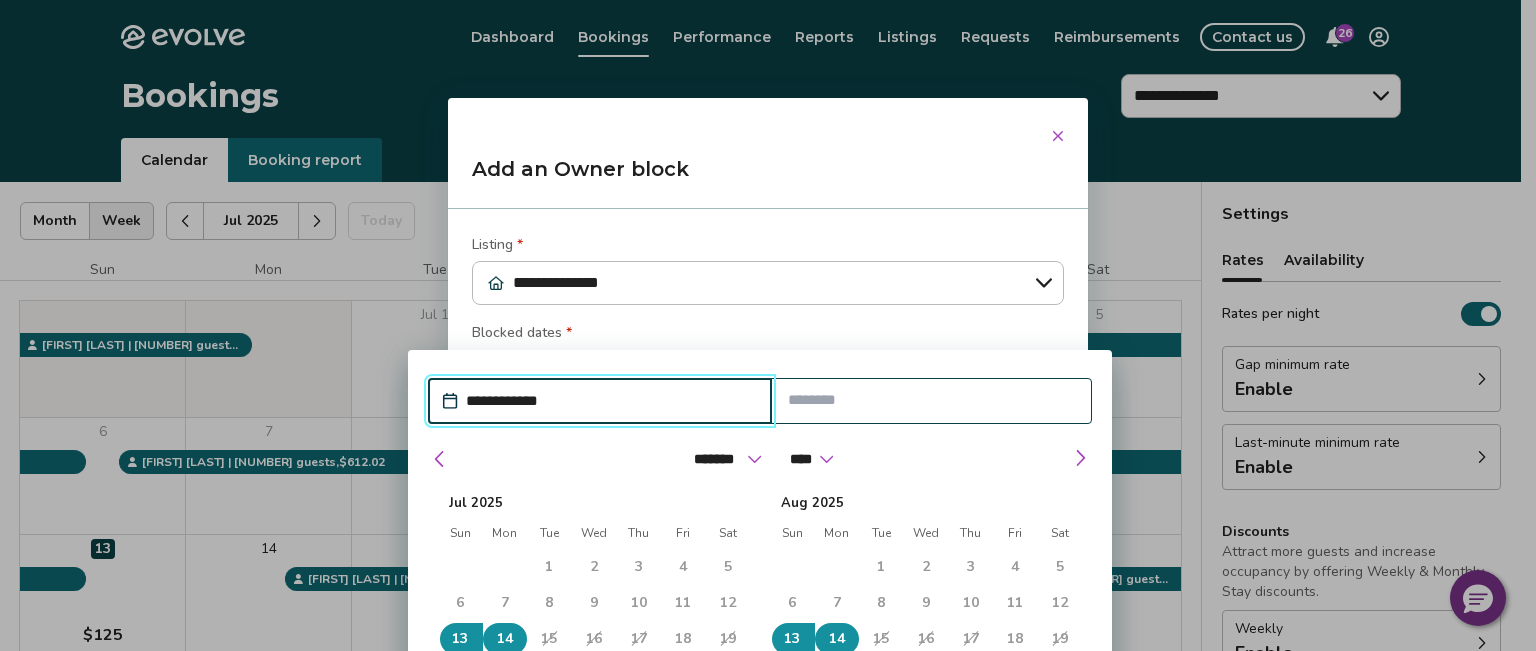 click on "14" at bounding box center [505, 639] 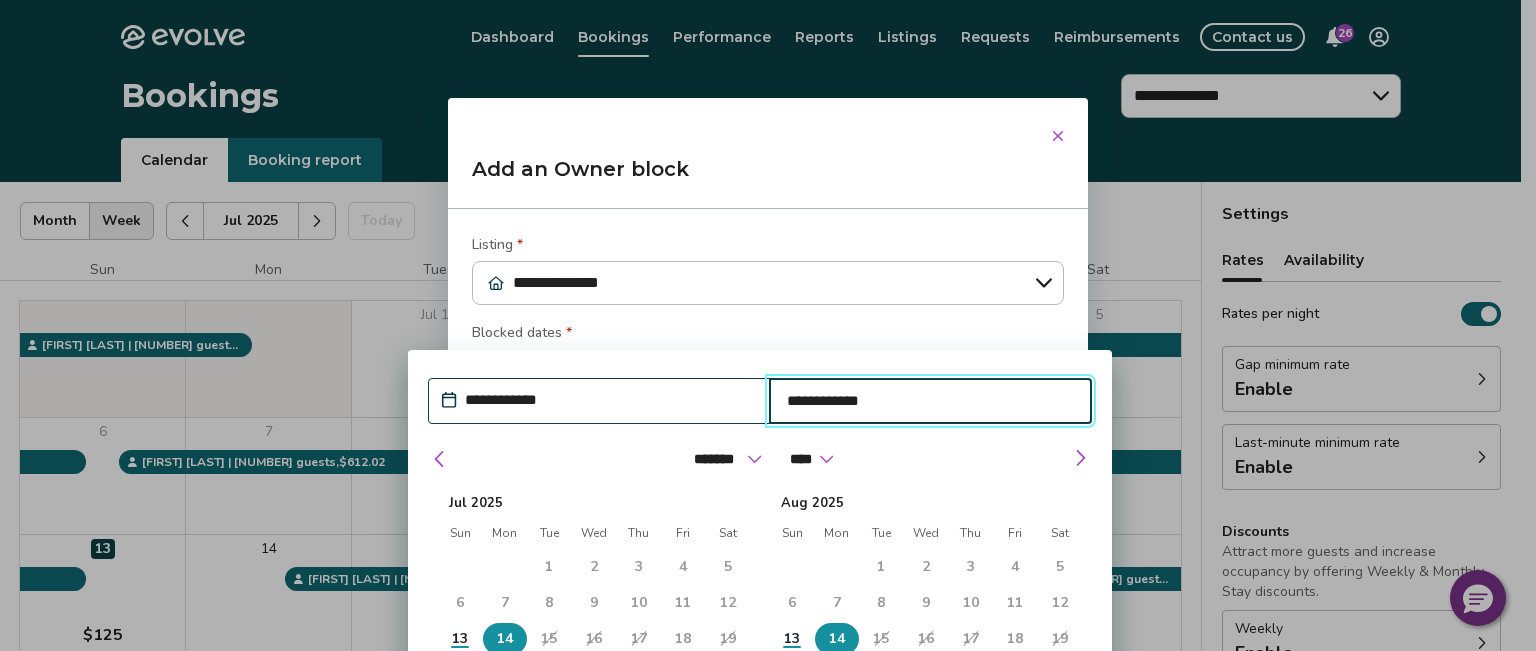 click on "14" at bounding box center [505, 639] 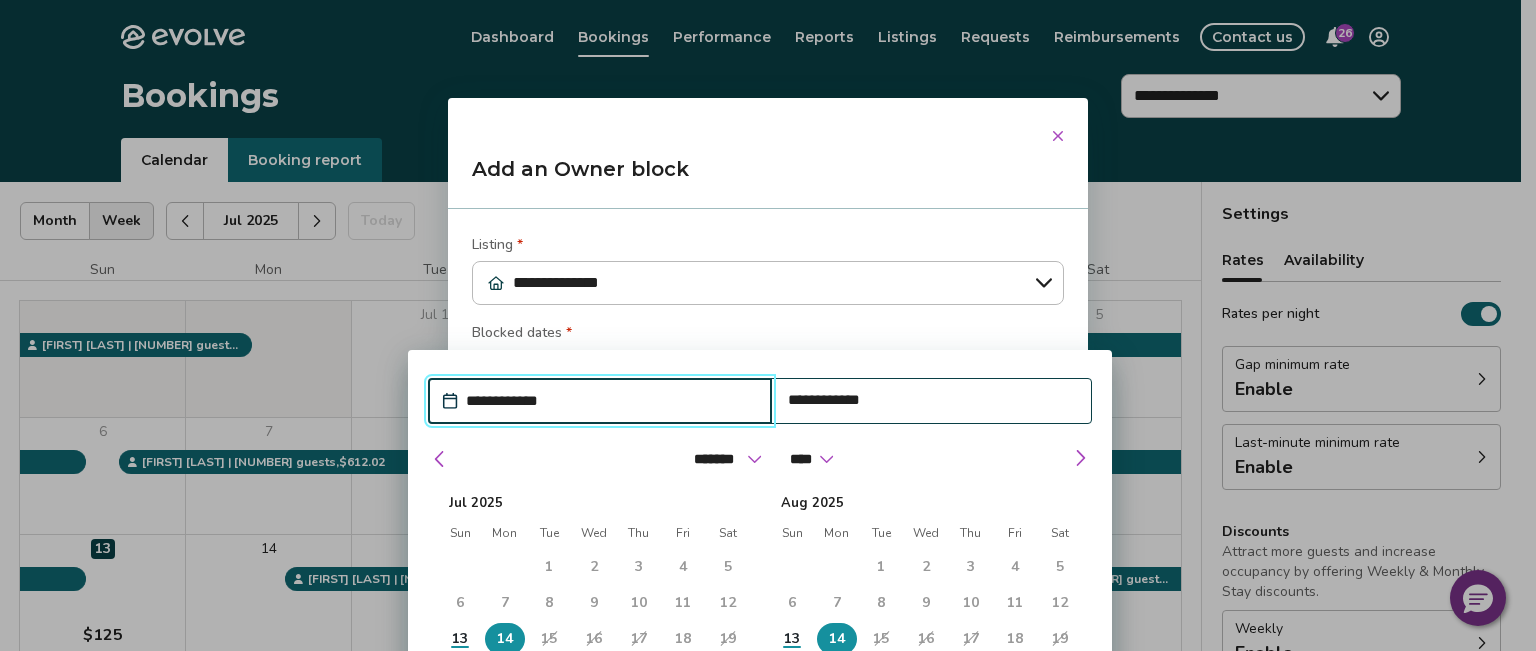 click on "**********" at bounding box center (610, 401) 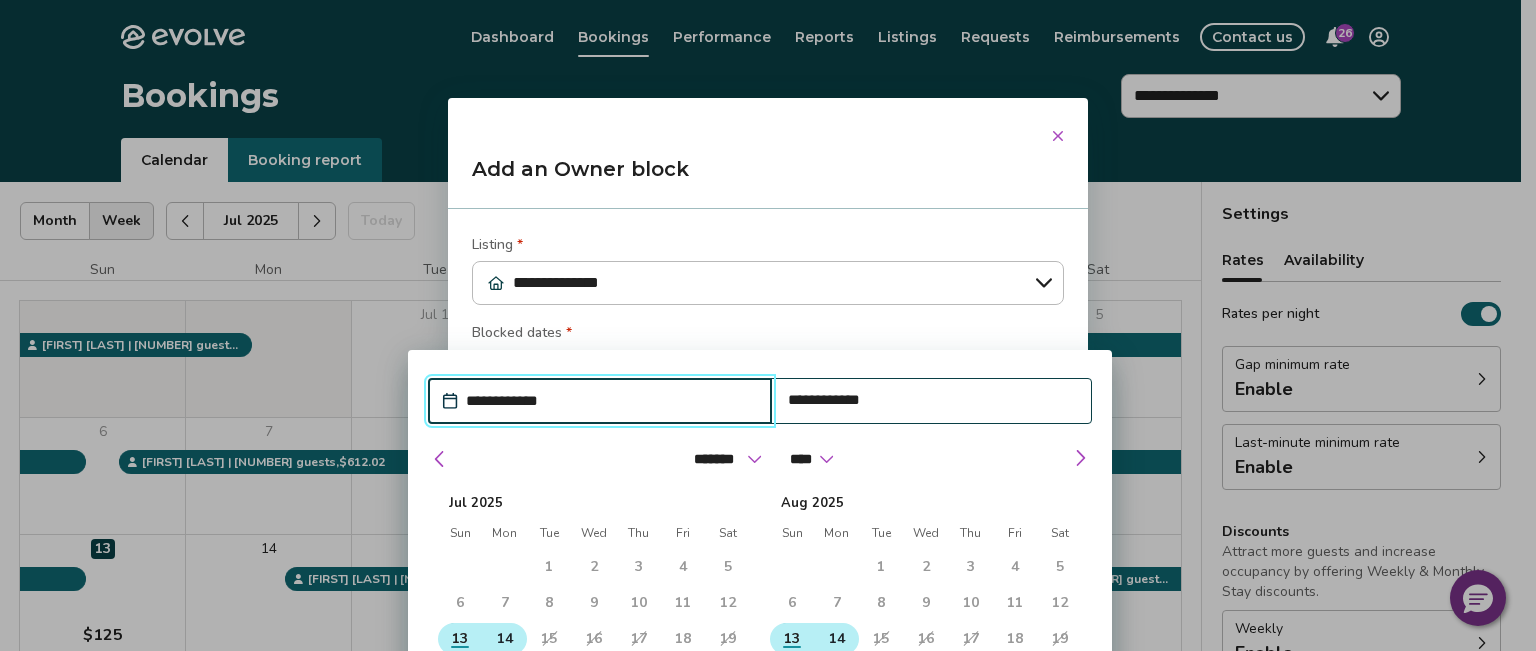 click on "13" at bounding box center (460, 639) 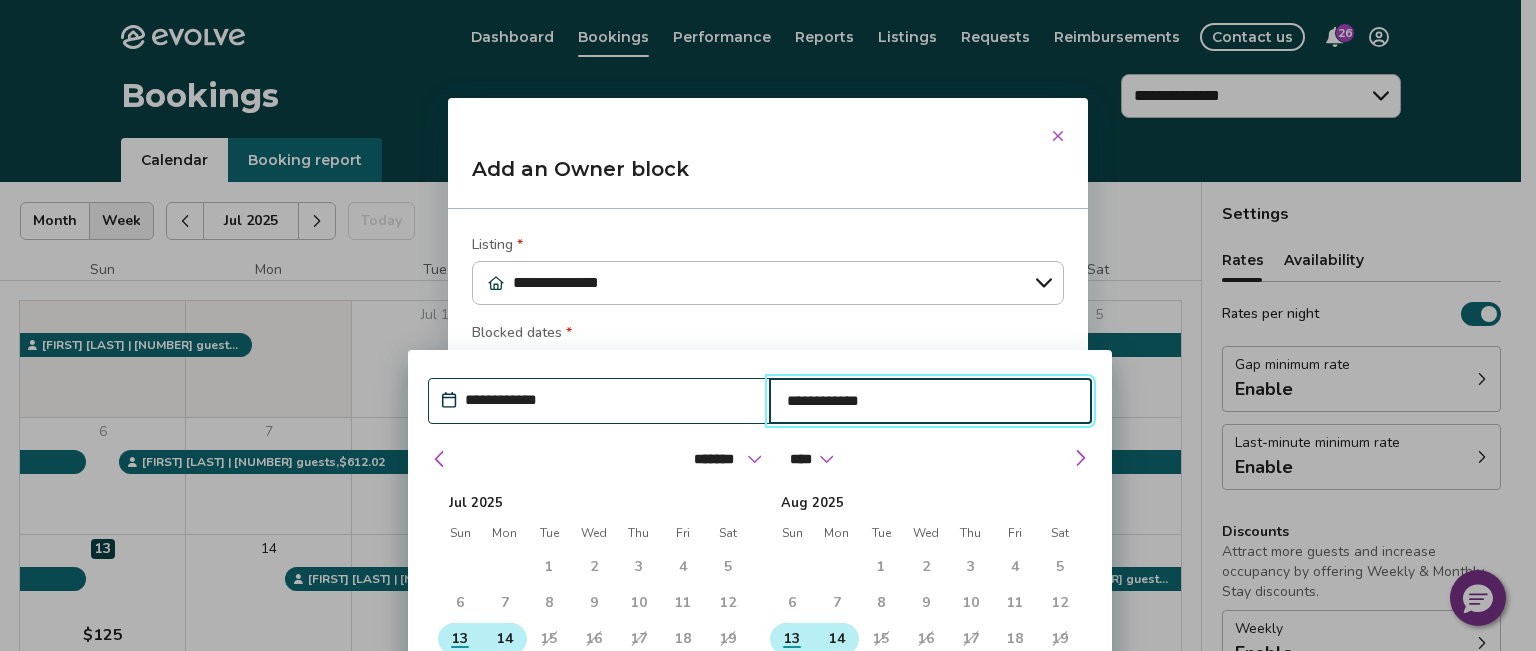 click on "14" at bounding box center [505, 639] 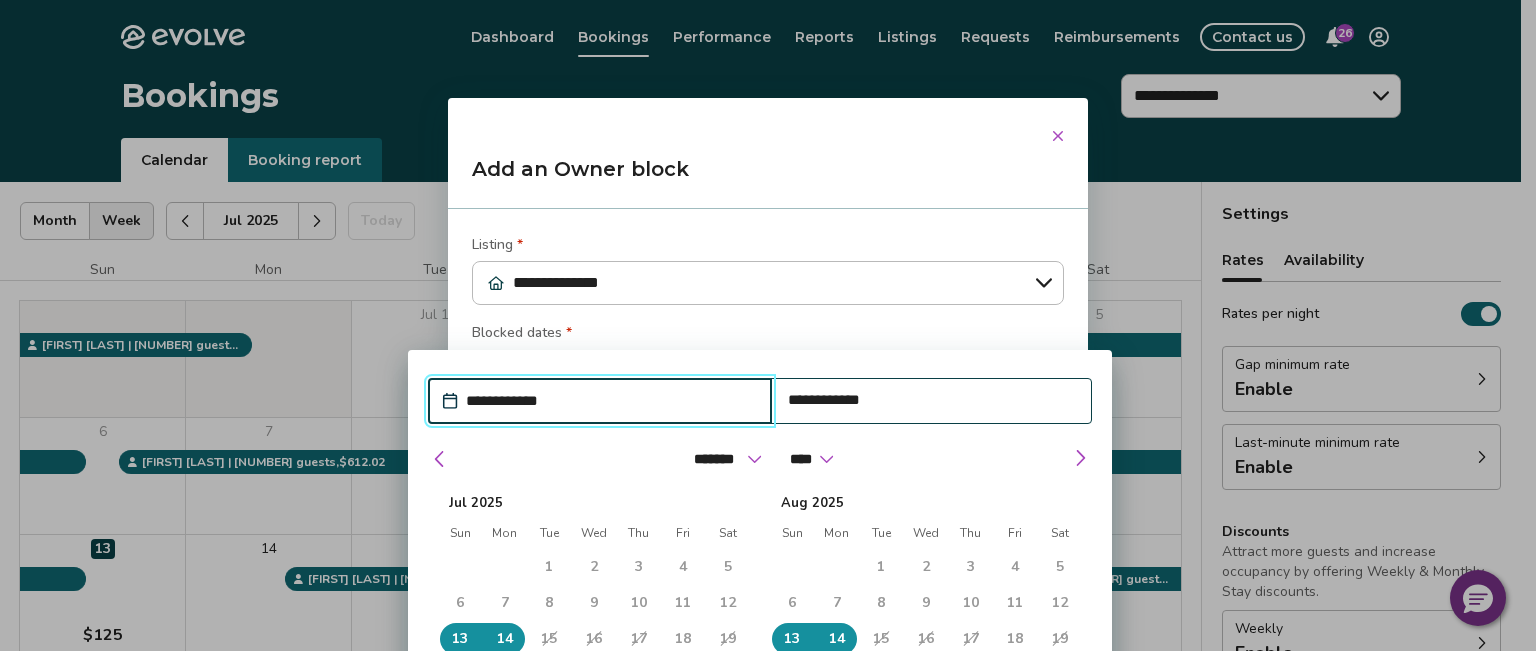 click on "**********" at bounding box center [768, 337] 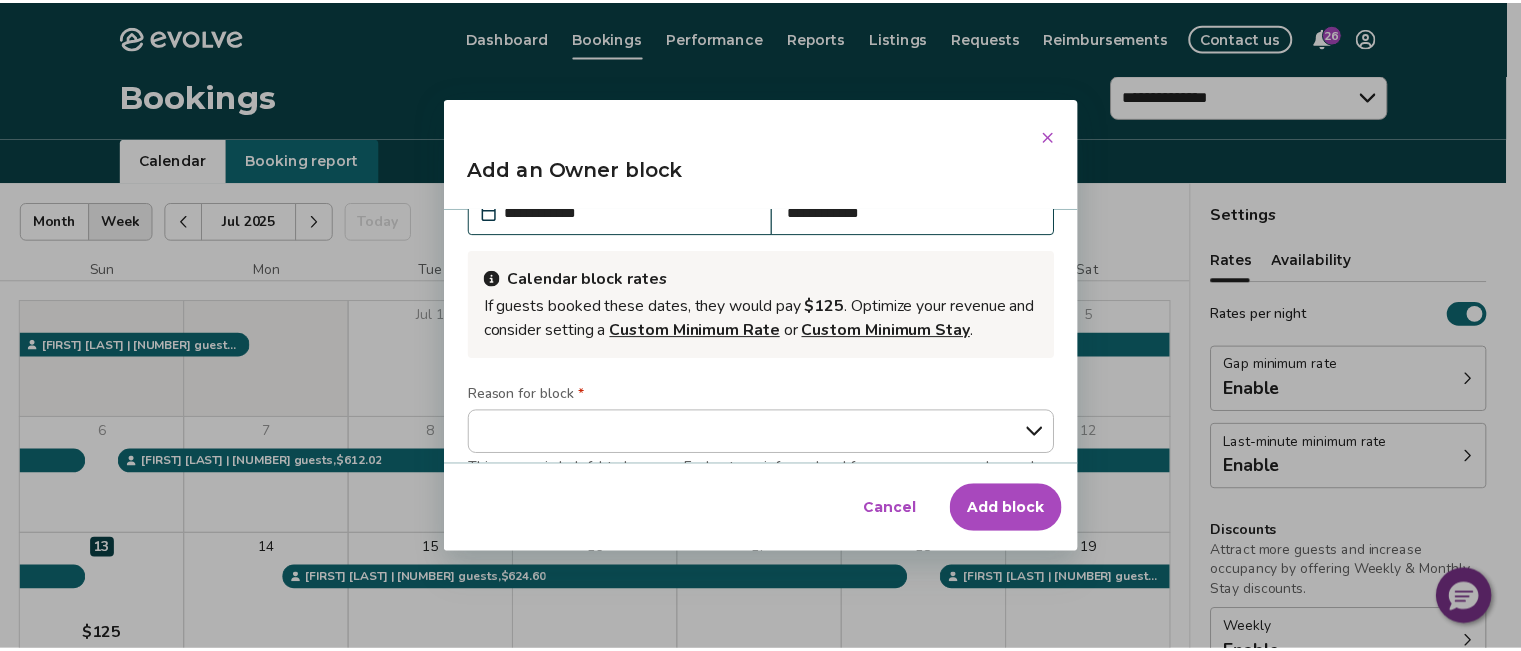 scroll, scrollTop: 300, scrollLeft: 0, axis: vertical 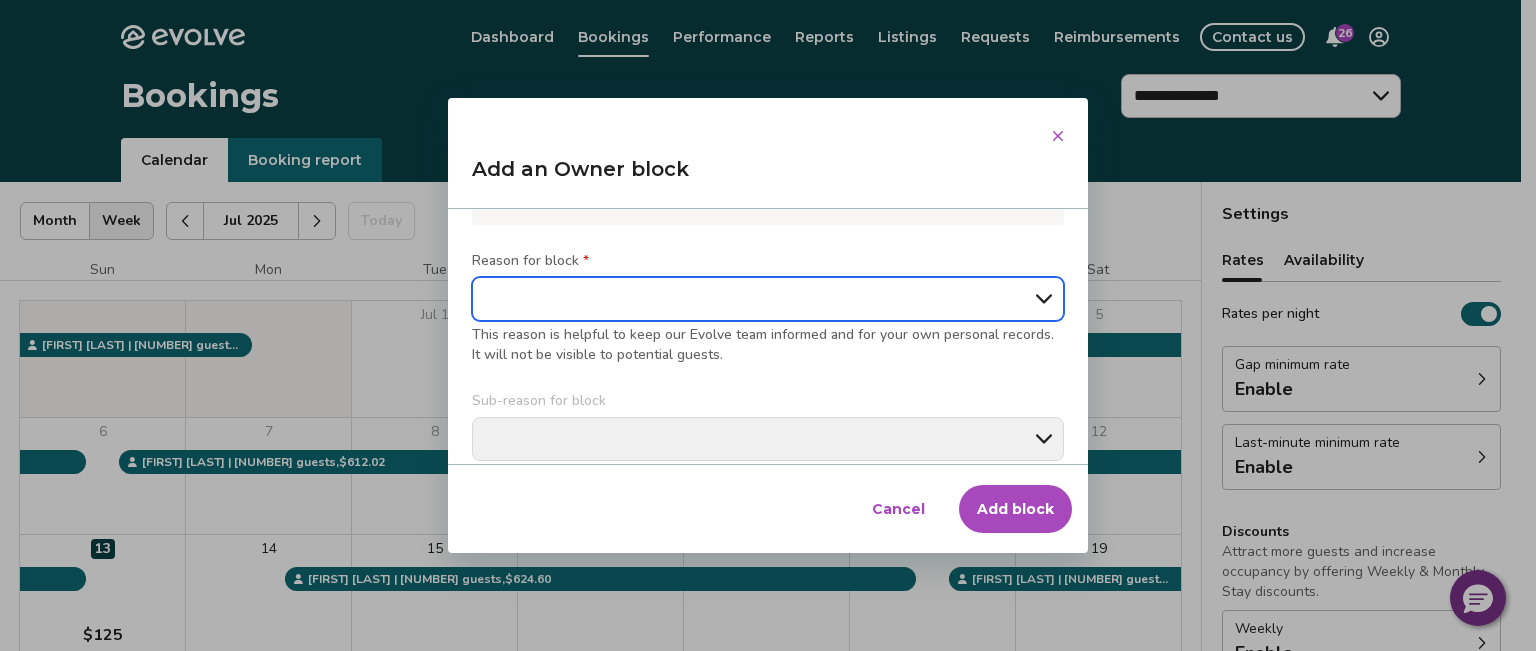 click on "**********" at bounding box center [768, 299] 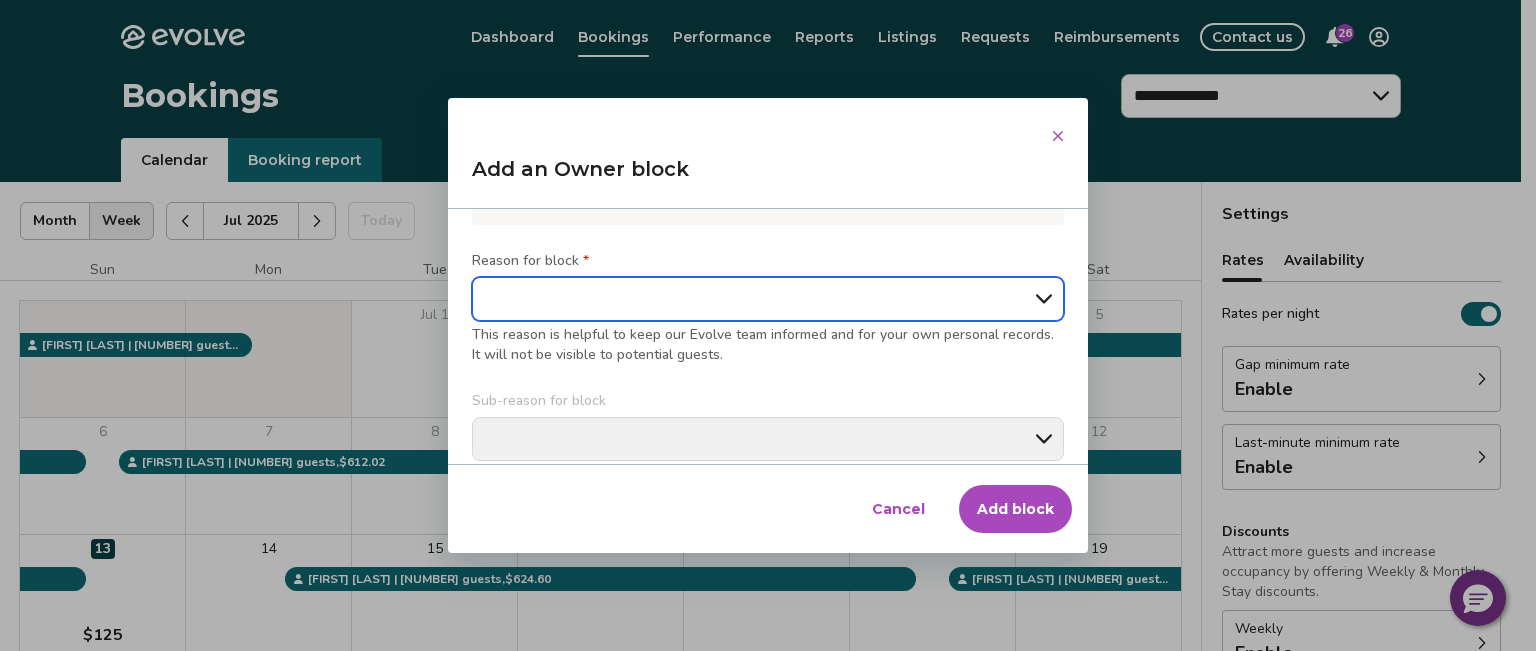 select on "**********" 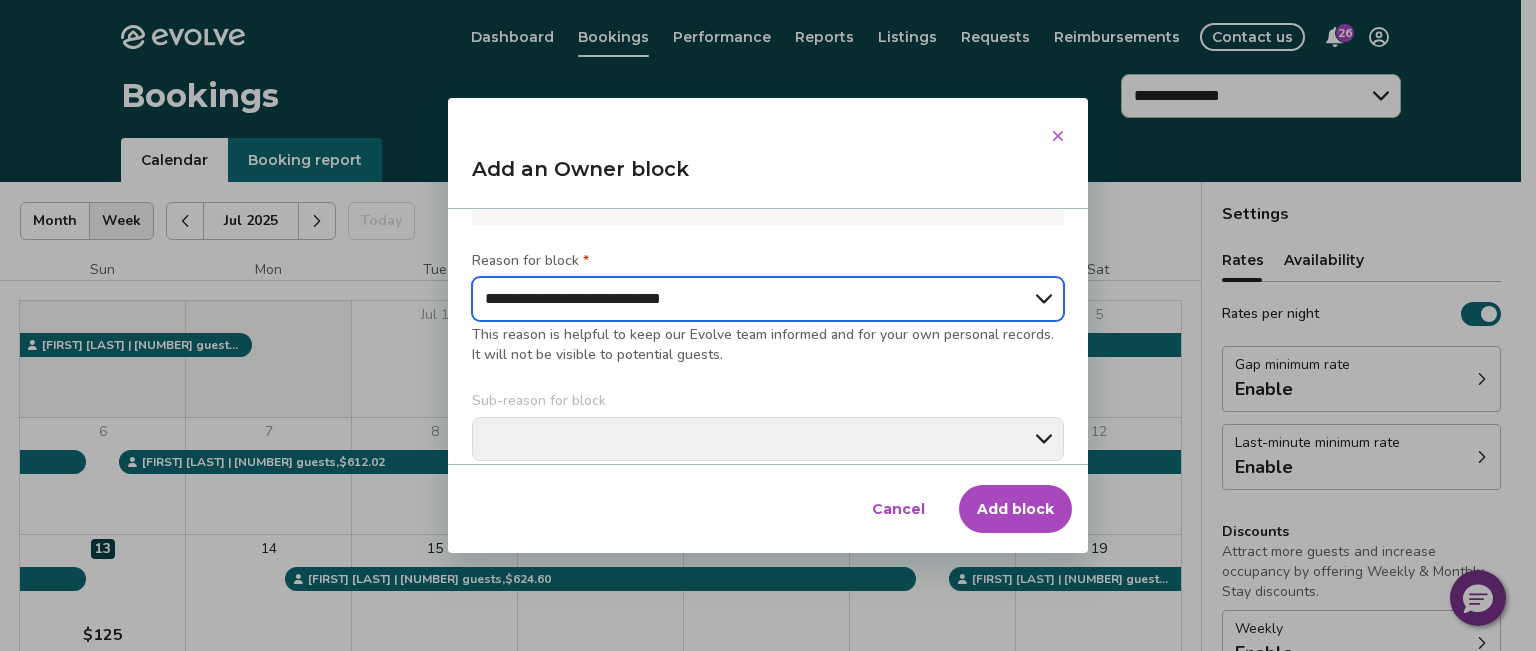 click on "**********" at bounding box center (768, 299) 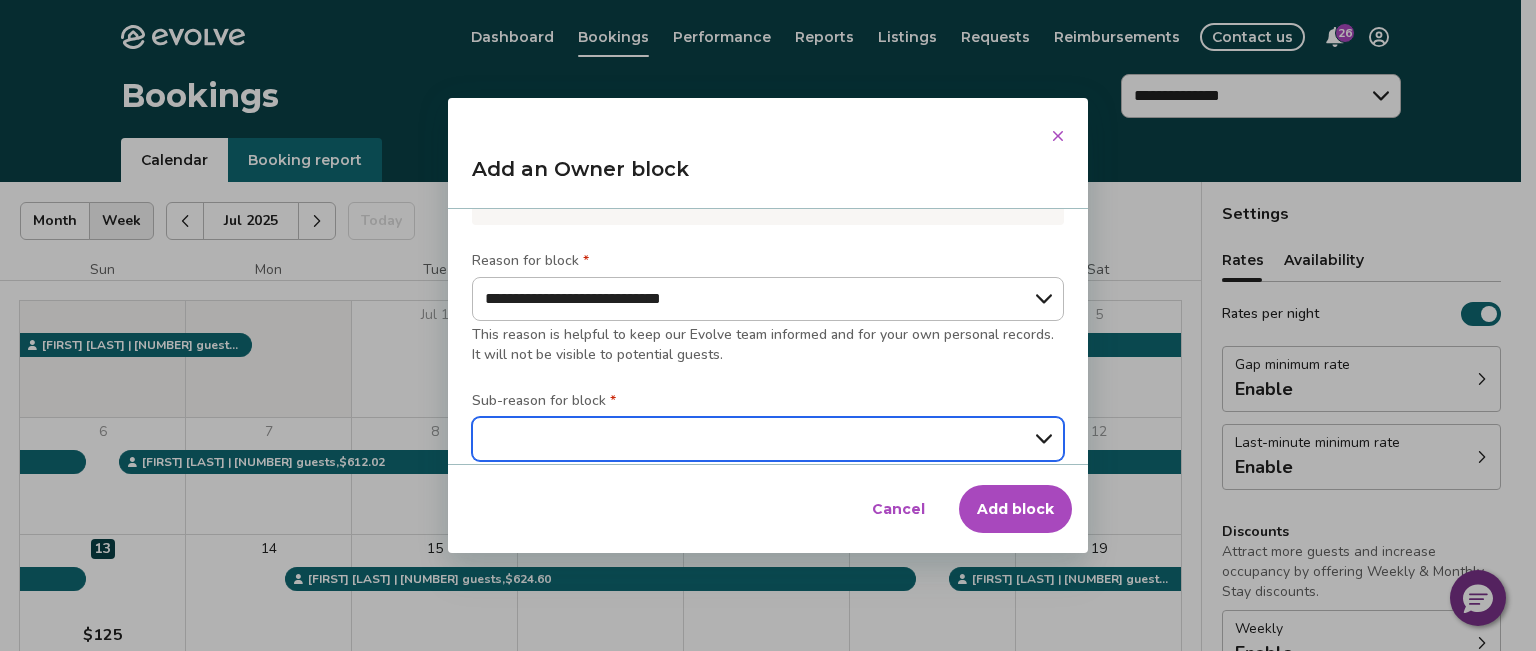 click on "**********" at bounding box center (768, 439) 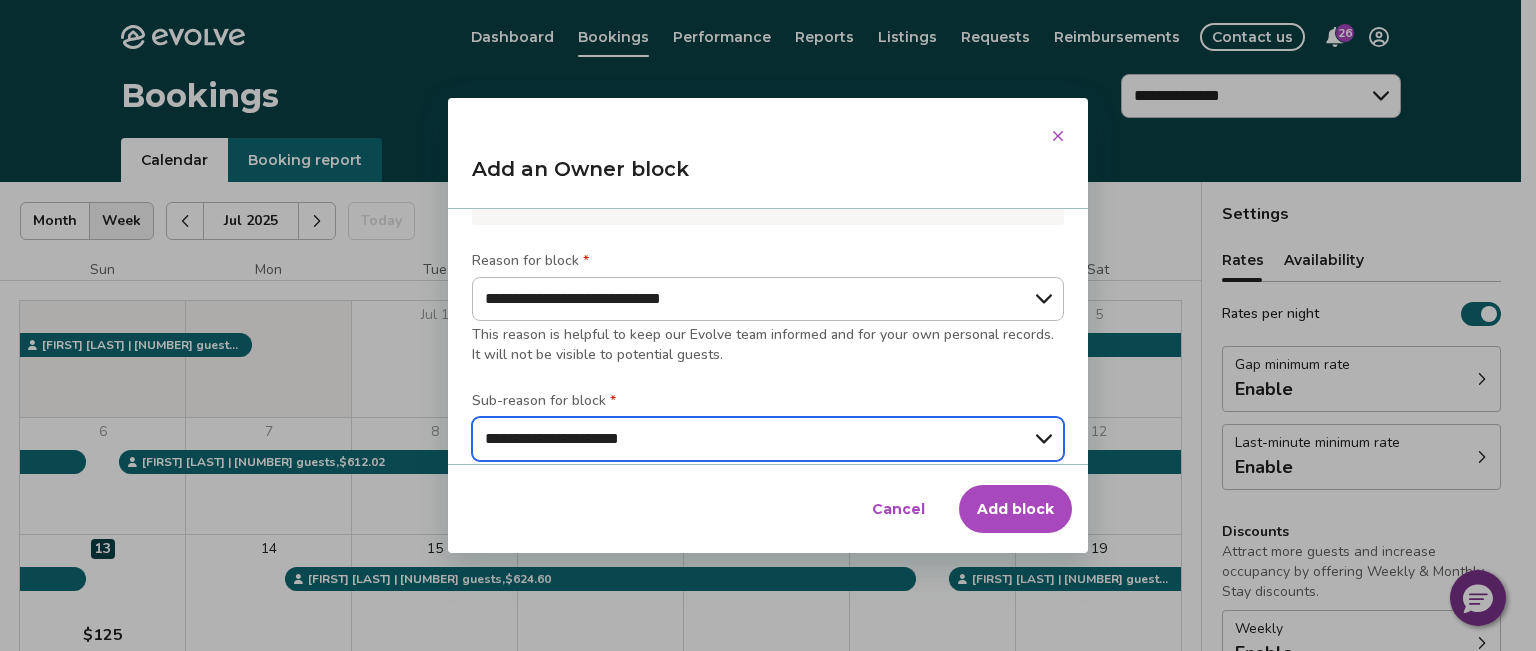 click on "**********" at bounding box center (768, 439) 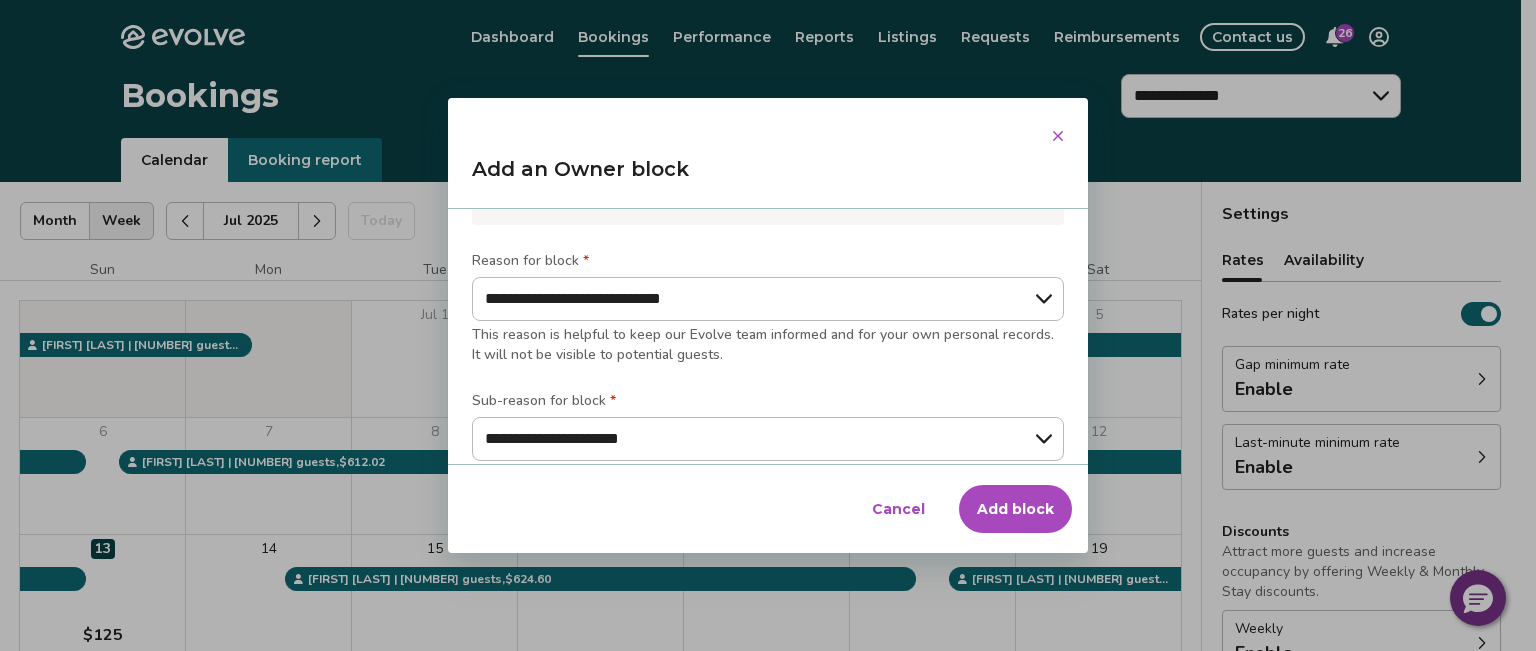 click on "Add block" at bounding box center (1015, 509) 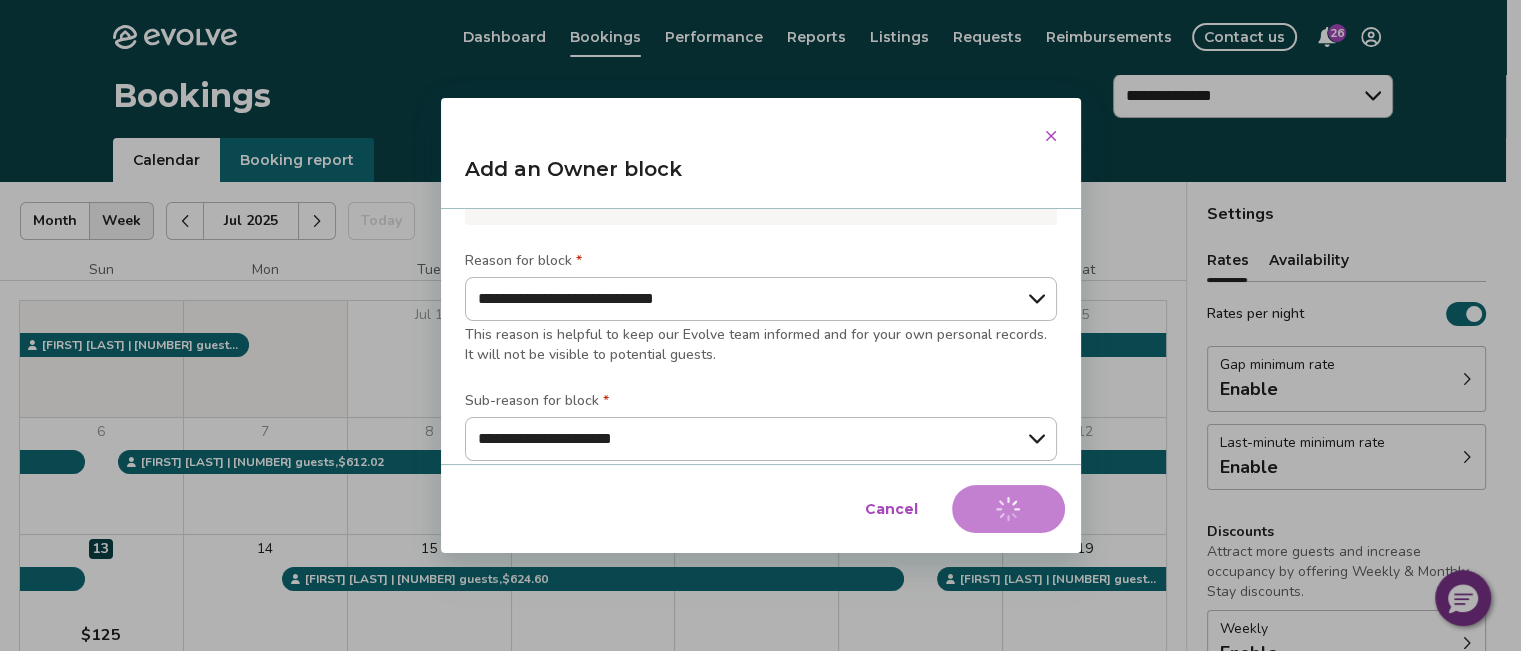 type on "*" 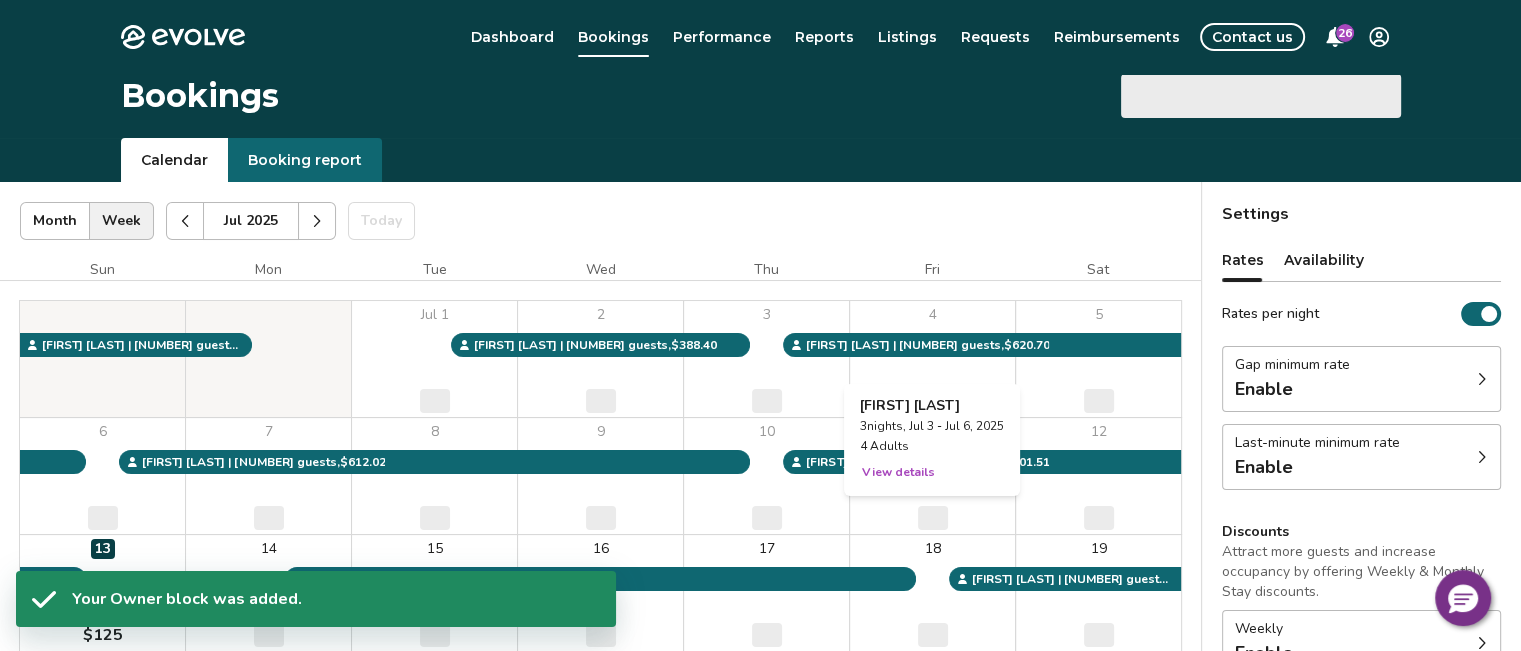 select on "**********" 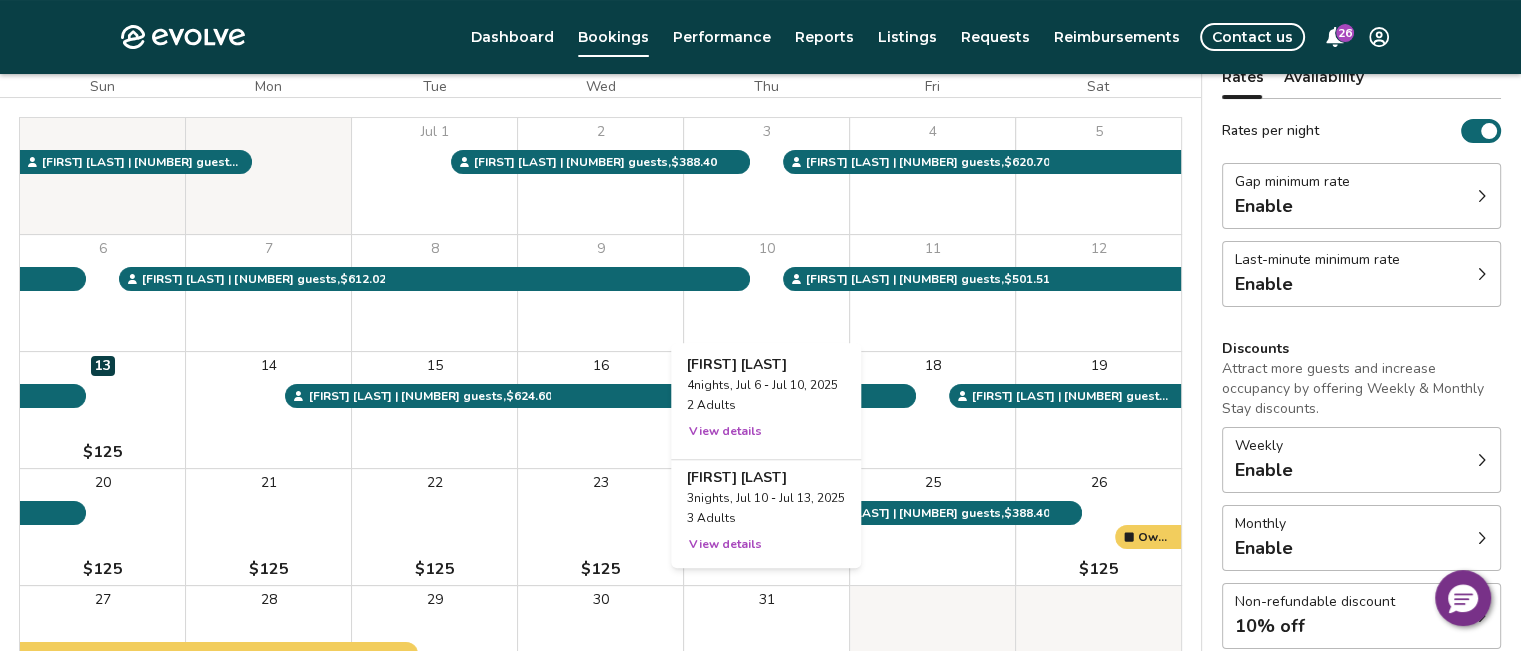 scroll, scrollTop: 0, scrollLeft: 0, axis: both 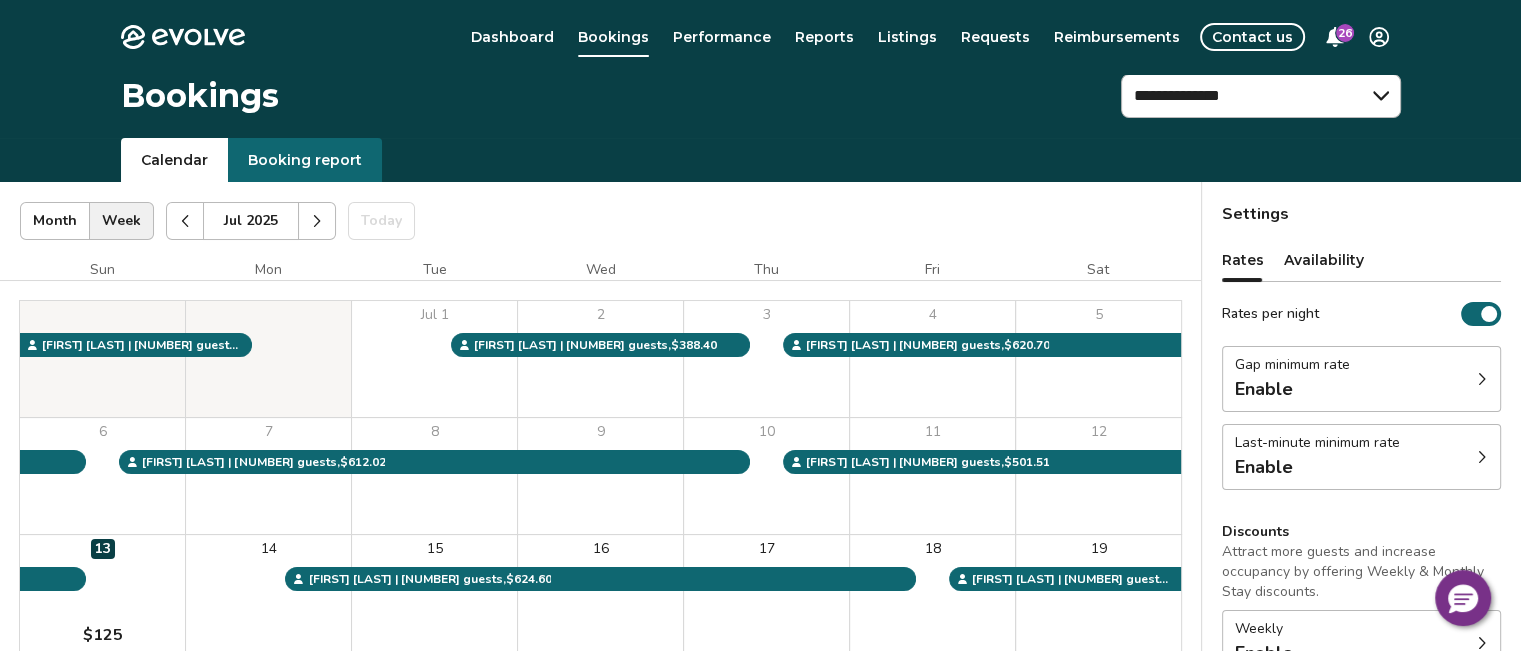 click 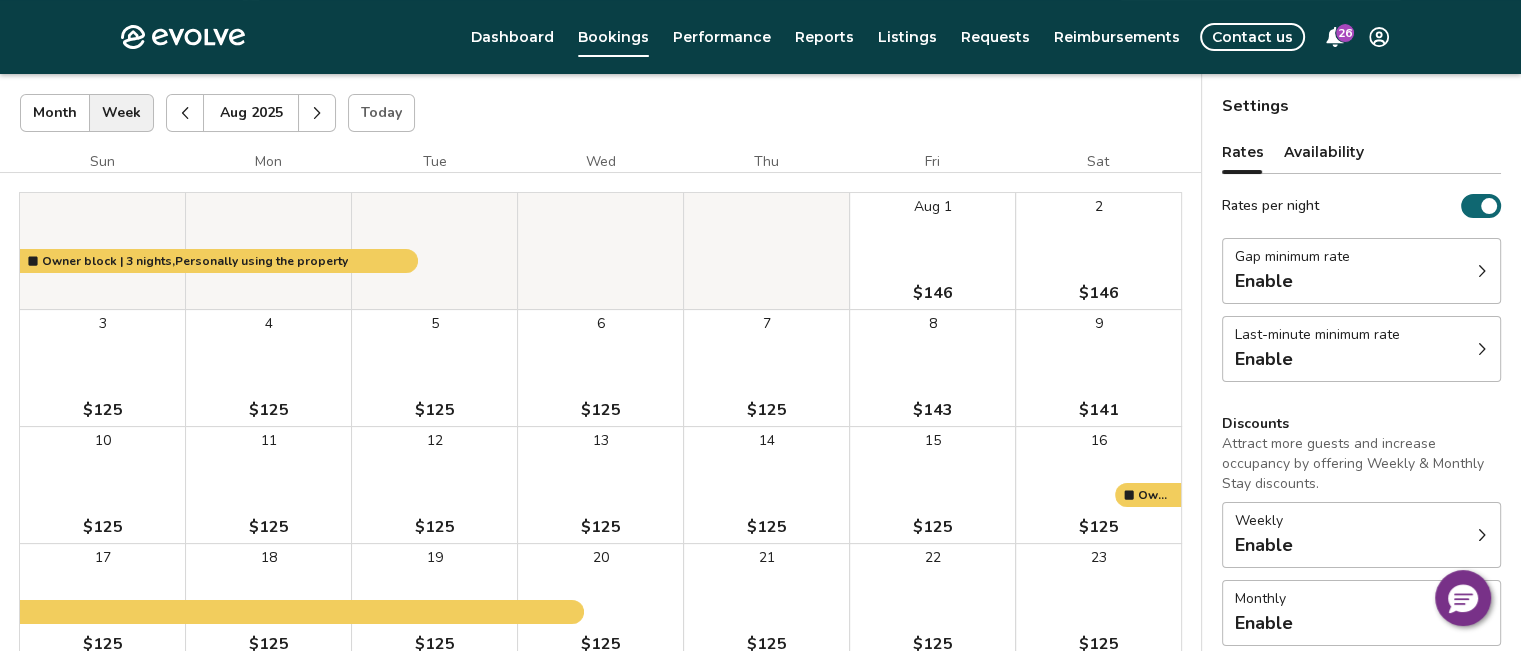 scroll, scrollTop: 0, scrollLeft: 0, axis: both 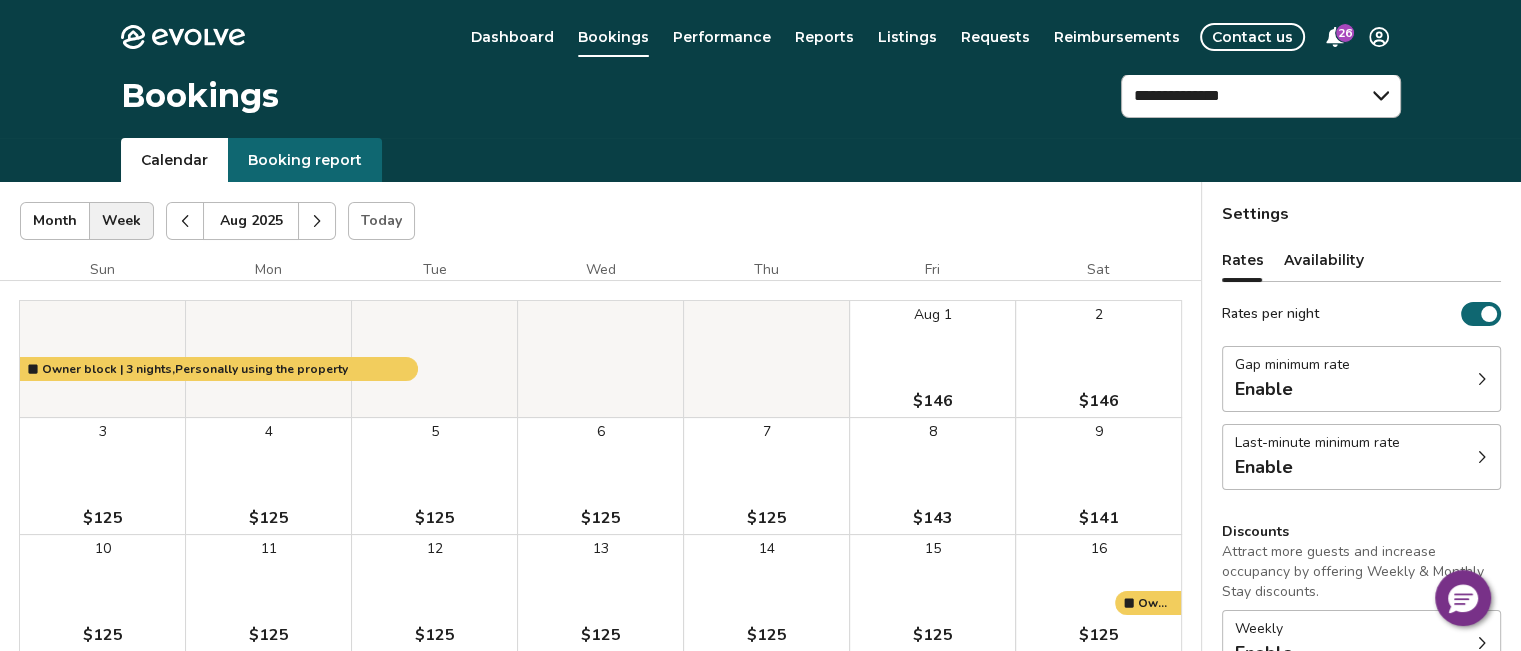 click at bounding box center [185, 221] 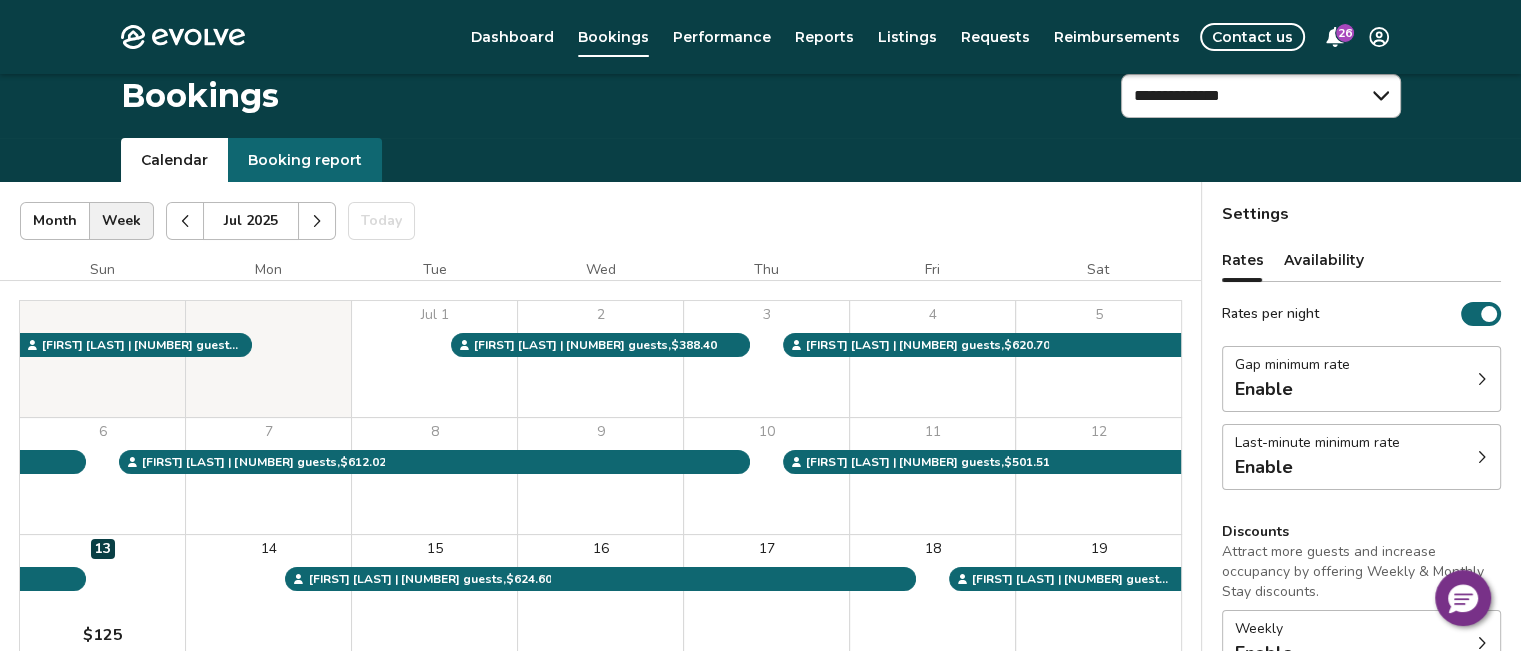 scroll, scrollTop: 100, scrollLeft: 0, axis: vertical 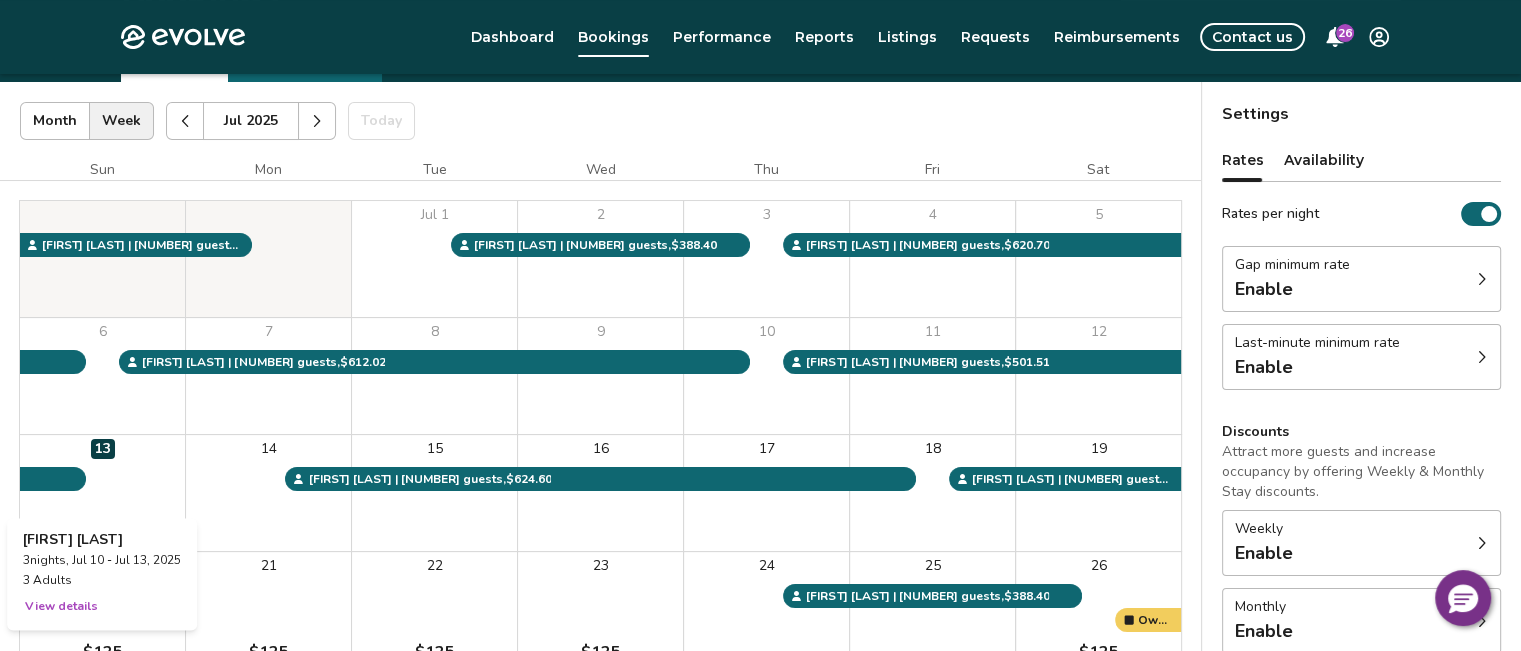 click on "13 $125" at bounding box center [102, 493] 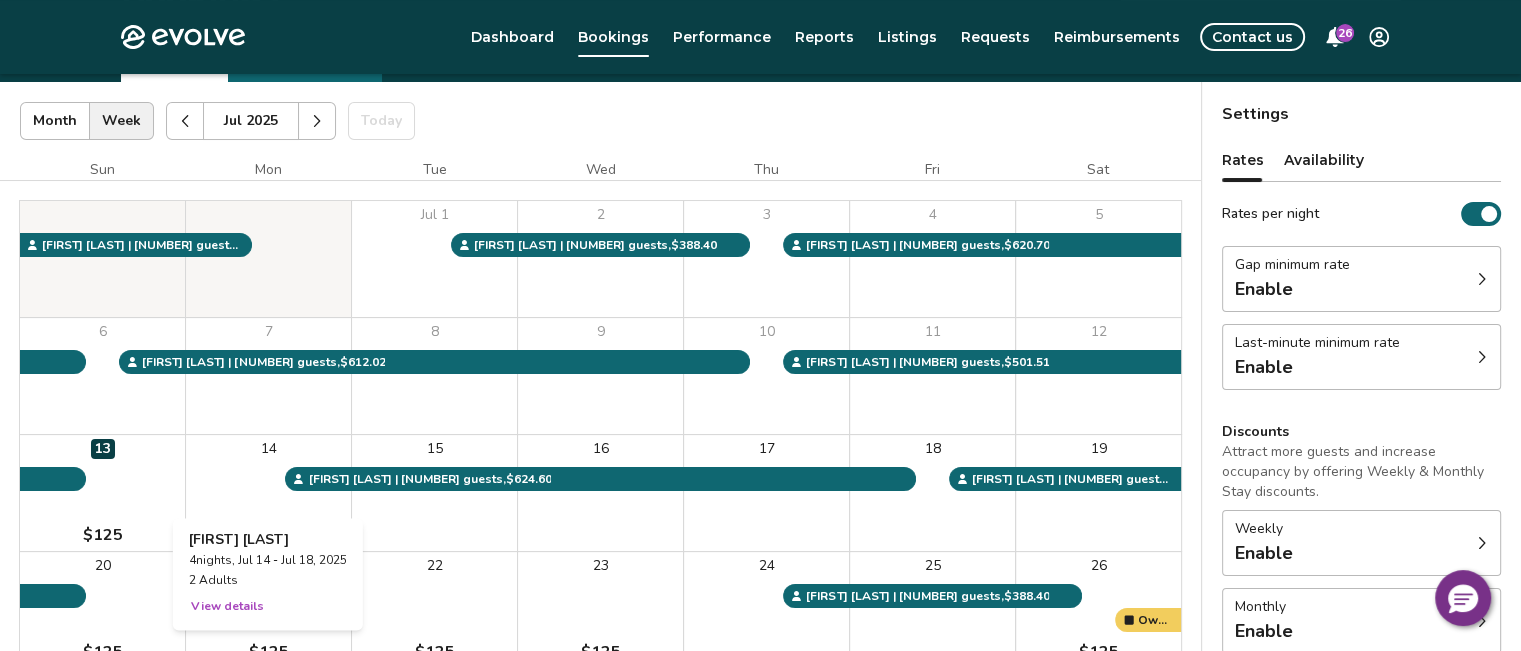 click on "14" at bounding box center (268, 493) 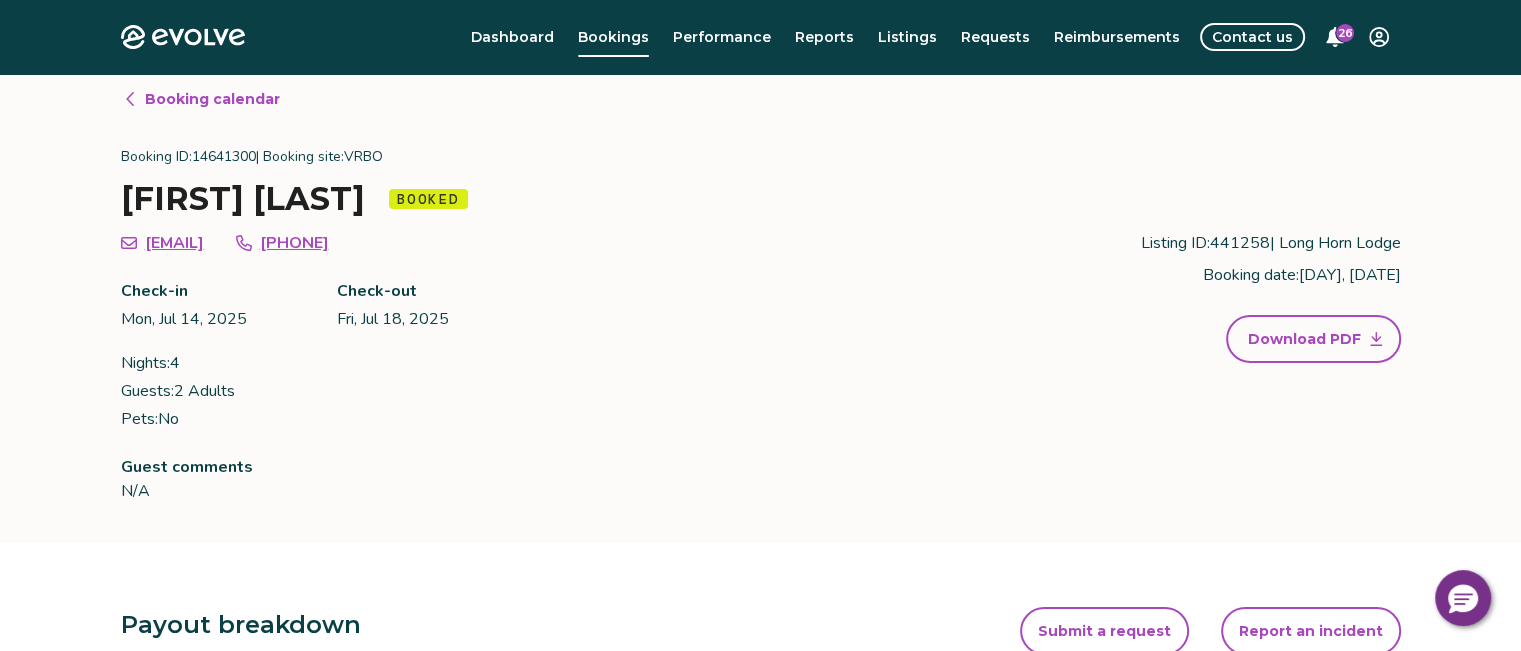 scroll, scrollTop: 0, scrollLeft: 0, axis: both 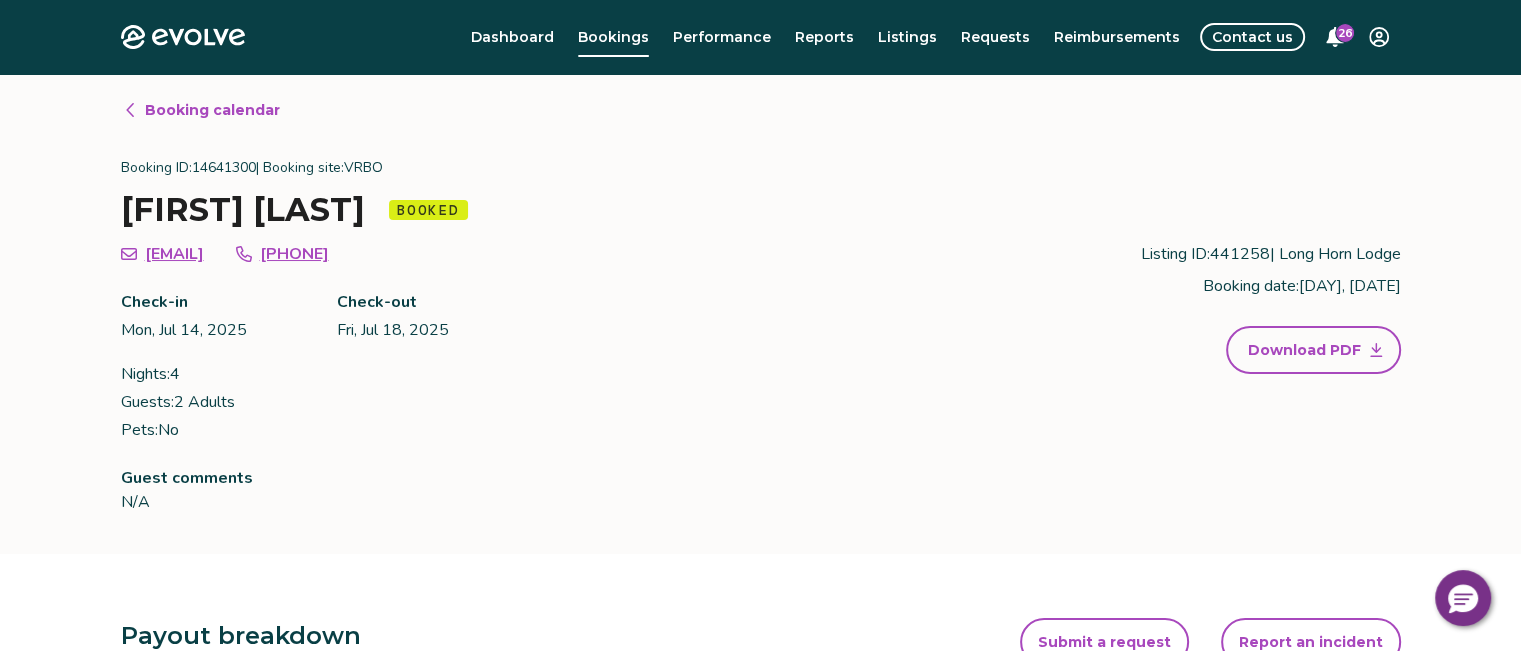 click on "Booking calendar" at bounding box center (212, 110) 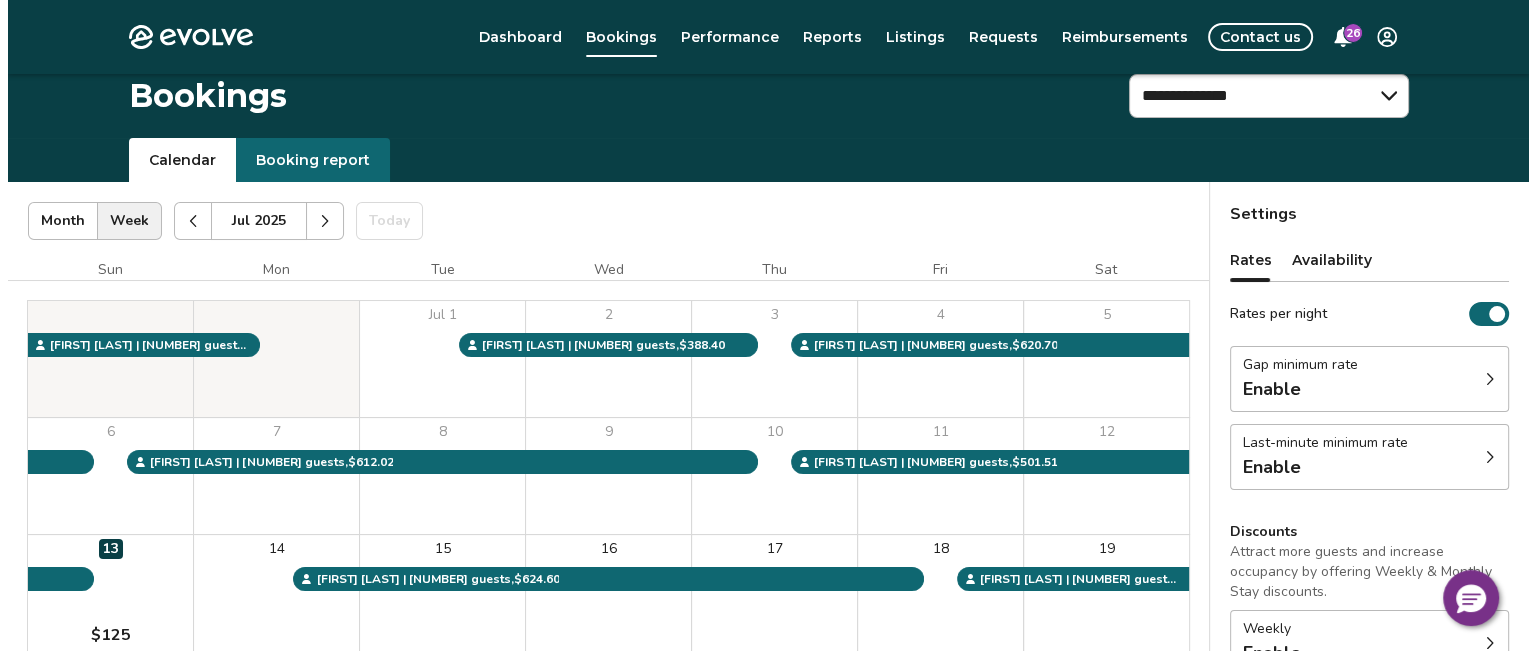 scroll, scrollTop: 100, scrollLeft: 0, axis: vertical 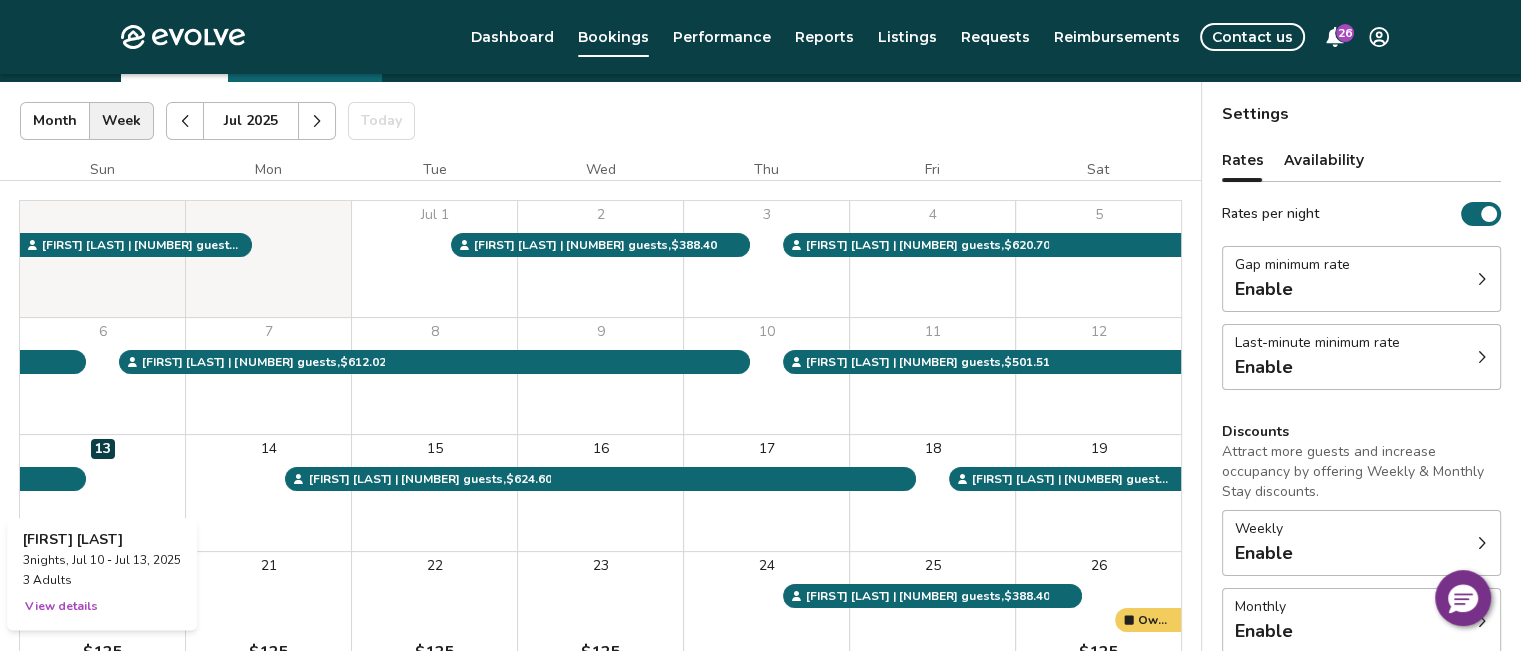 click on "13 $125" at bounding box center [102, 493] 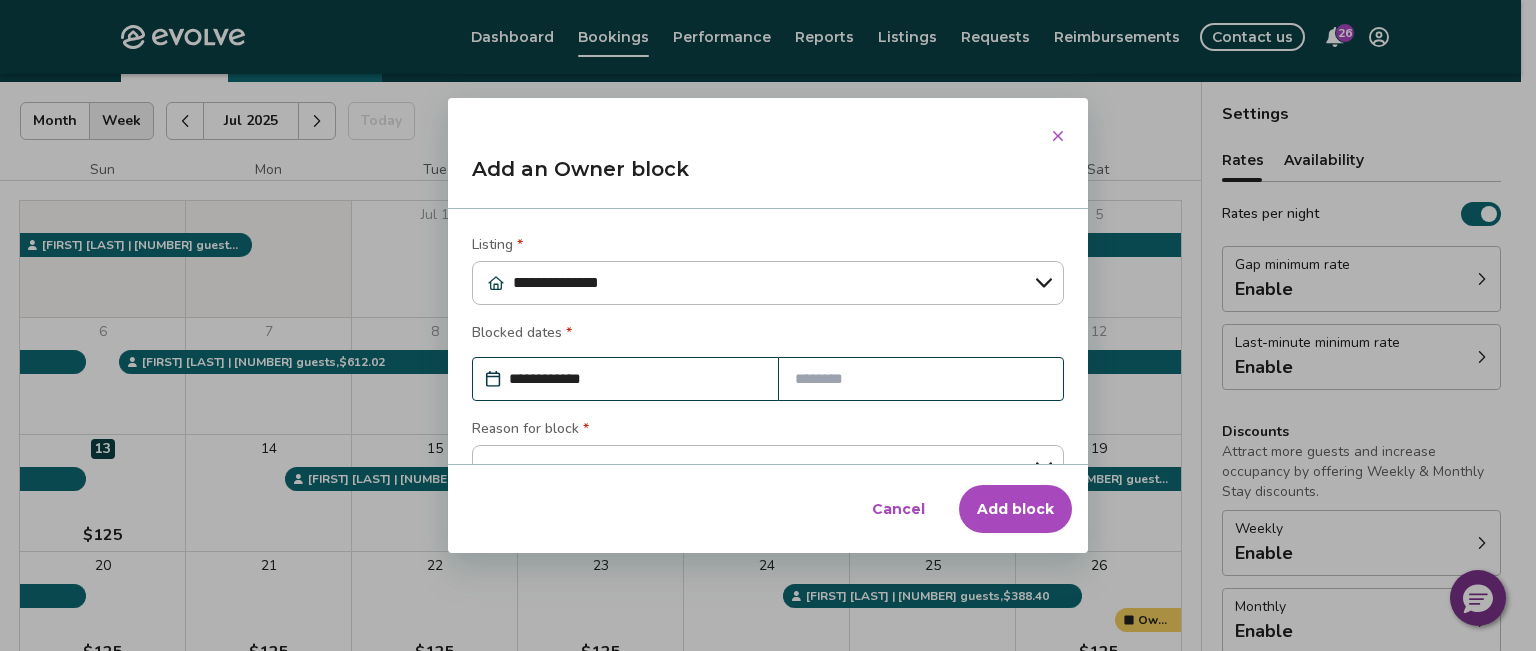 click at bounding box center (921, 379) 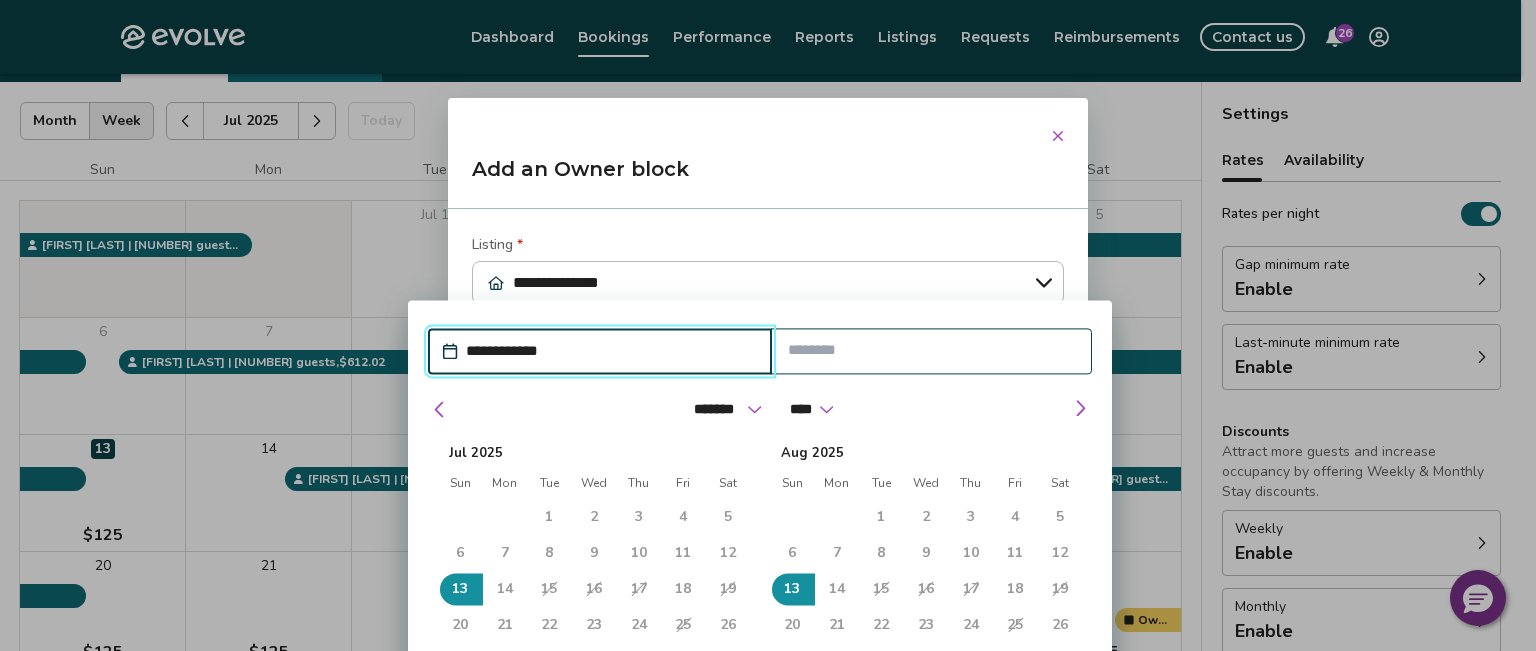 scroll, scrollTop: 300, scrollLeft: 0, axis: vertical 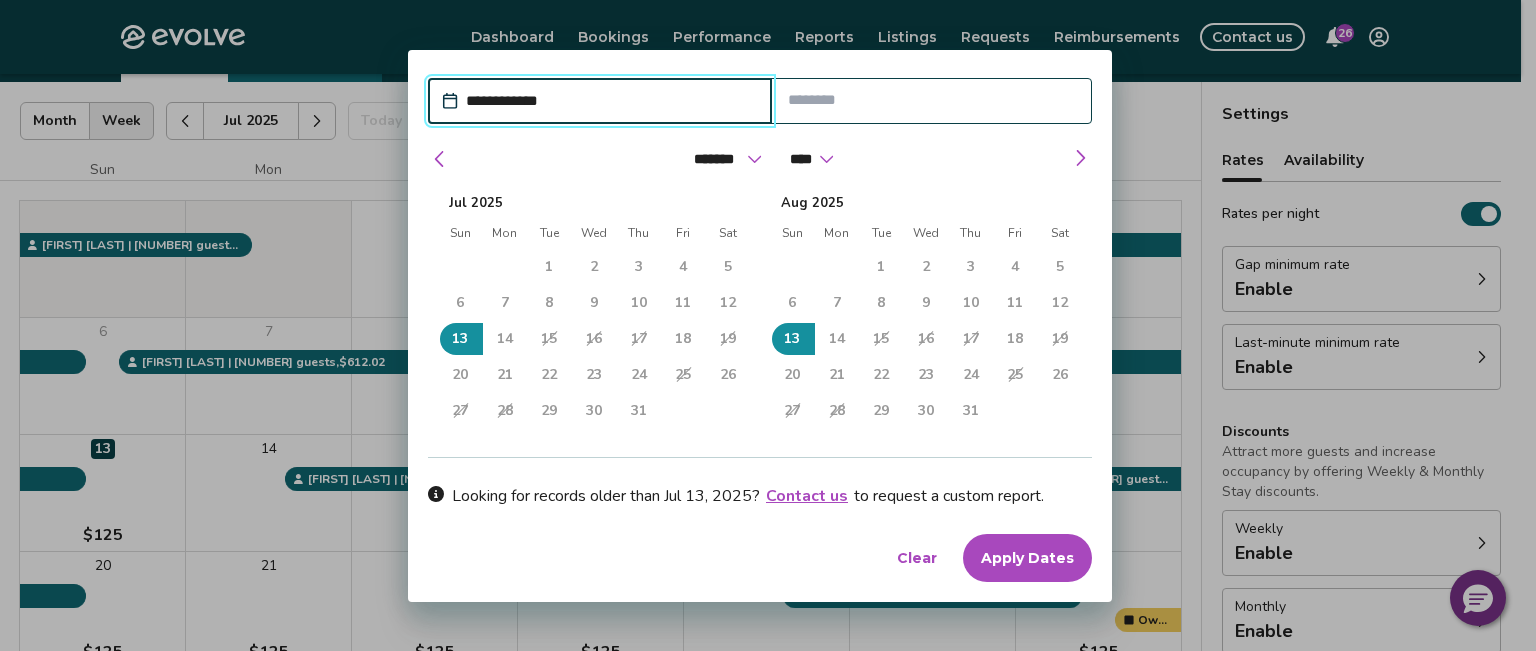 click on "14" at bounding box center (505, 339) 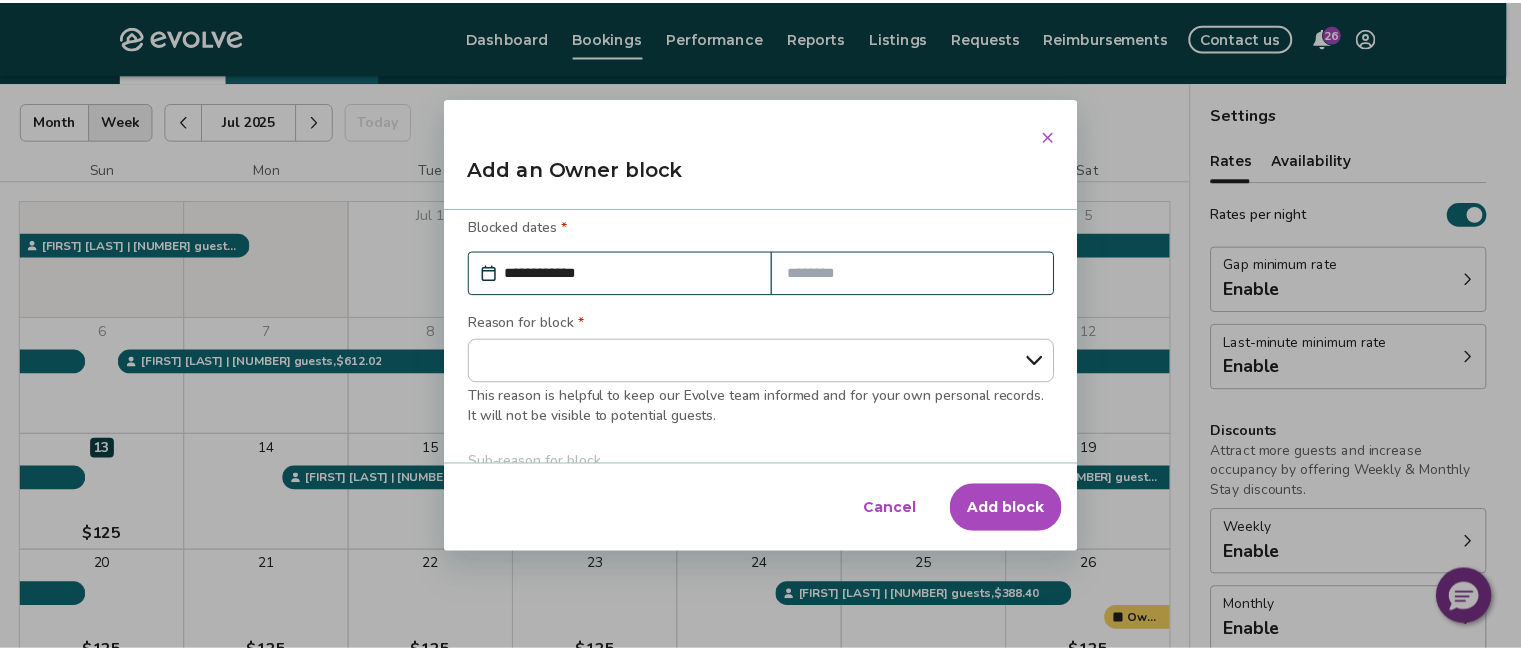 scroll, scrollTop: 100, scrollLeft: 0, axis: vertical 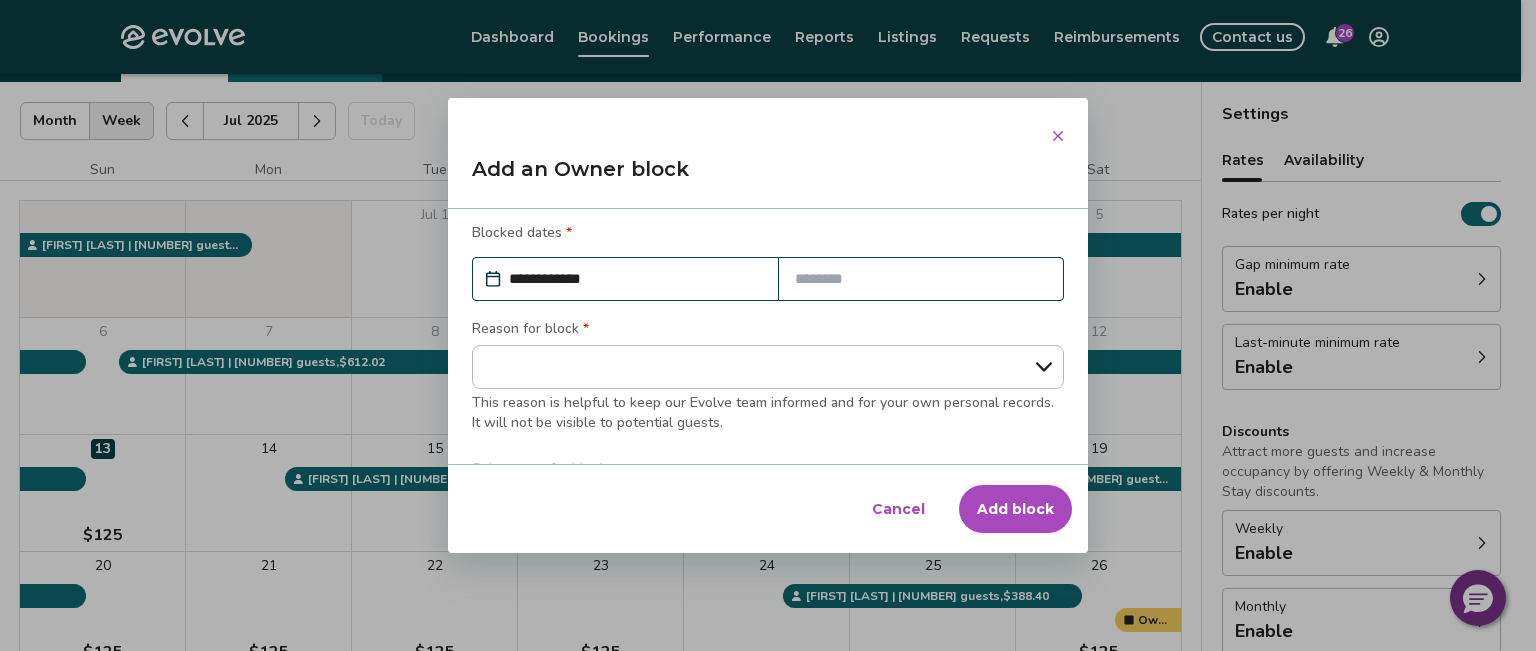 click at bounding box center (921, 279) 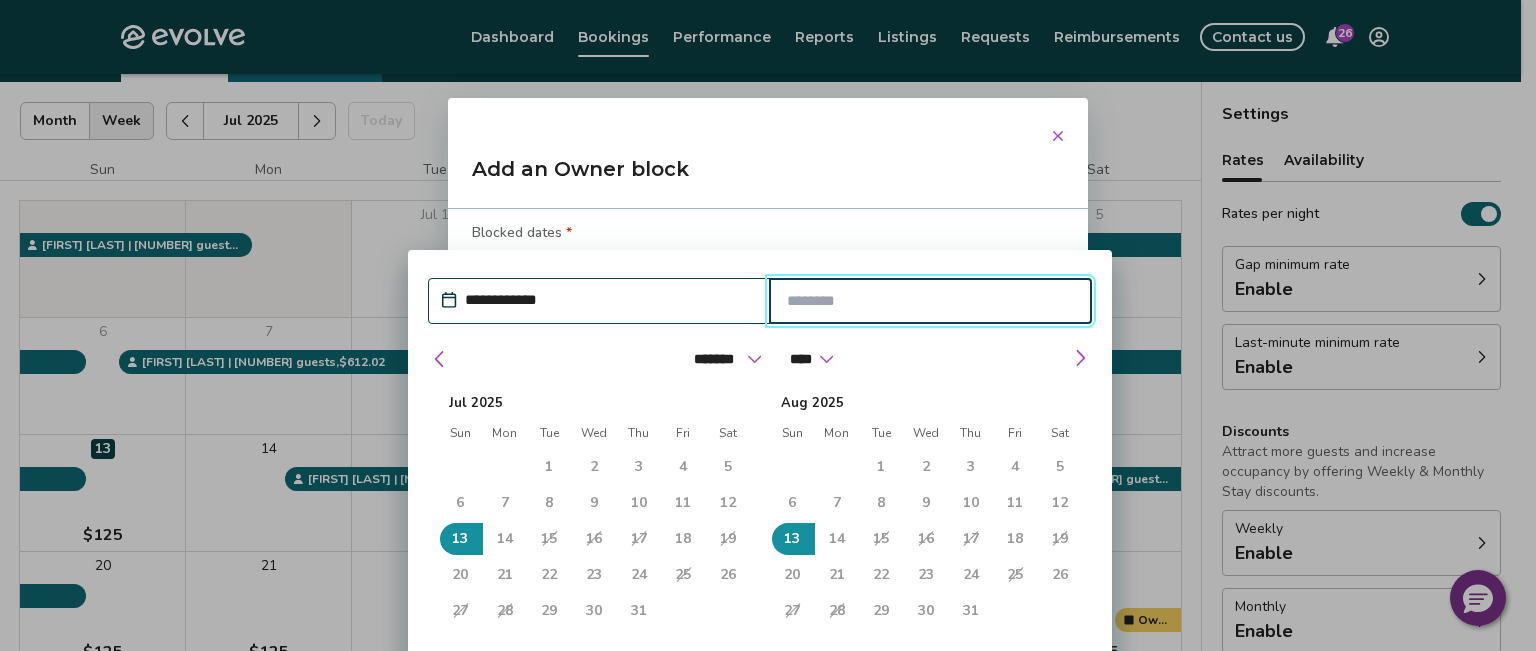 click at bounding box center [931, 301] 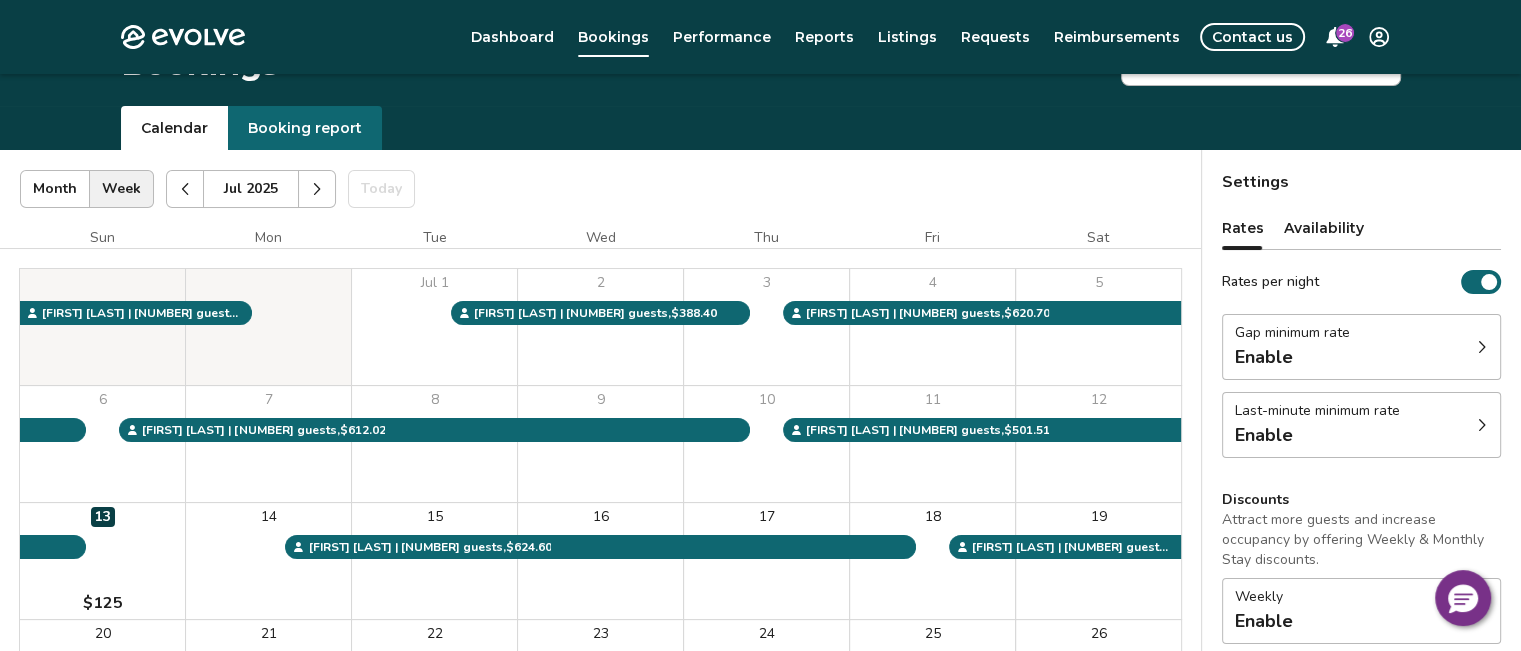 scroll, scrollTop: 0, scrollLeft: 0, axis: both 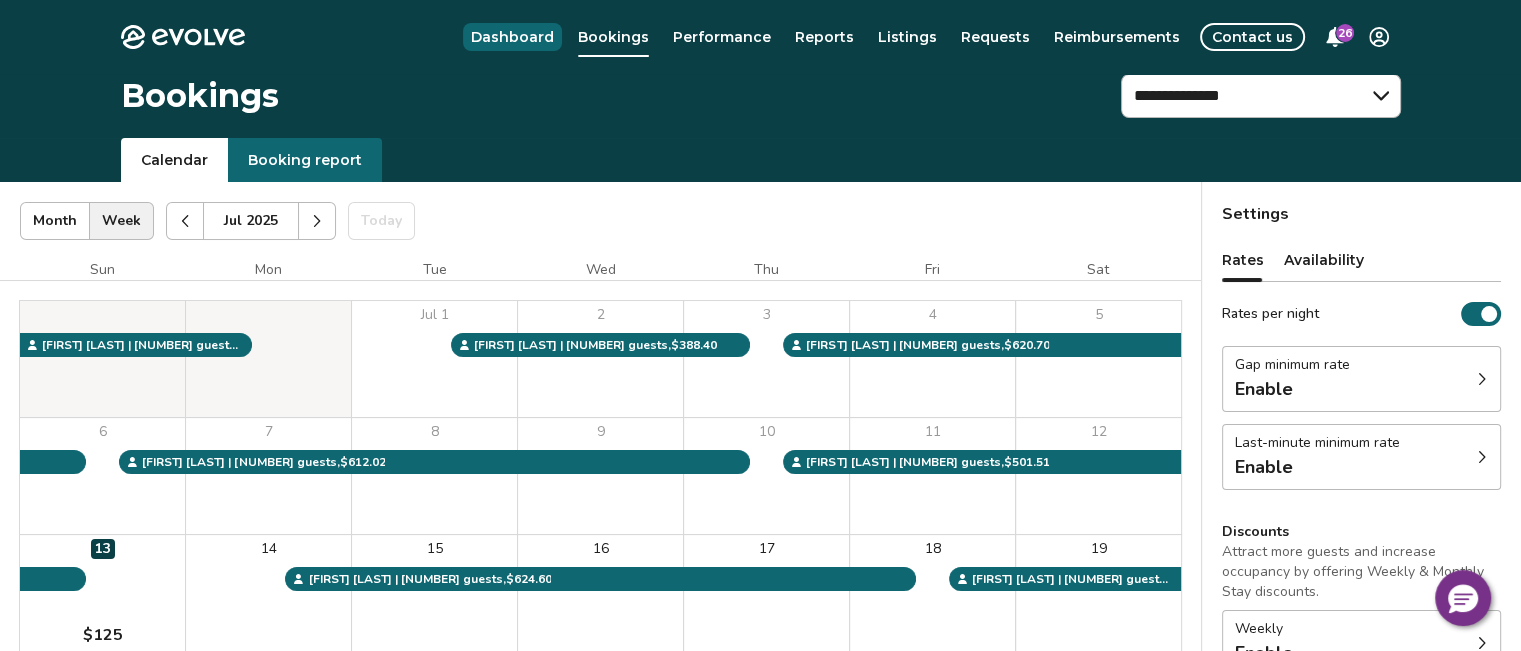 click on "Dashboard" at bounding box center [512, 37] 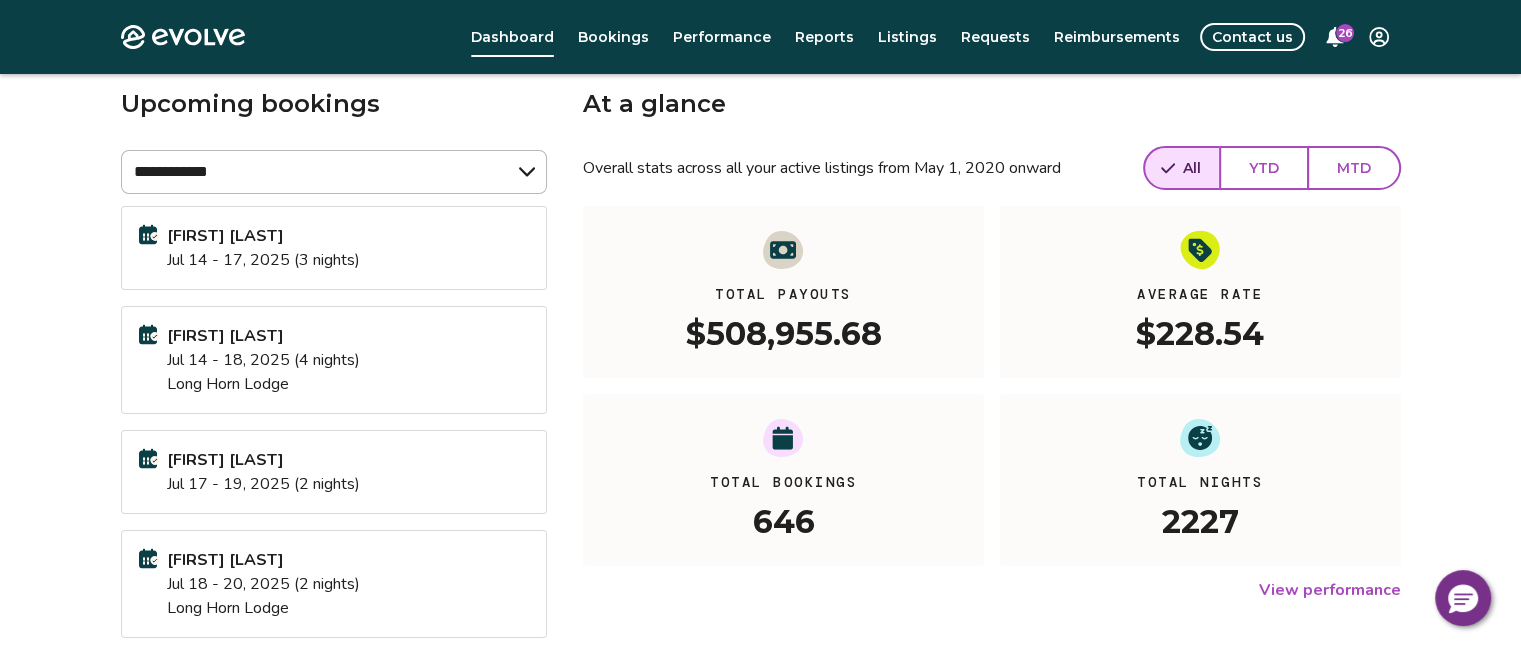 scroll, scrollTop: 0, scrollLeft: 0, axis: both 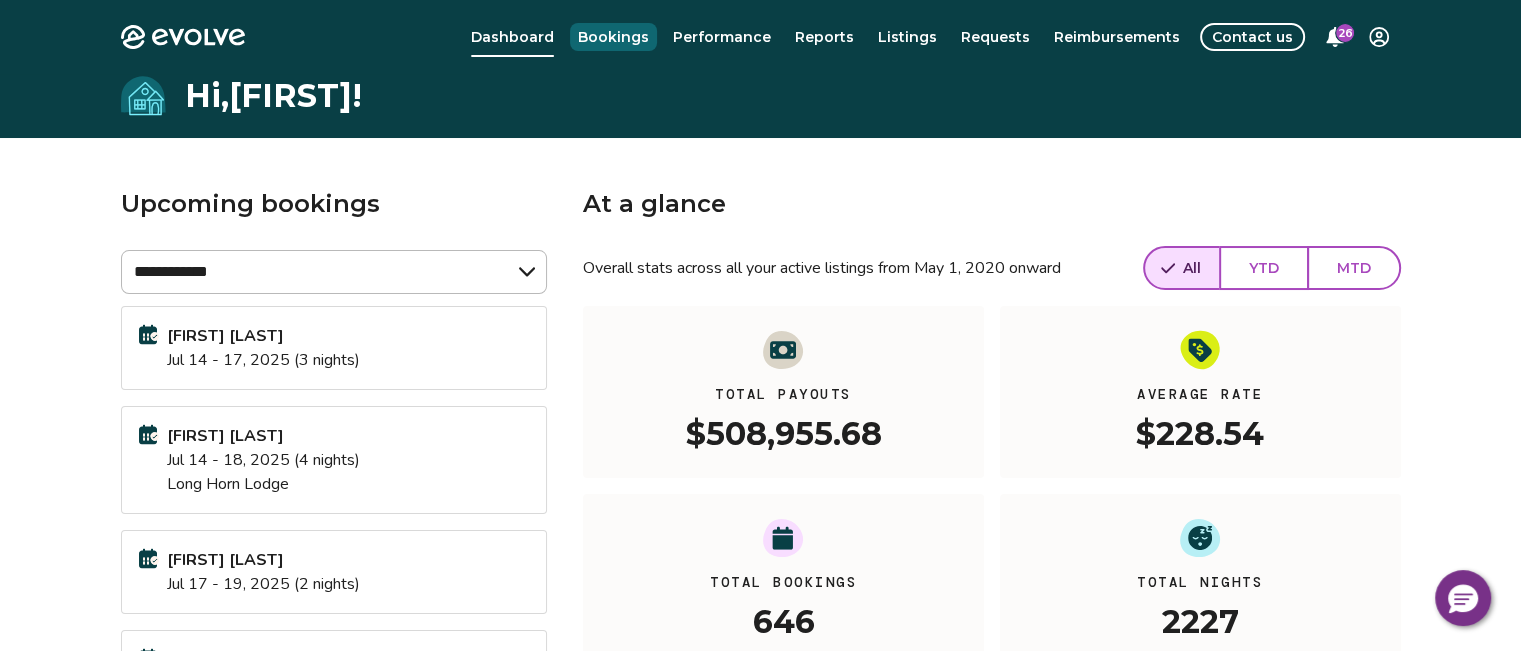 click on "Bookings" at bounding box center (613, 37) 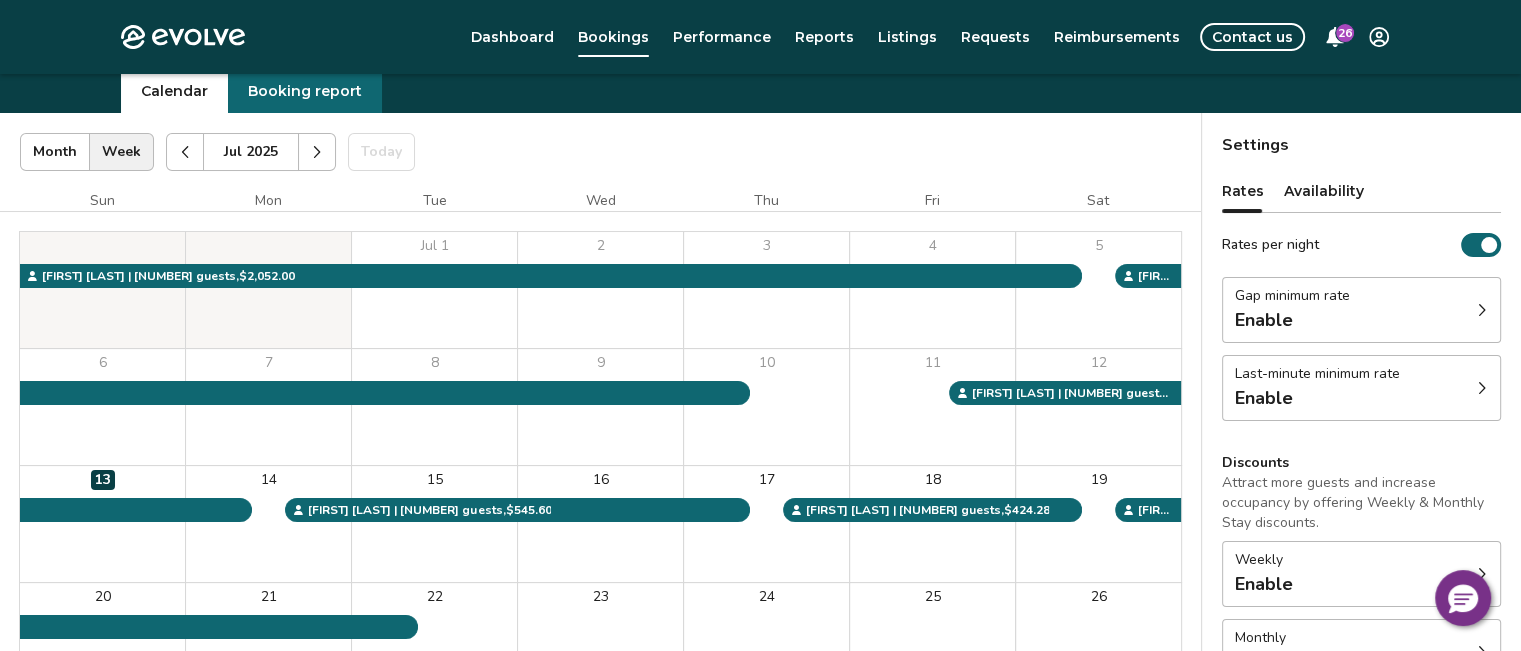 scroll, scrollTop: 100, scrollLeft: 0, axis: vertical 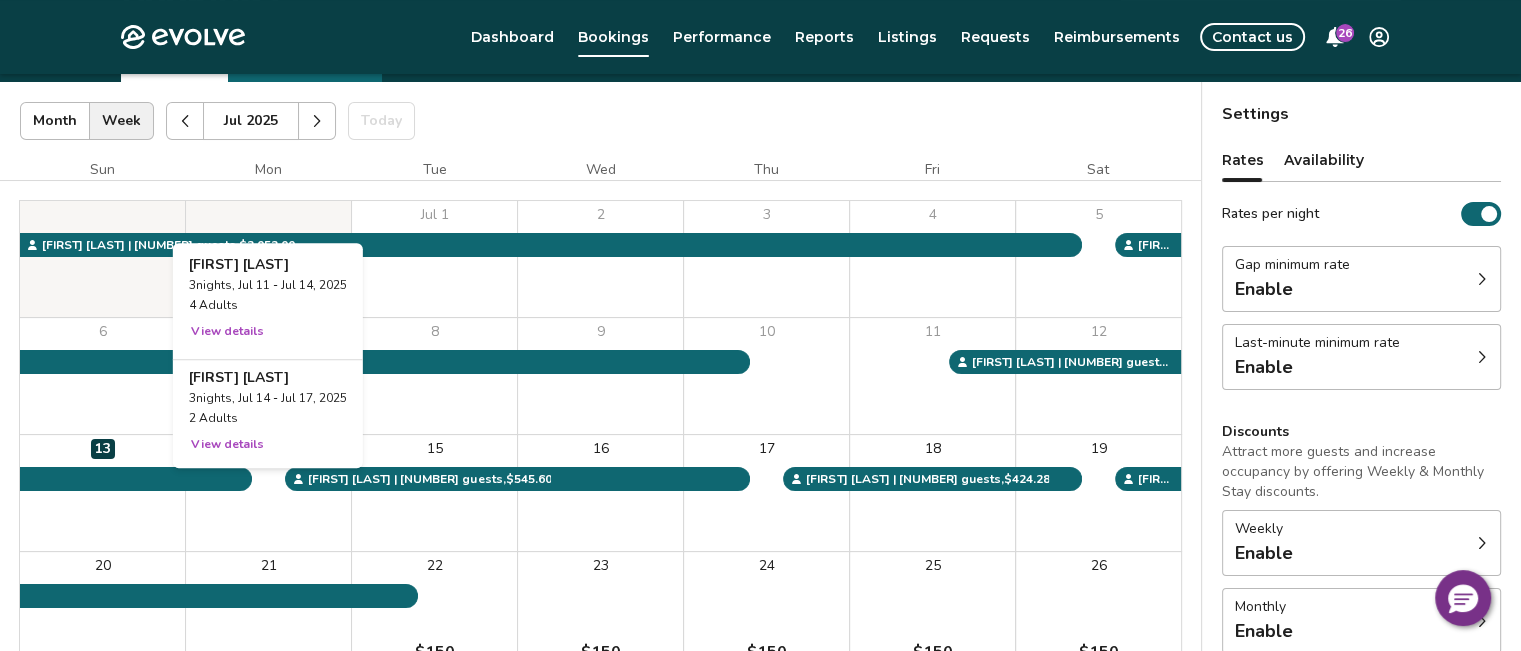 click on "14" at bounding box center (268, 493) 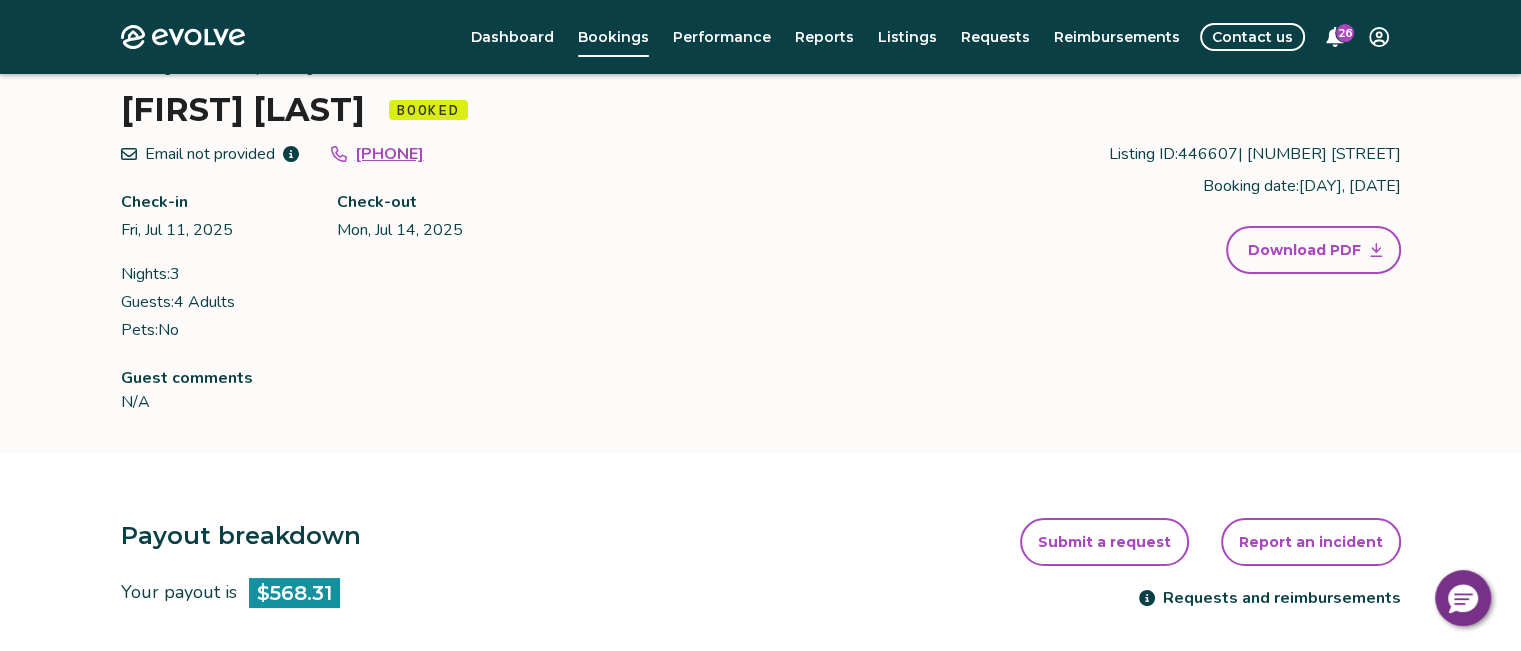 scroll, scrollTop: 0, scrollLeft: 0, axis: both 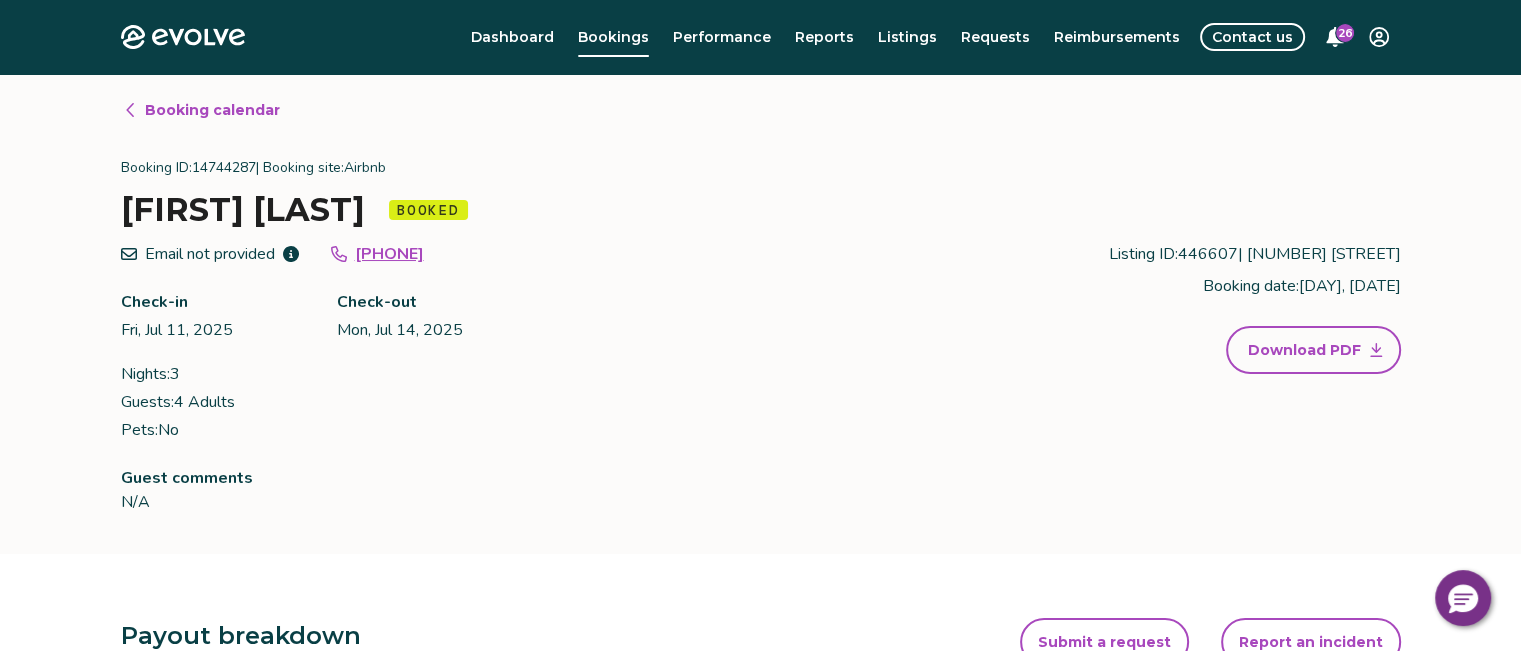 click on "Booking calendar" at bounding box center (212, 110) 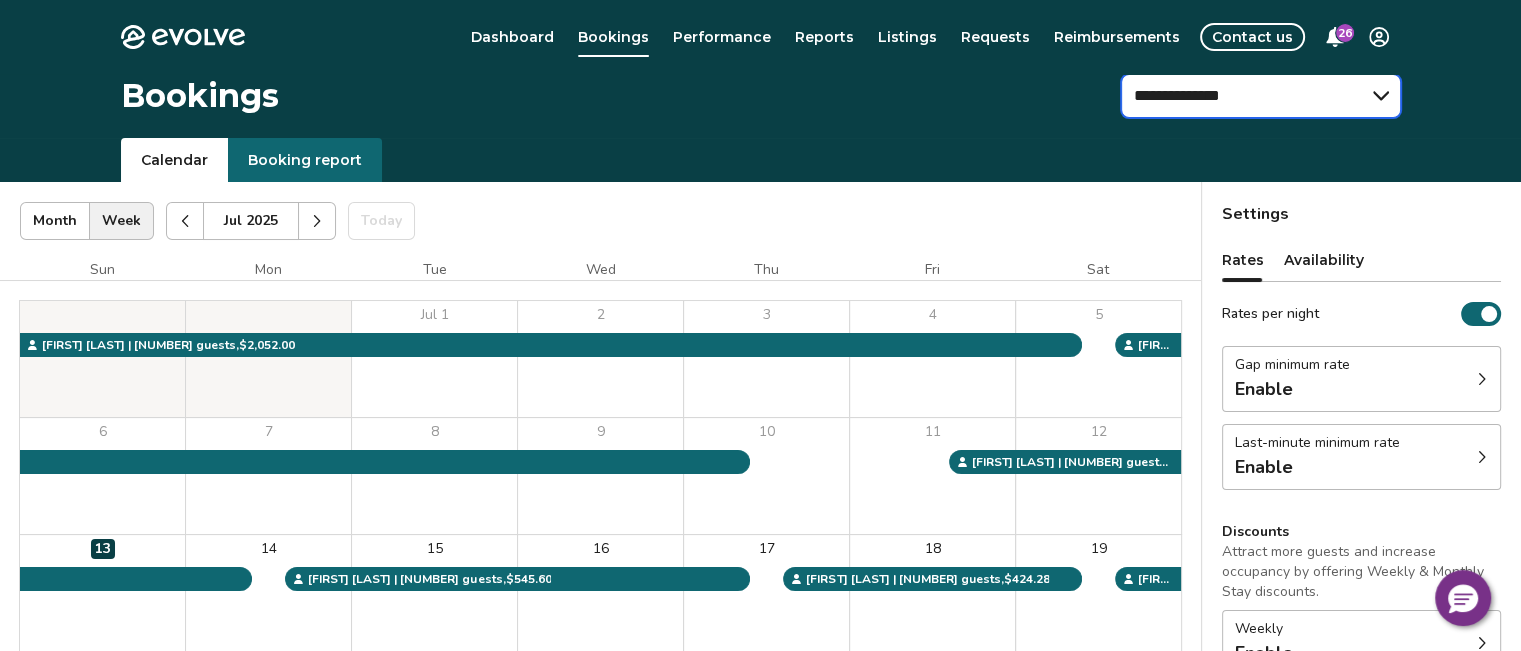 click on "**********" at bounding box center [1261, 96] 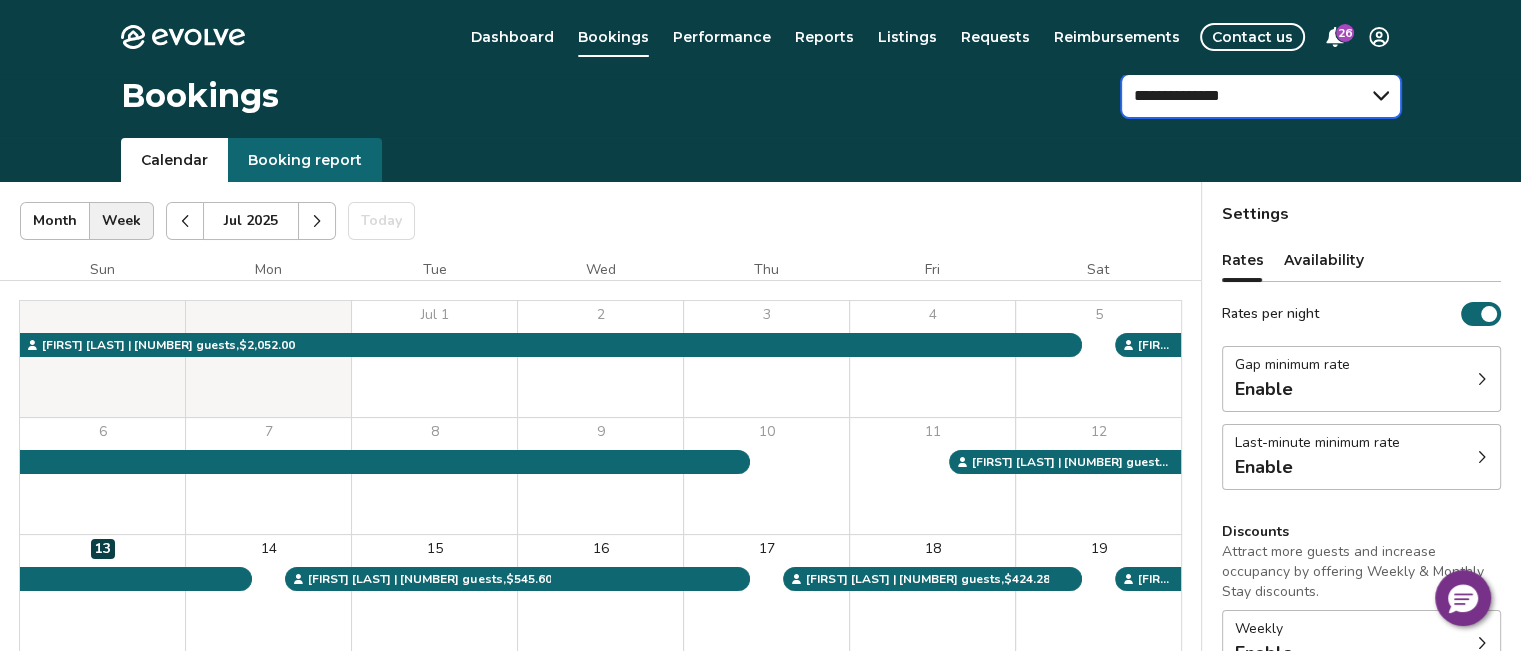 click on "**********" at bounding box center (1261, 96) 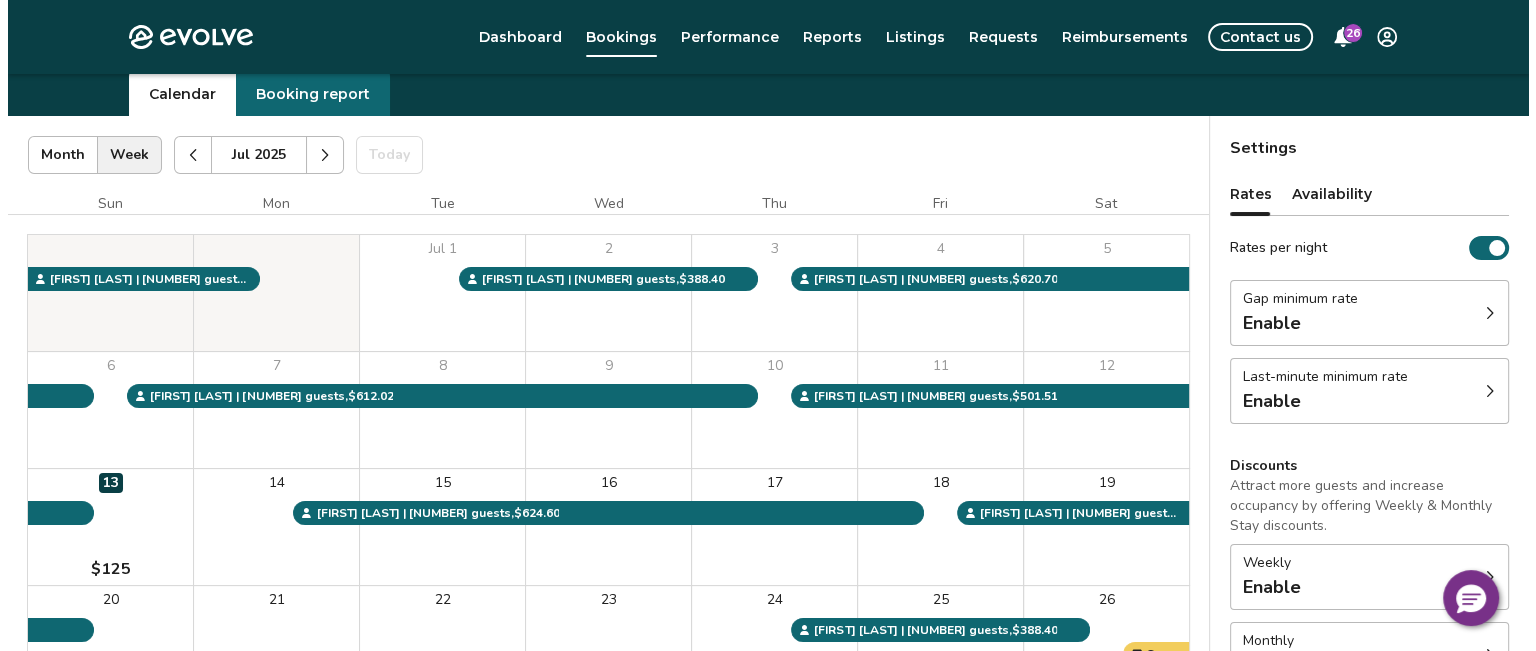 scroll, scrollTop: 100, scrollLeft: 0, axis: vertical 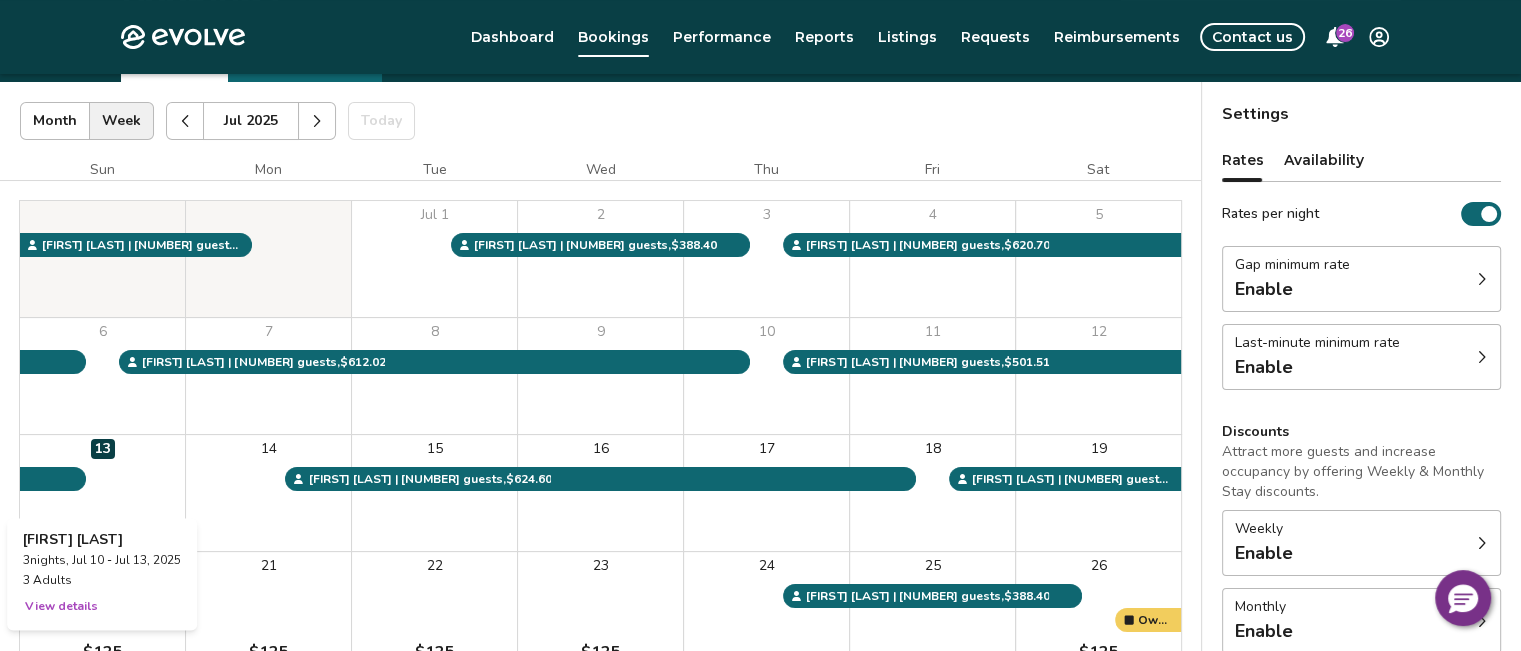 click on "13 $125" at bounding box center [102, 493] 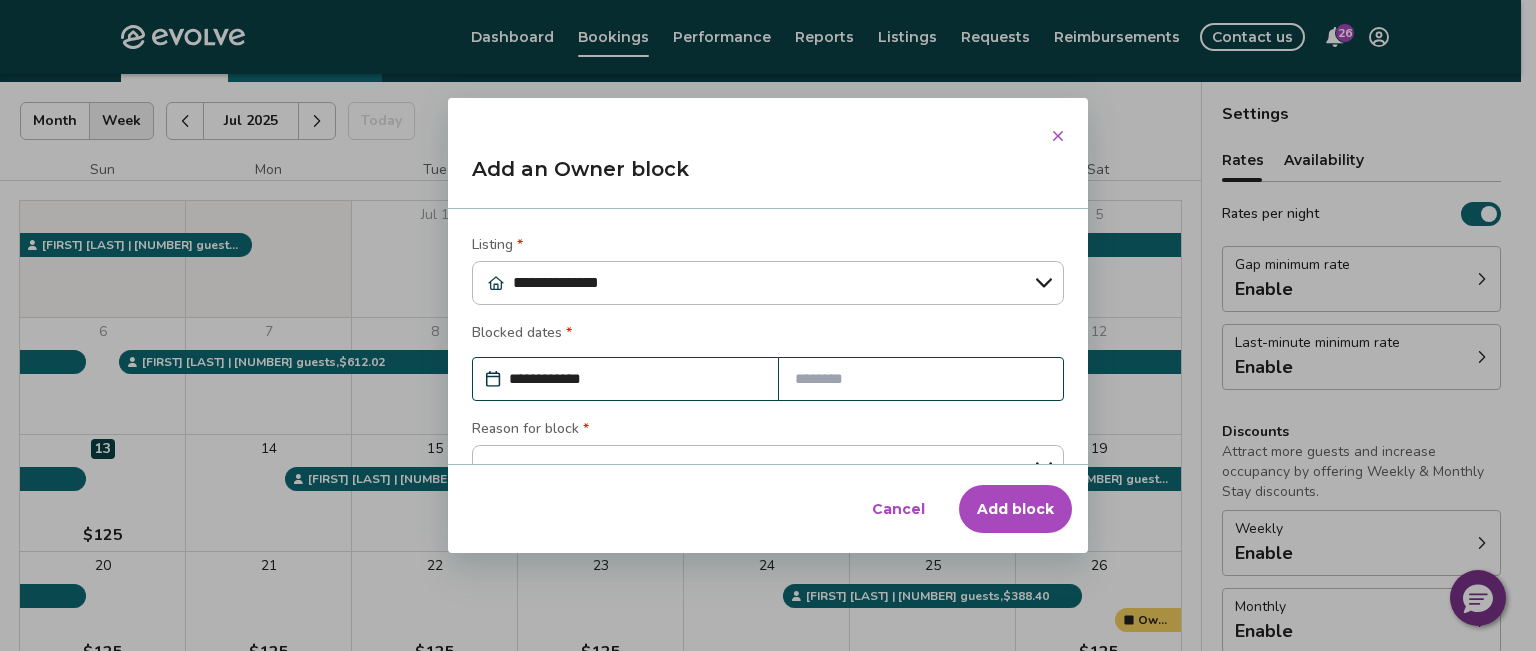 click at bounding box center [921, 379] 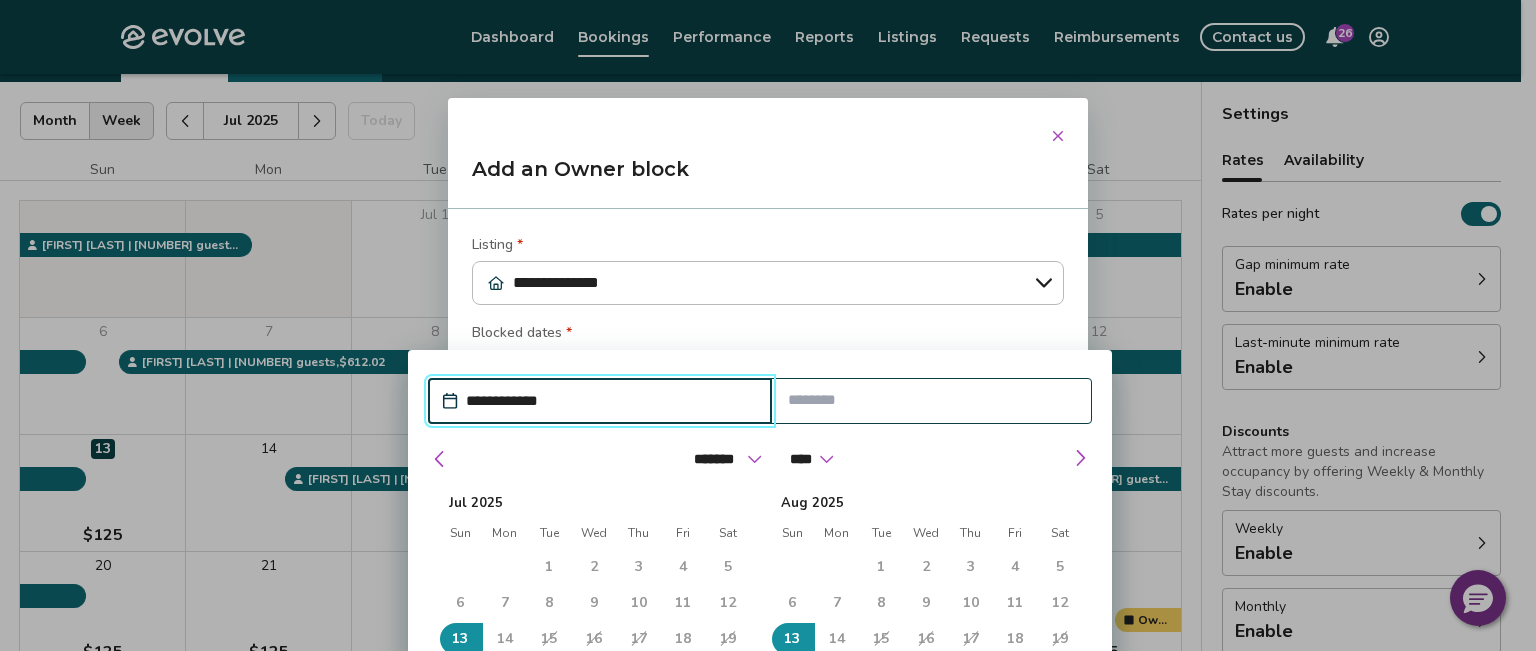 click on "**********" at bounding box center (610, 401) 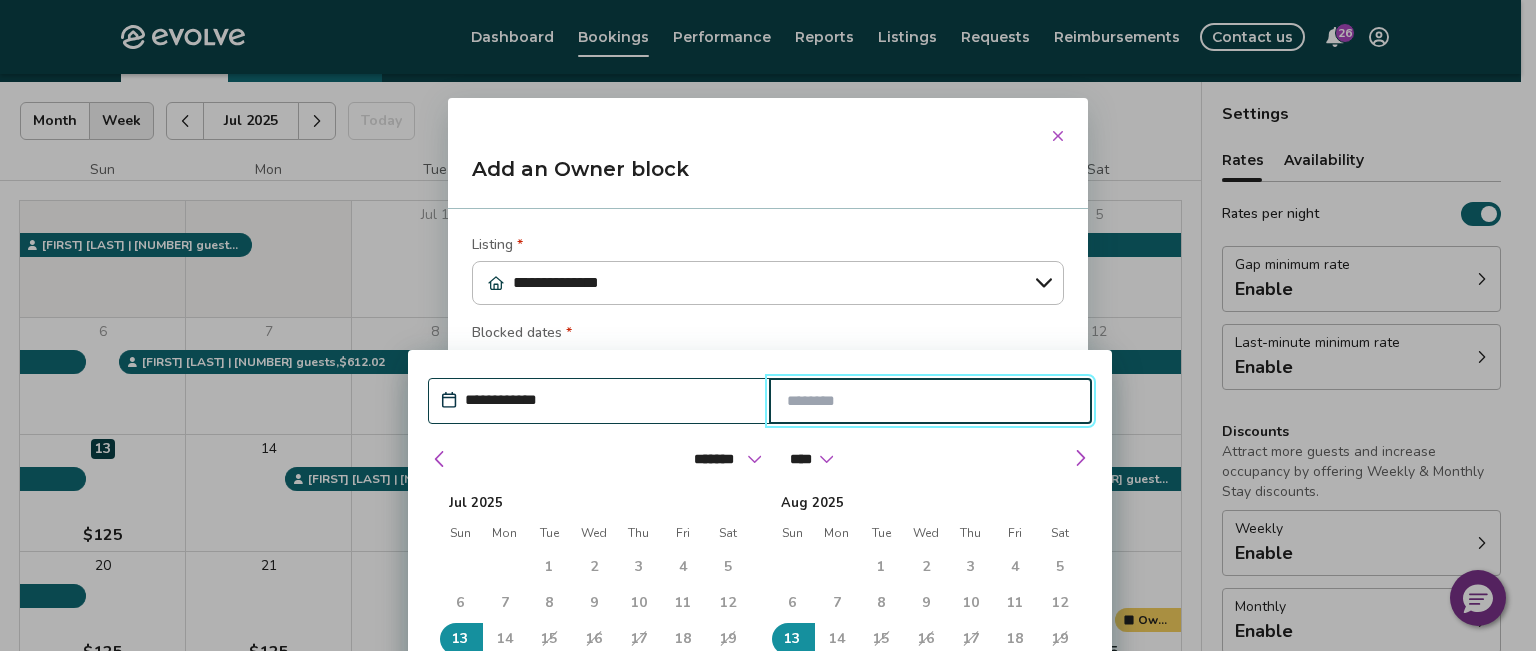 click at bounding box center [931, 401] 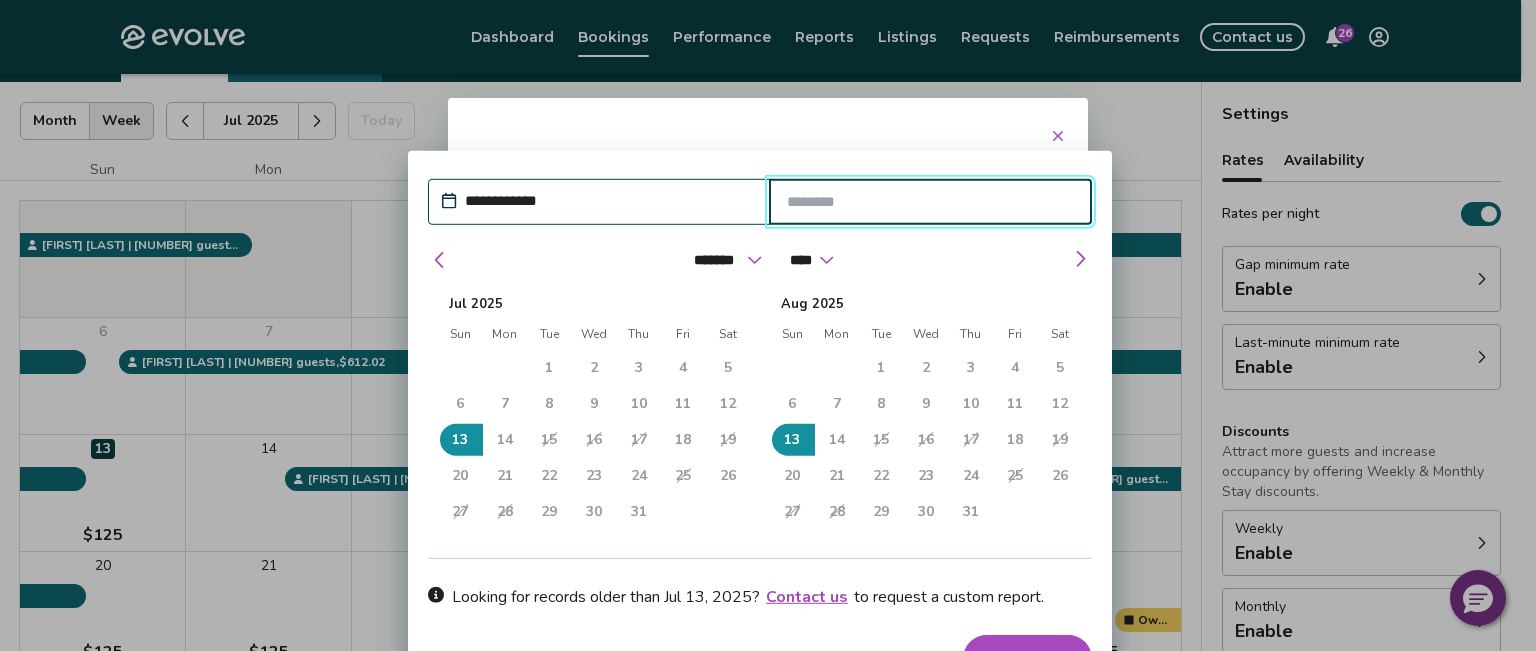 scroll, scrollTop: 300, scrollLeft: 0, axis: vertical 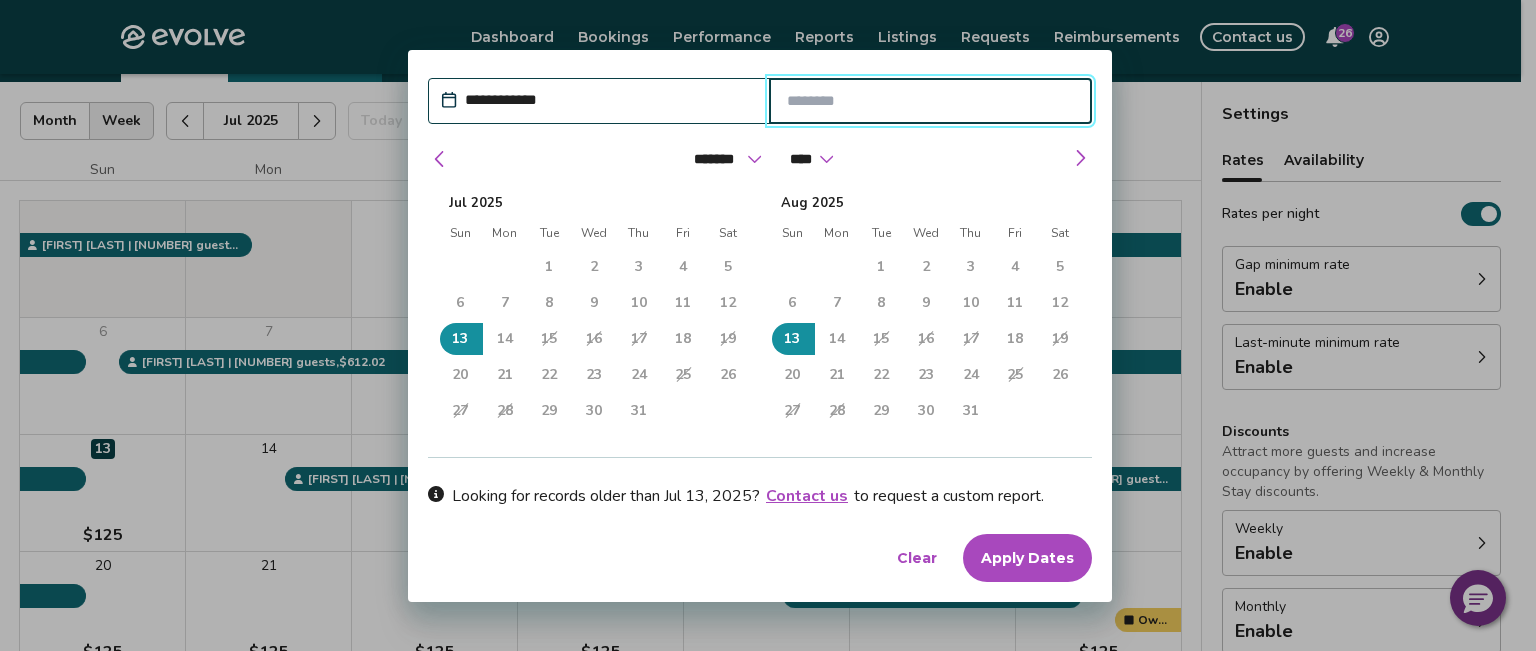click on "14" at bounding box center [505, 339] 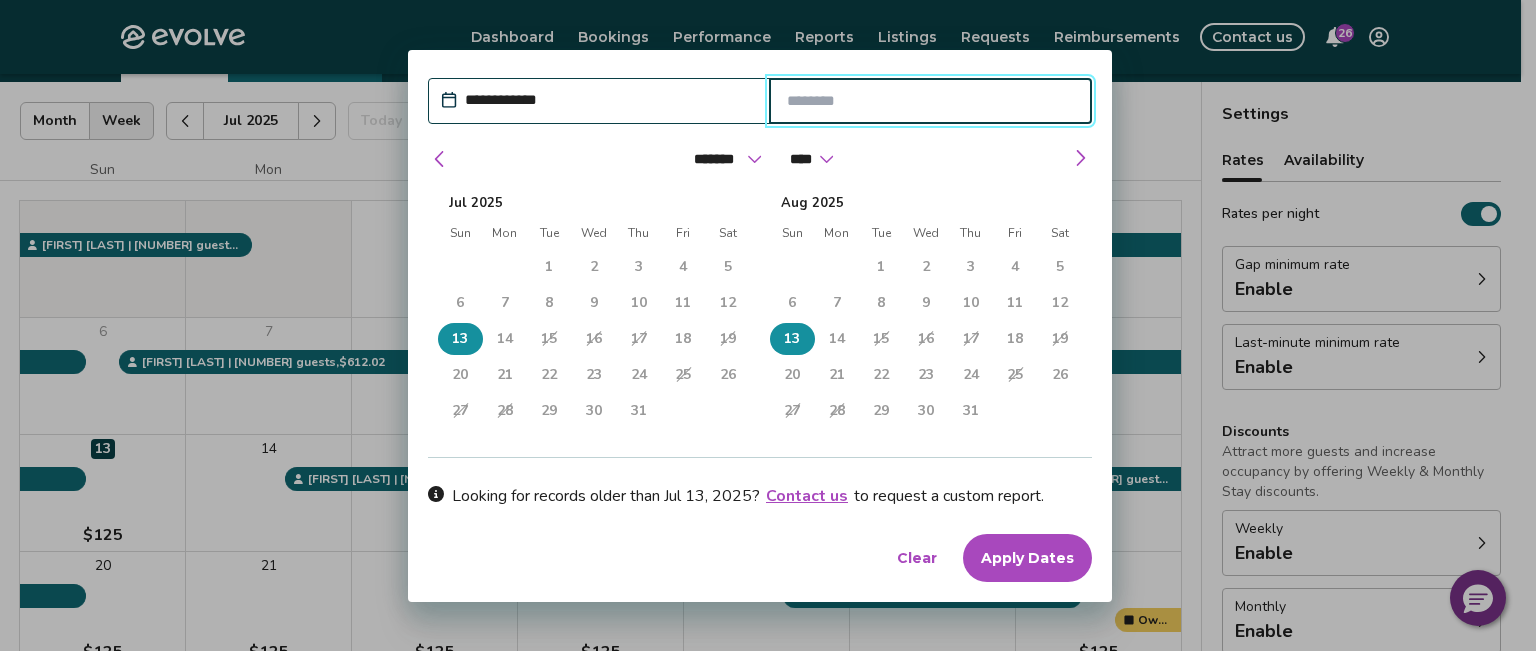 click on "13" at bounding box center (460, 339) 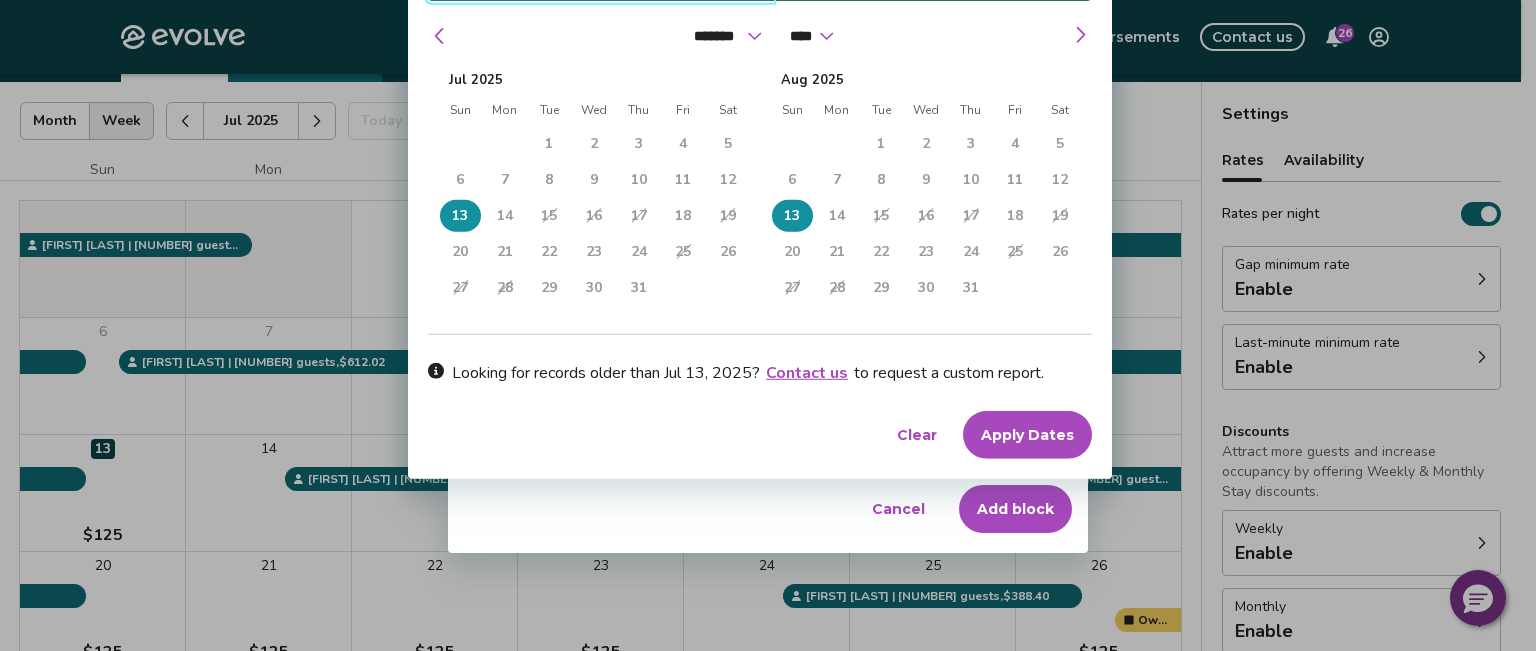 scroll, scrollTop: 424, scrollLeft: 0, axis: vertical 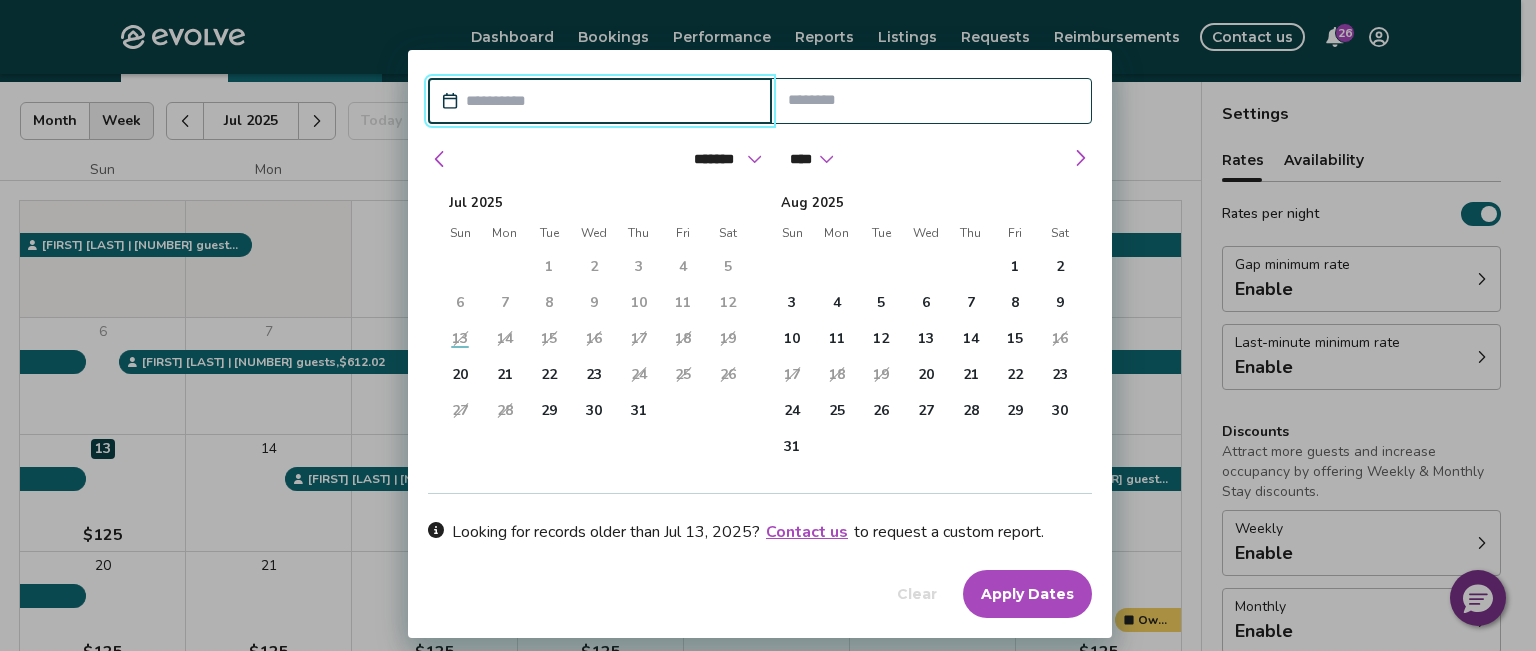 click at bounding box center [610, 101] 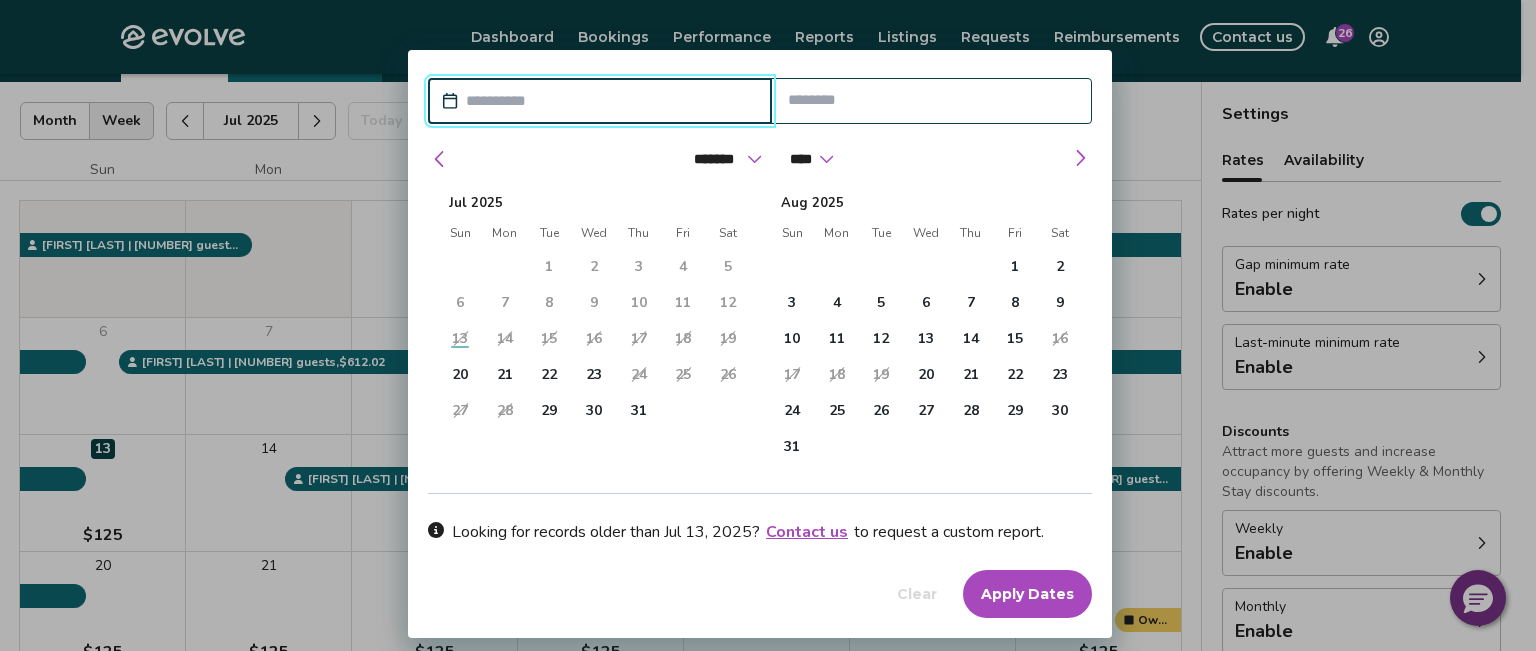 click on "13" at bounding box center (460, 339) 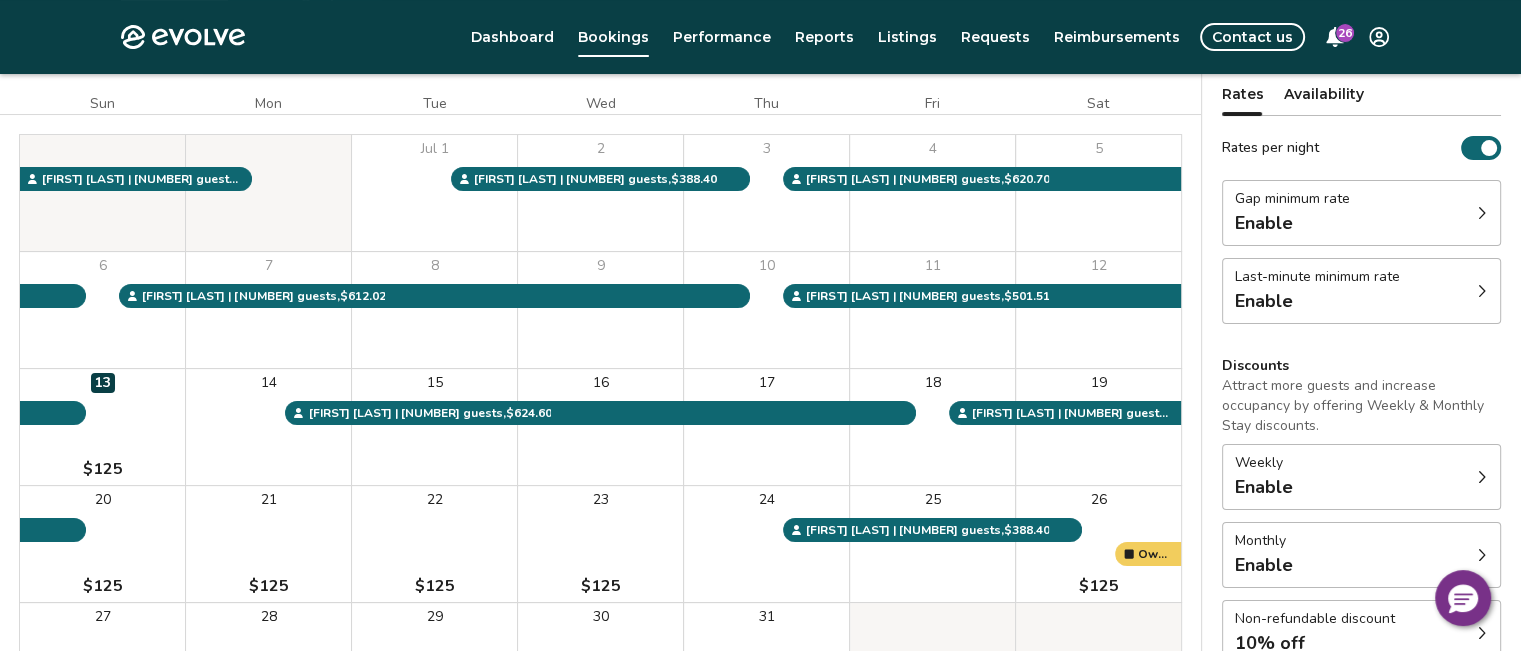 scroll, scrollTop: 200, scrollLeft: 0, axis: vertical 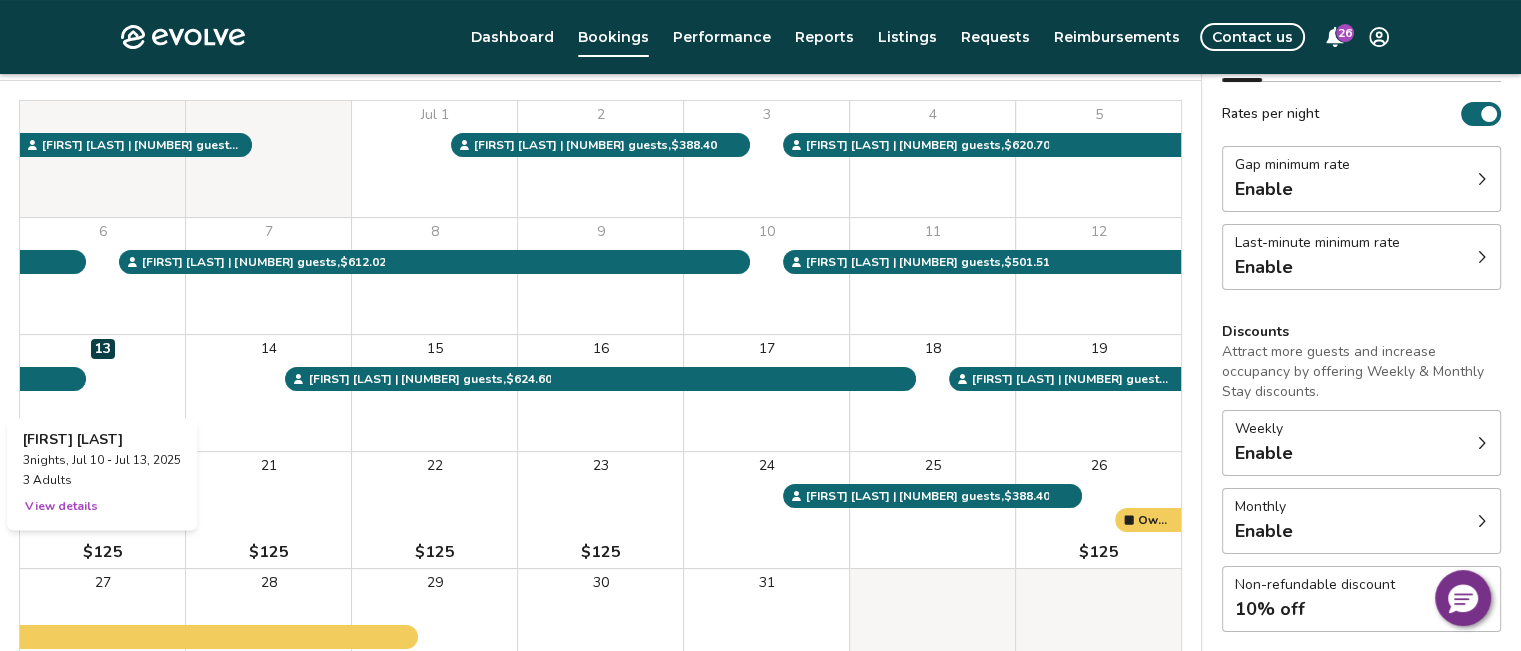 click on "13 $125" at bounding box center [102, 393] 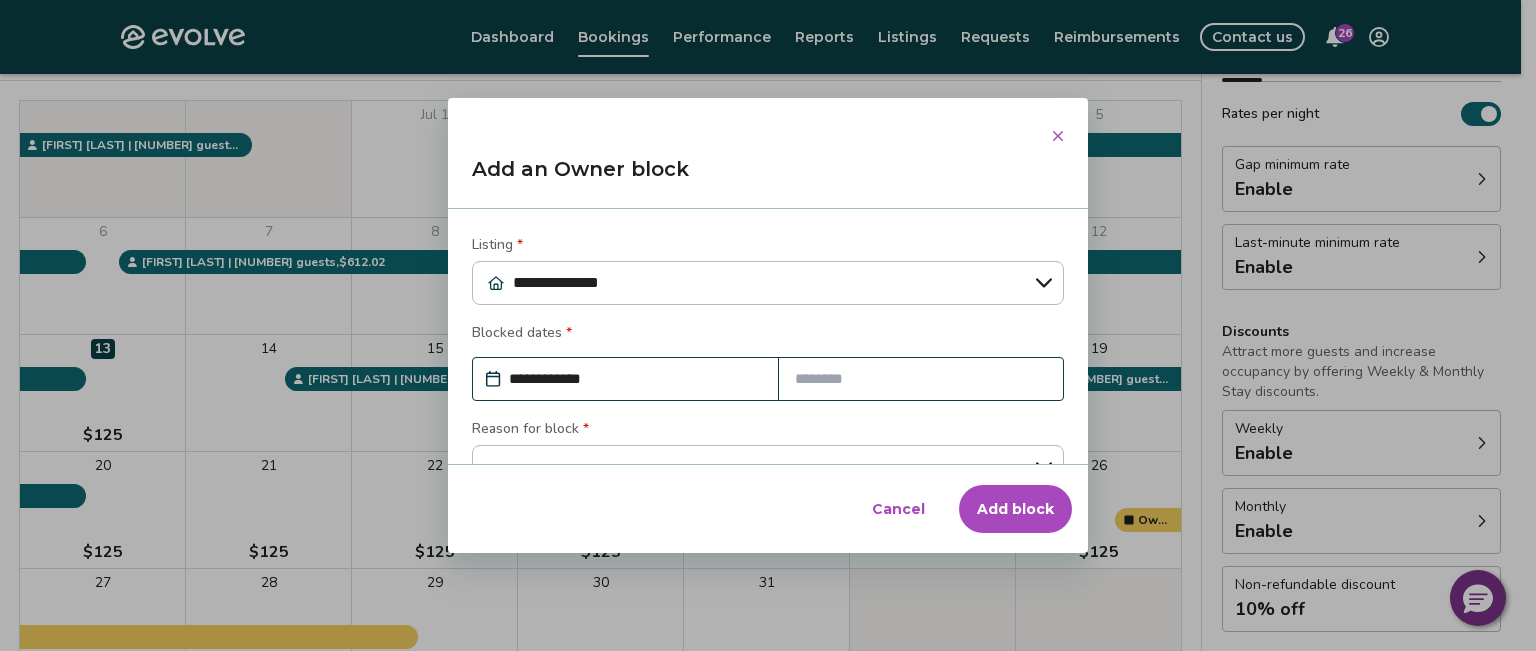 click at bounding box center (921, 379) 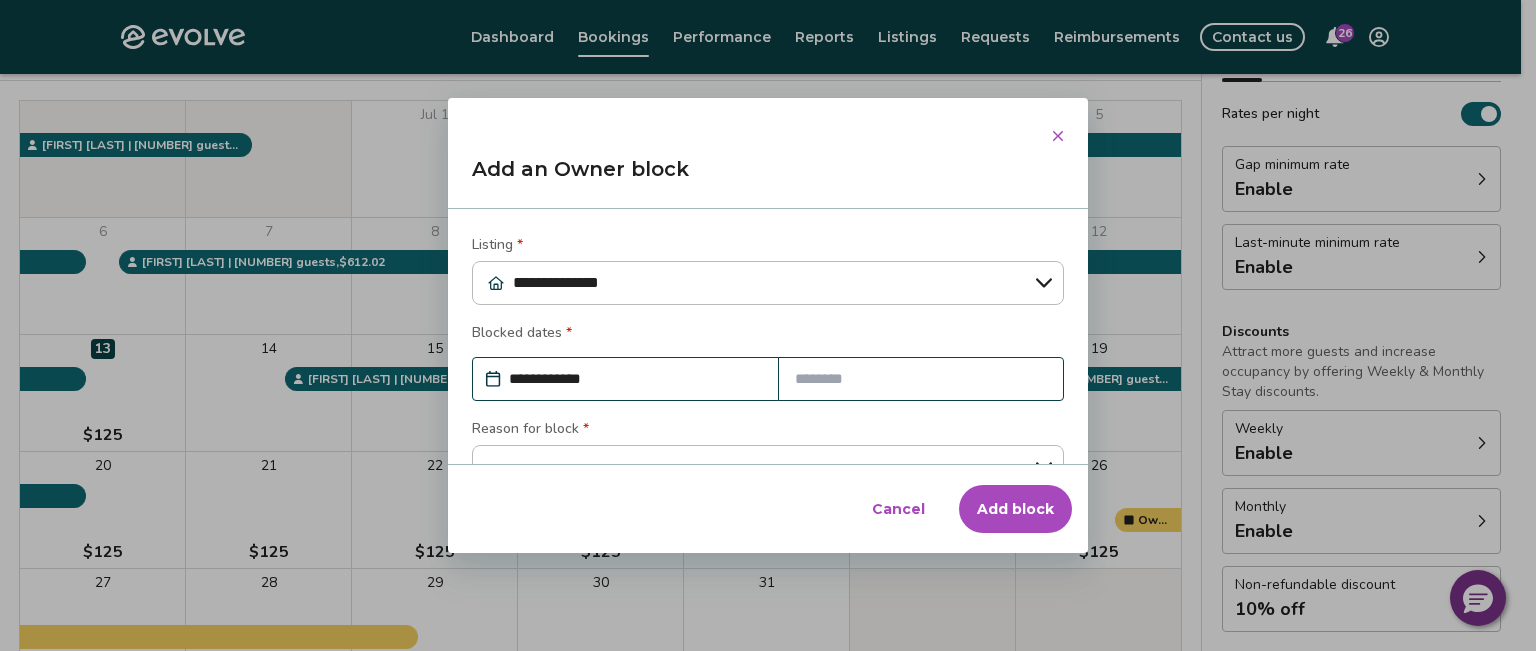 click 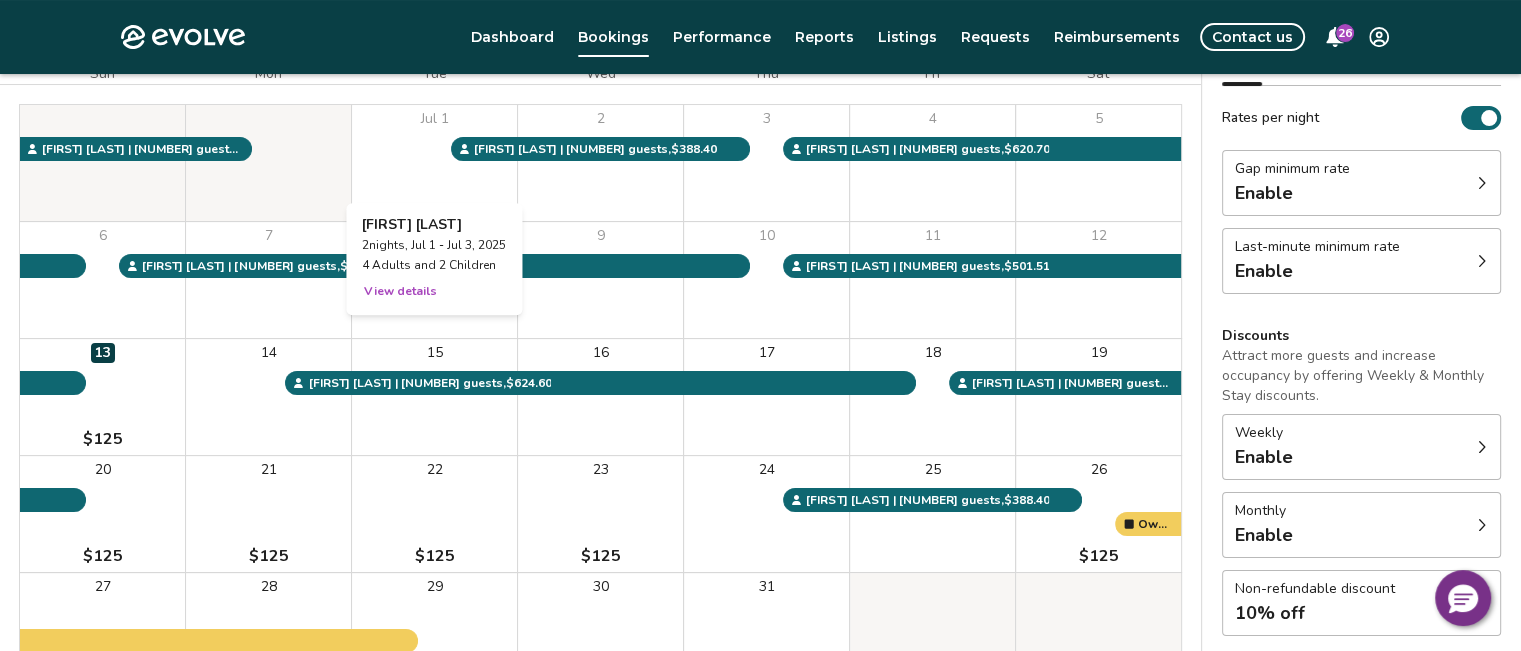 scroll, scrollTop: 200, scrollLeft: 0, axis: vertical 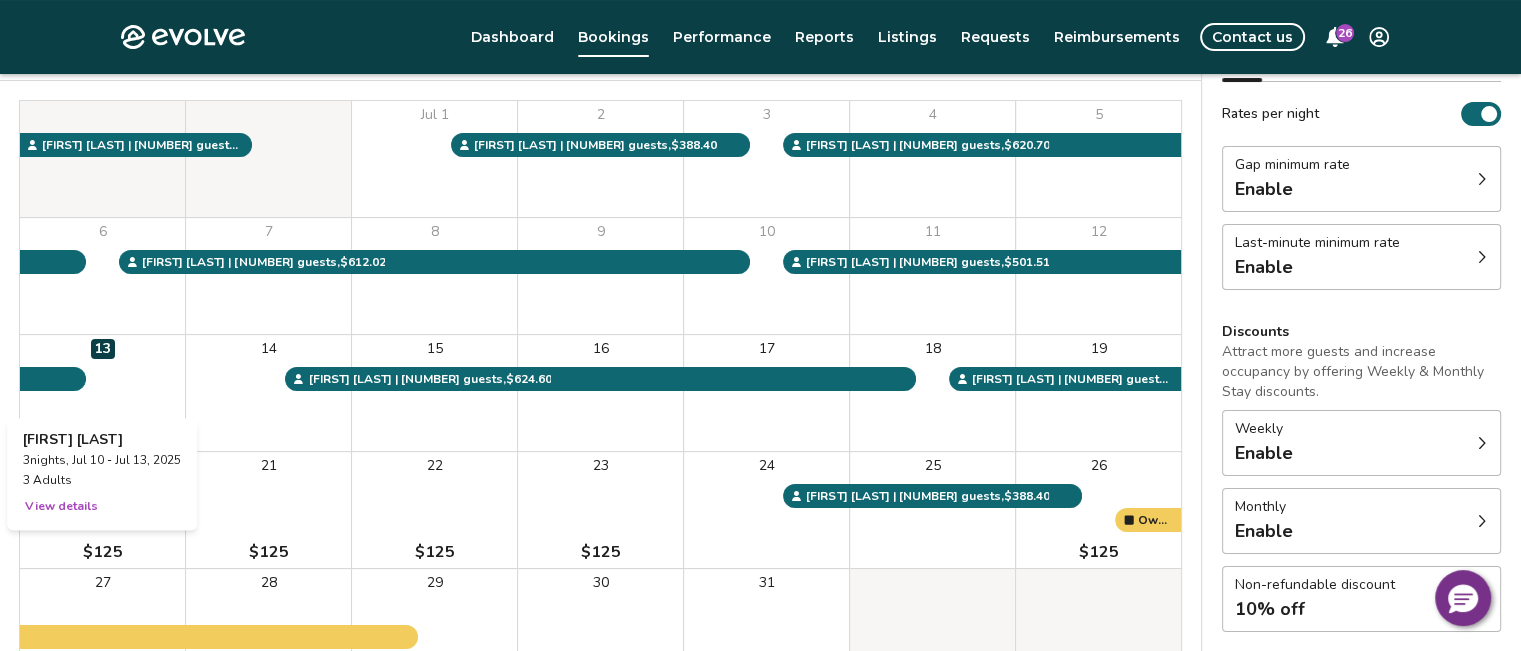 click on "13 $125" at bounding box center [102, 393] 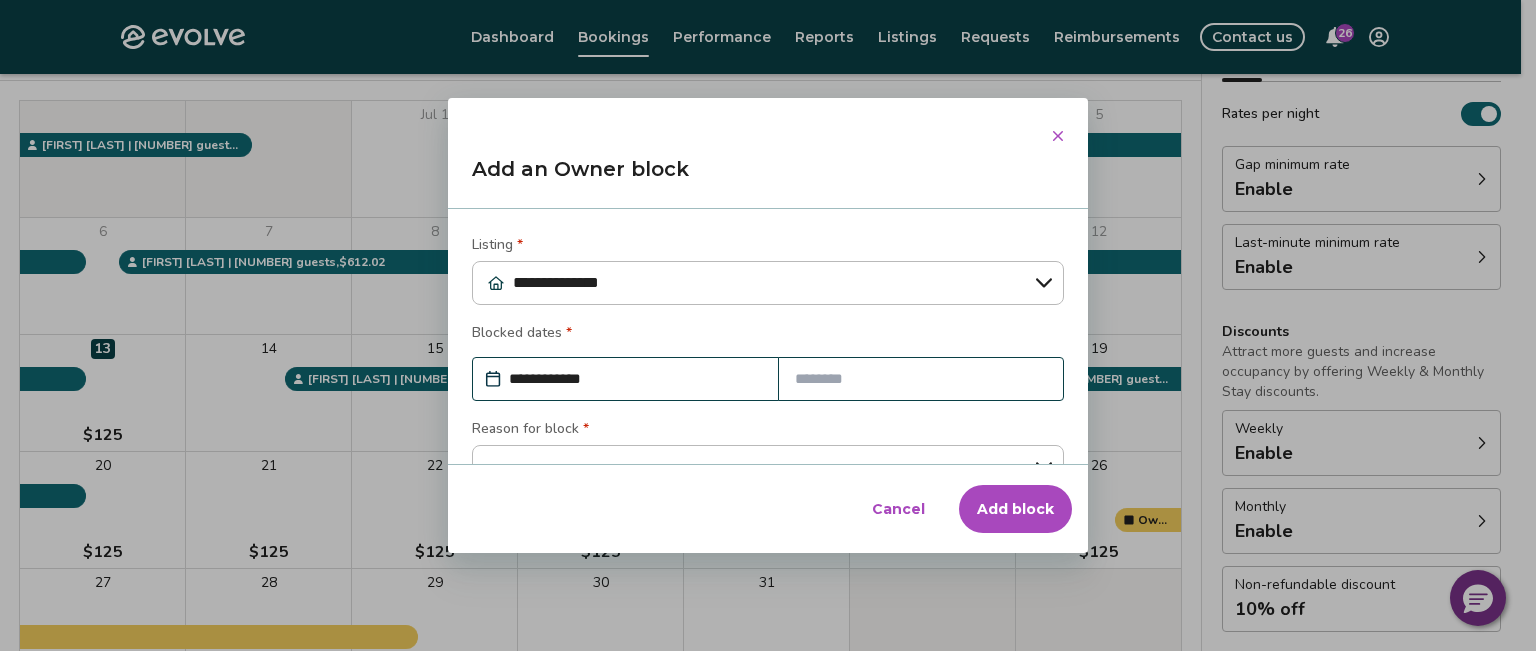 click at bounding box center [921, 379] 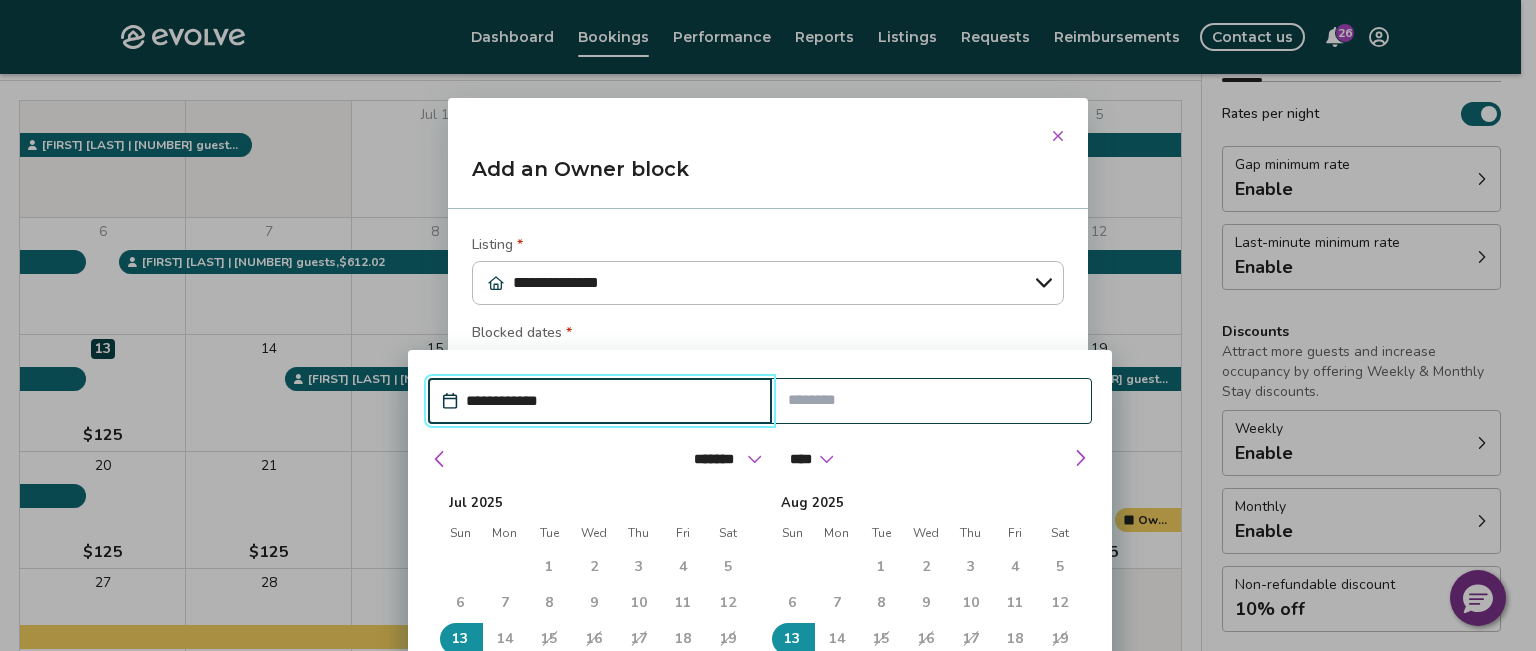 click on "14" at bounding box center [505, 639] 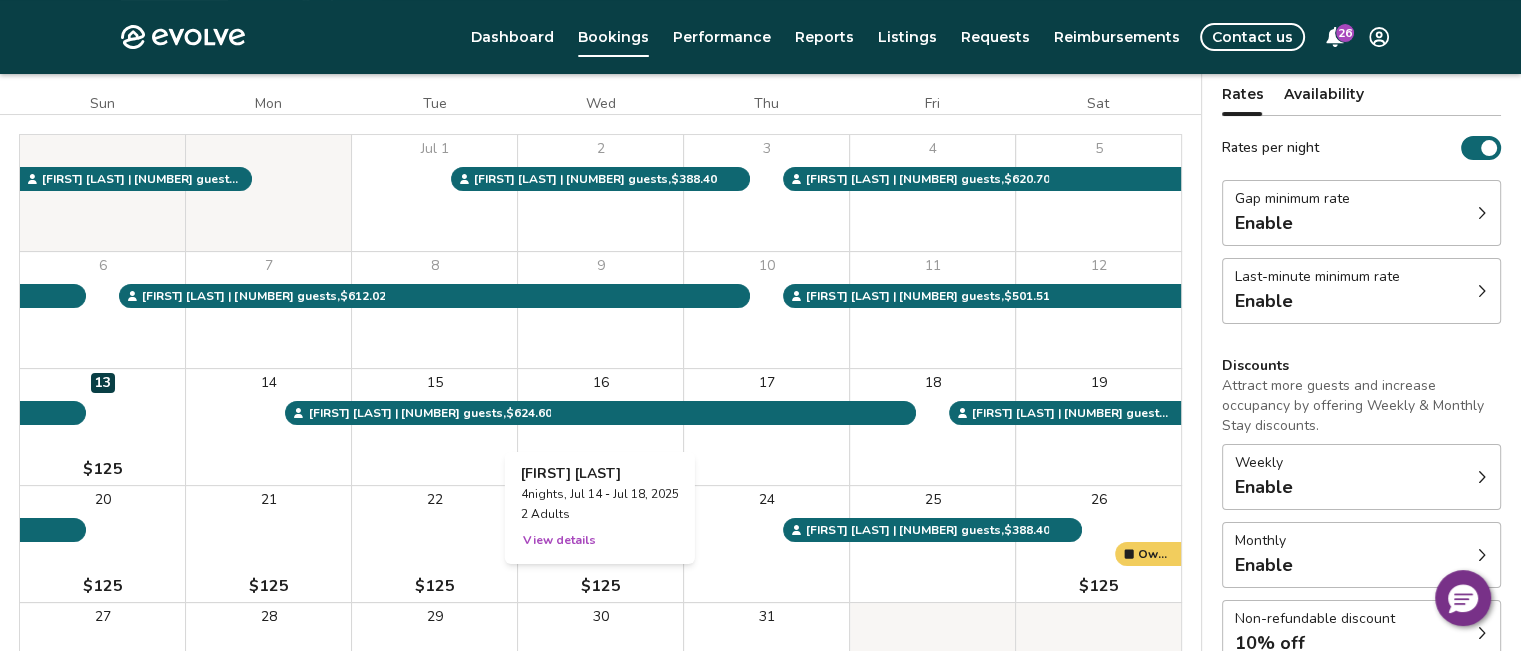 scroll, scrollTop: 200, scrollLeft: 0, axis: vertical 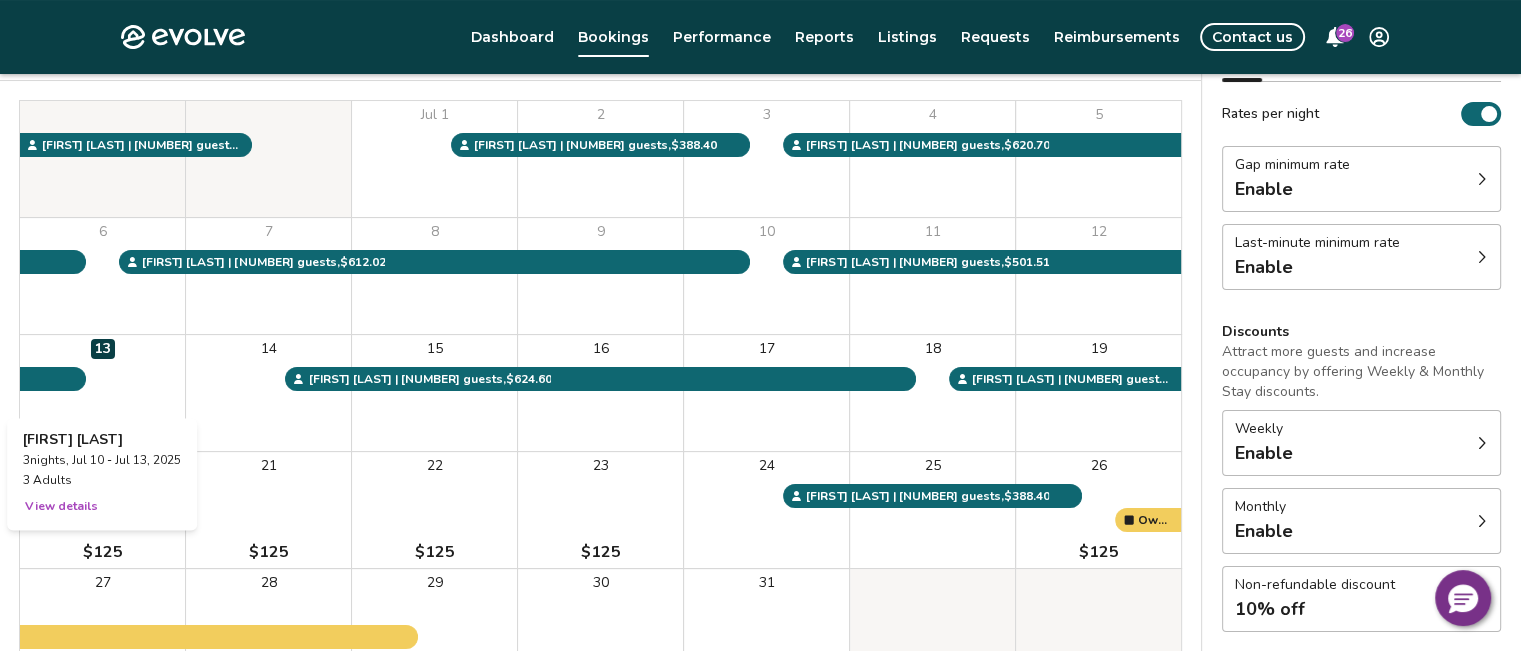 click on "13 $125" at bounding box center (102, 393) 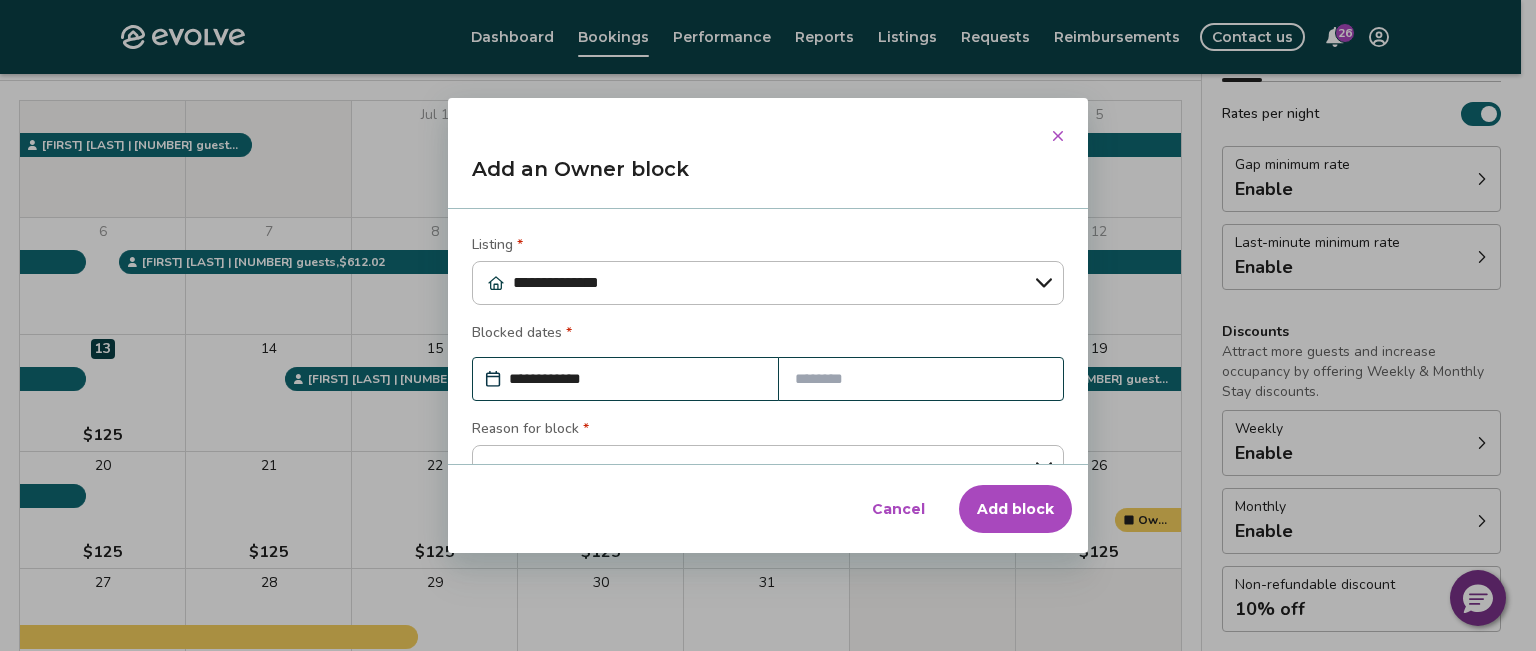 click on "**********" at bounding box center [635, 379] 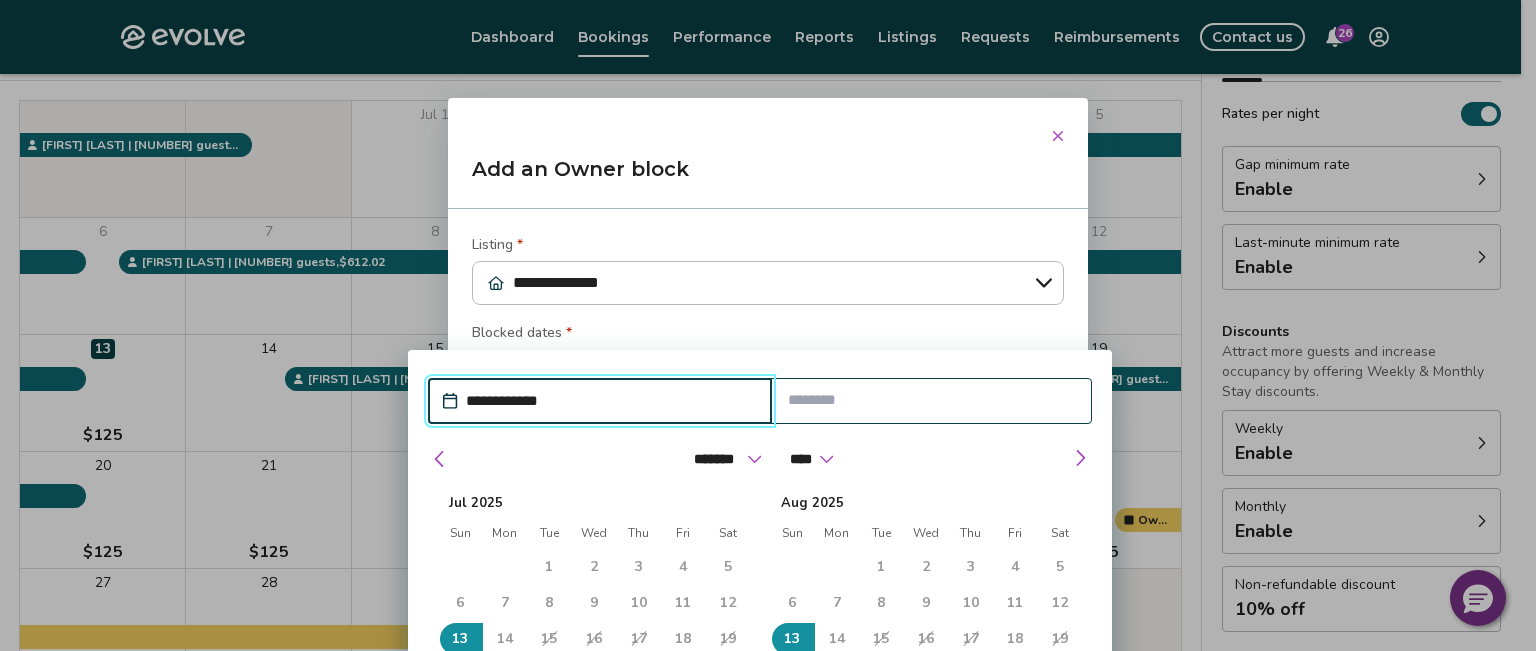 click on "Blocked dates   *" at bounding box center (768, 335) 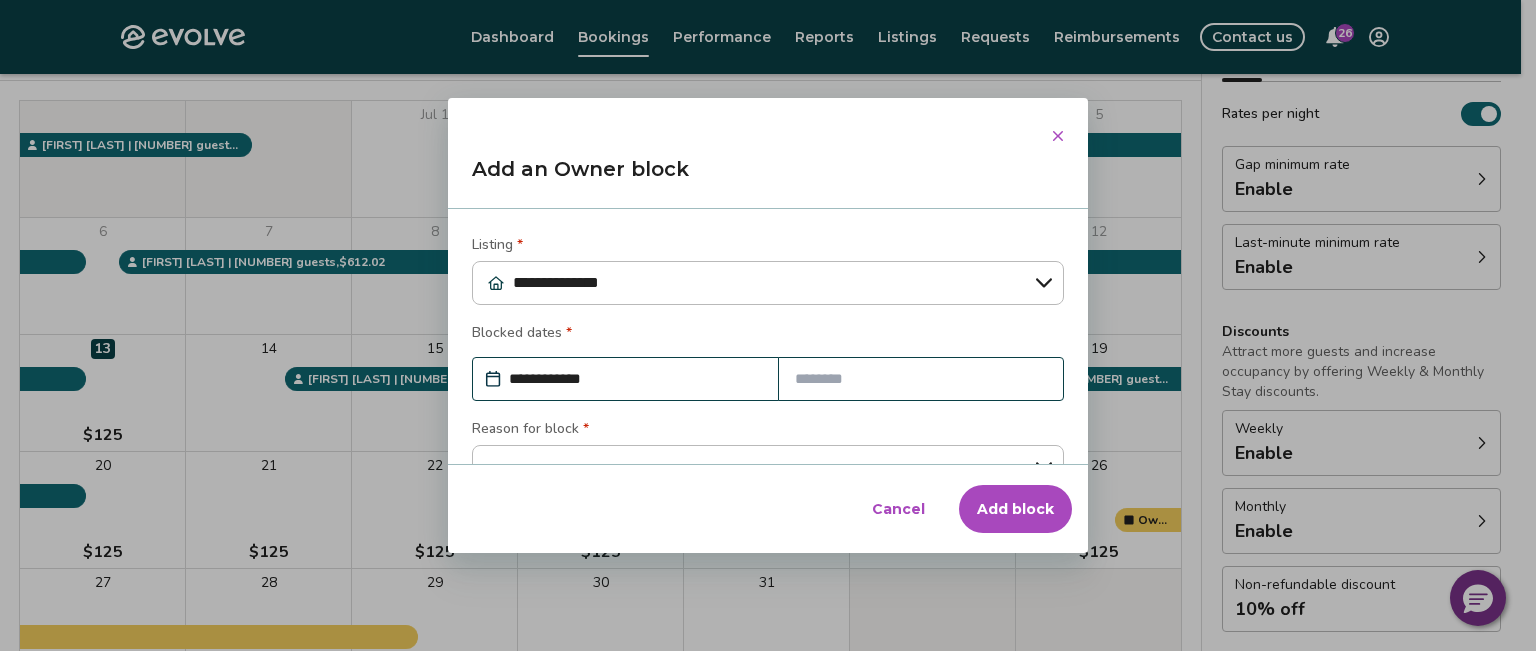 click at bounding box center (921, 379) 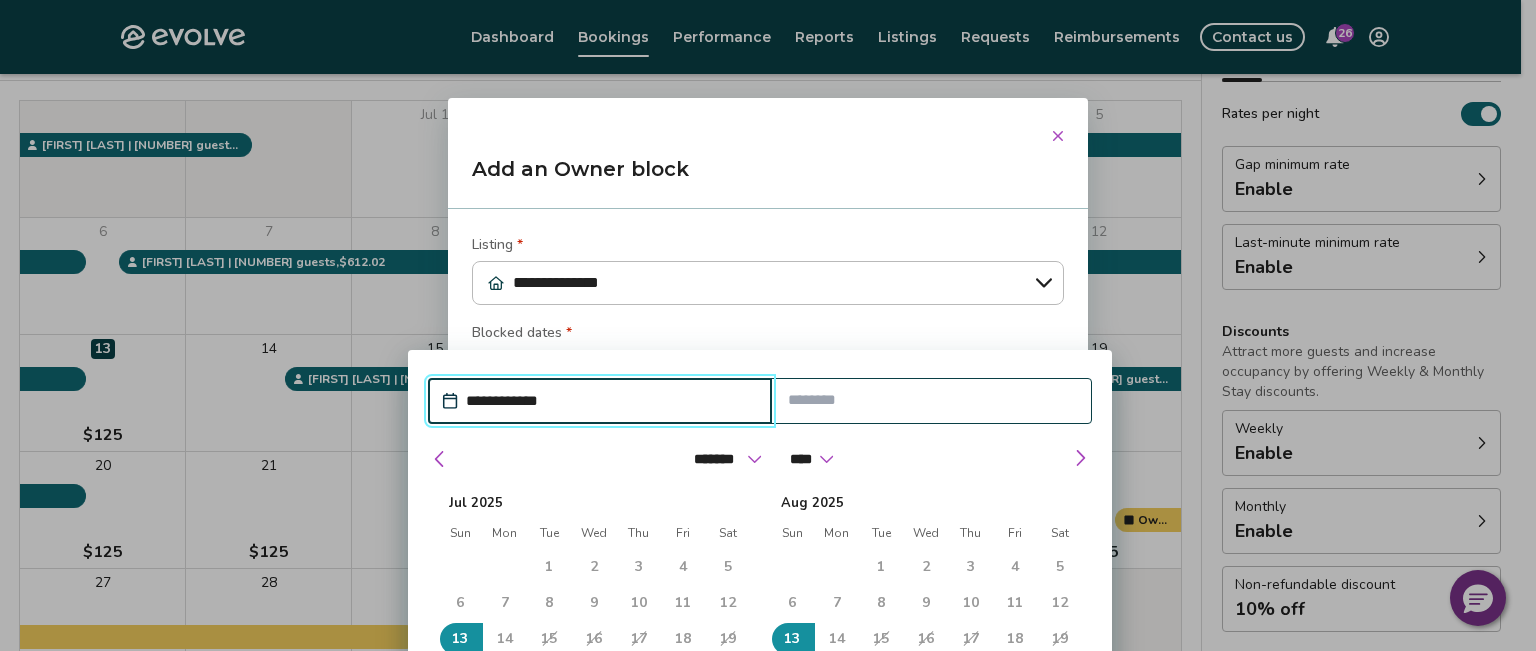 click on "14" at bounding box center (505, 639) 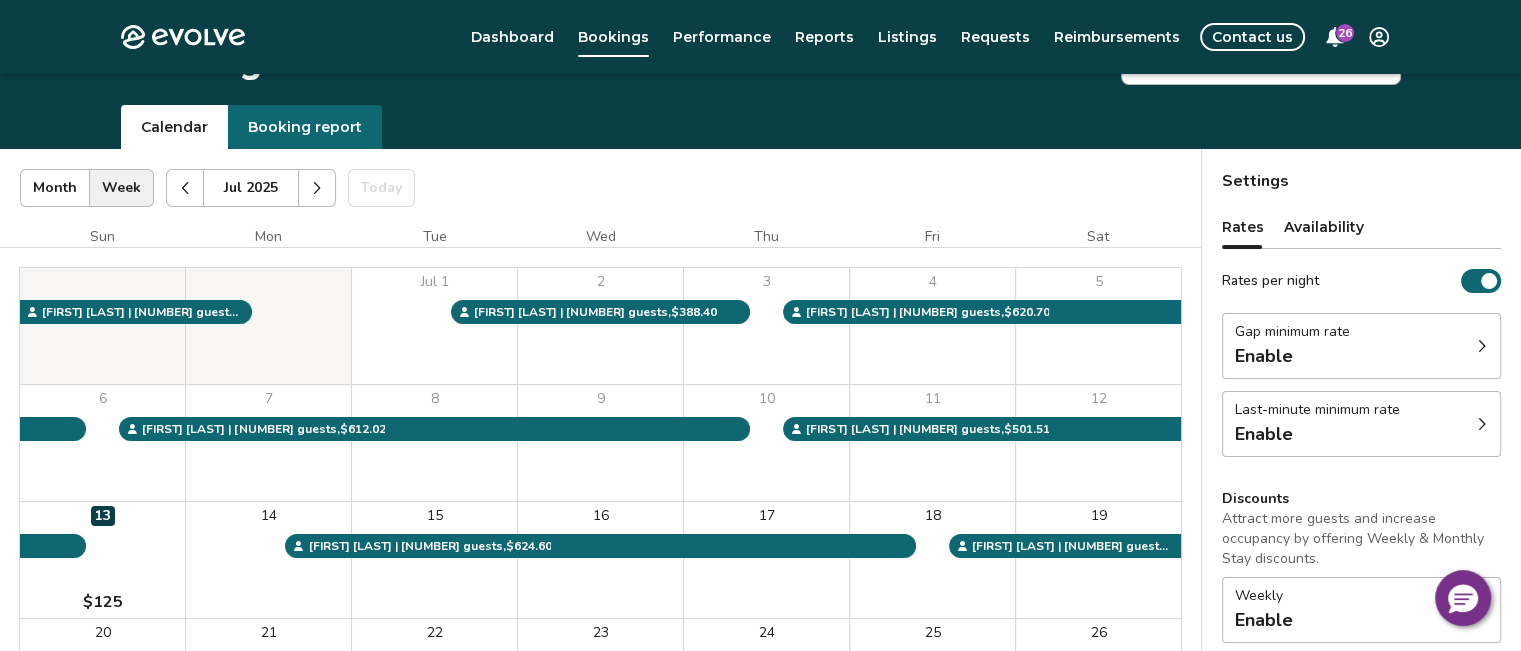 scroll, scrollTop: 0, scrollLeft: 0, axis: both 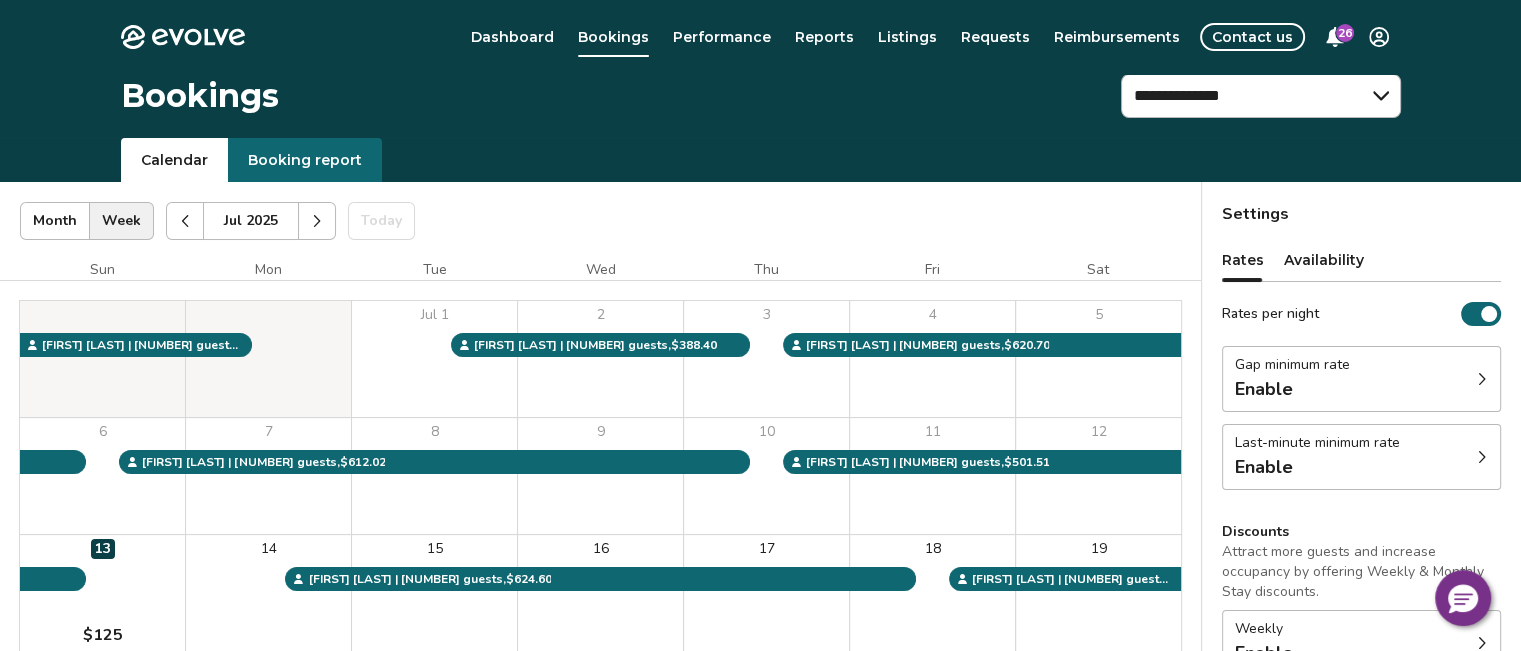 click 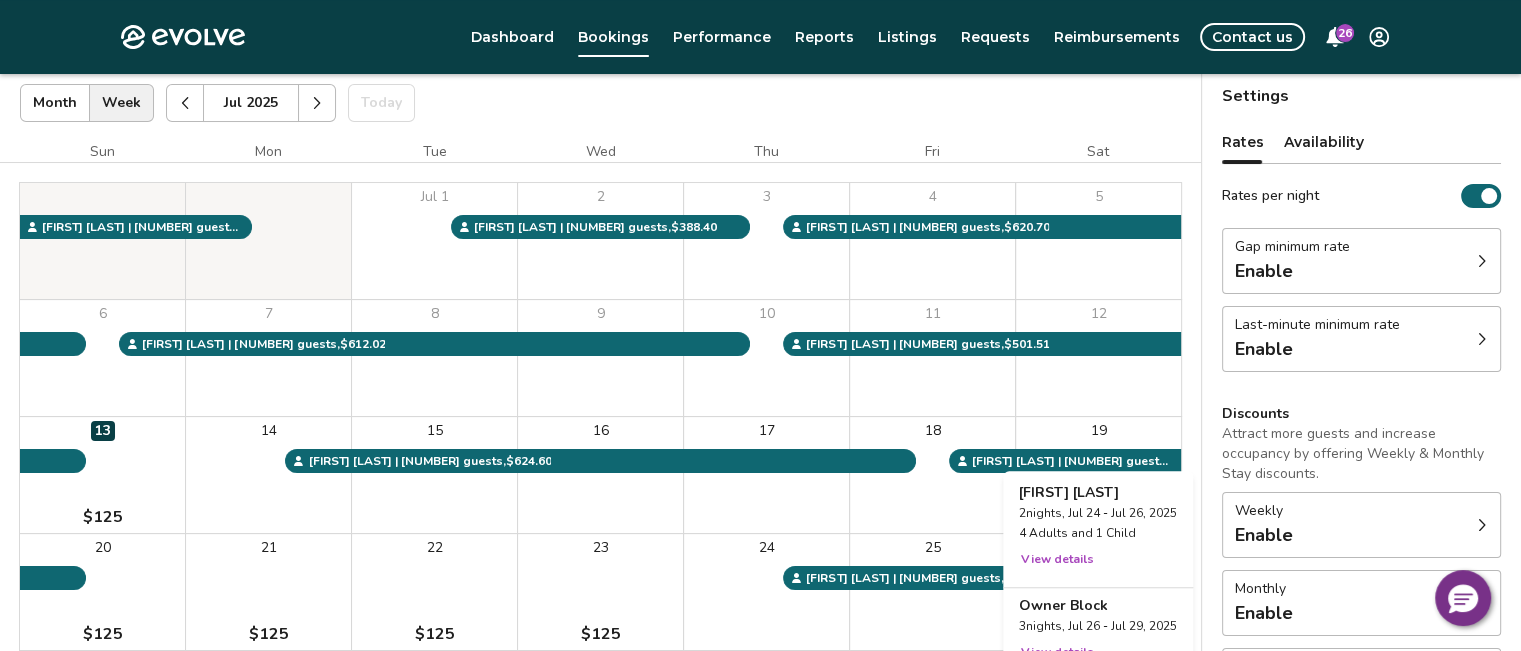 scroll, scrollTop: 0, scrollLeft: 0, axis: both 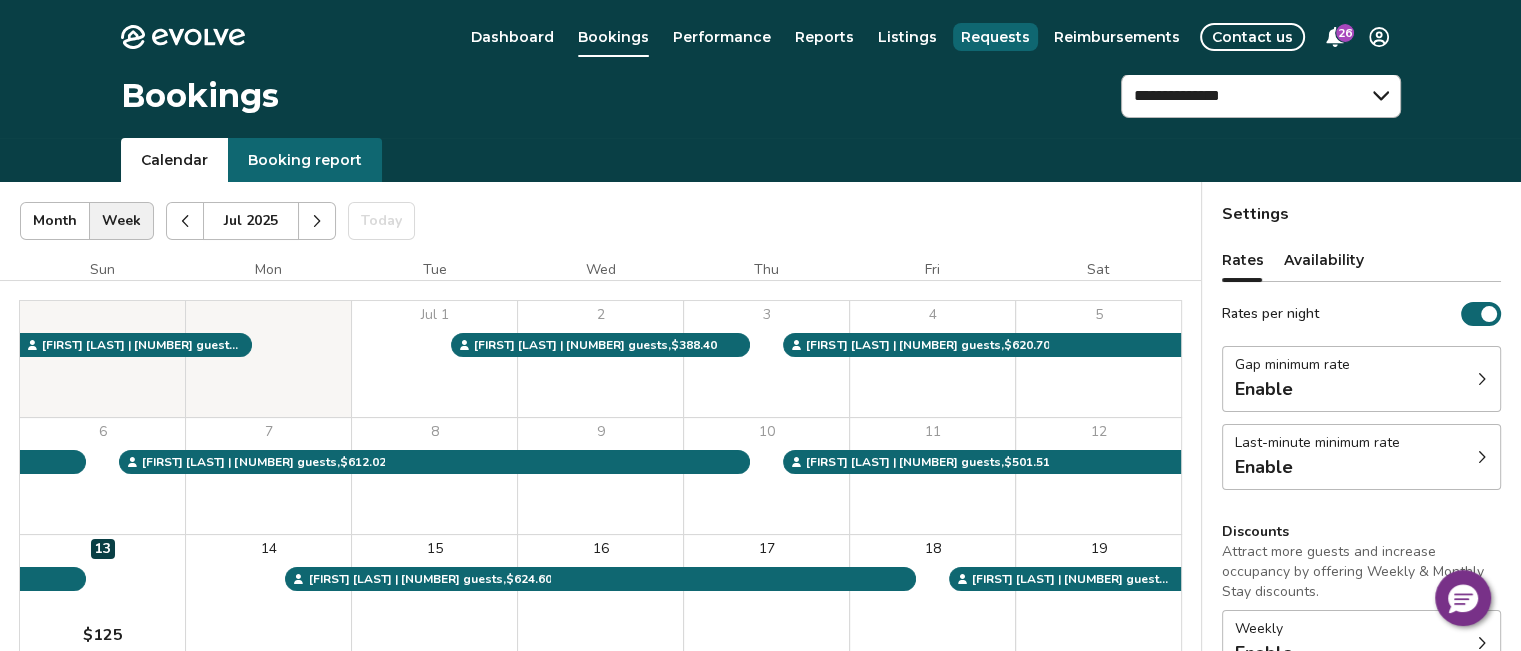 click on "Requests" at bounding box center (995, 37) 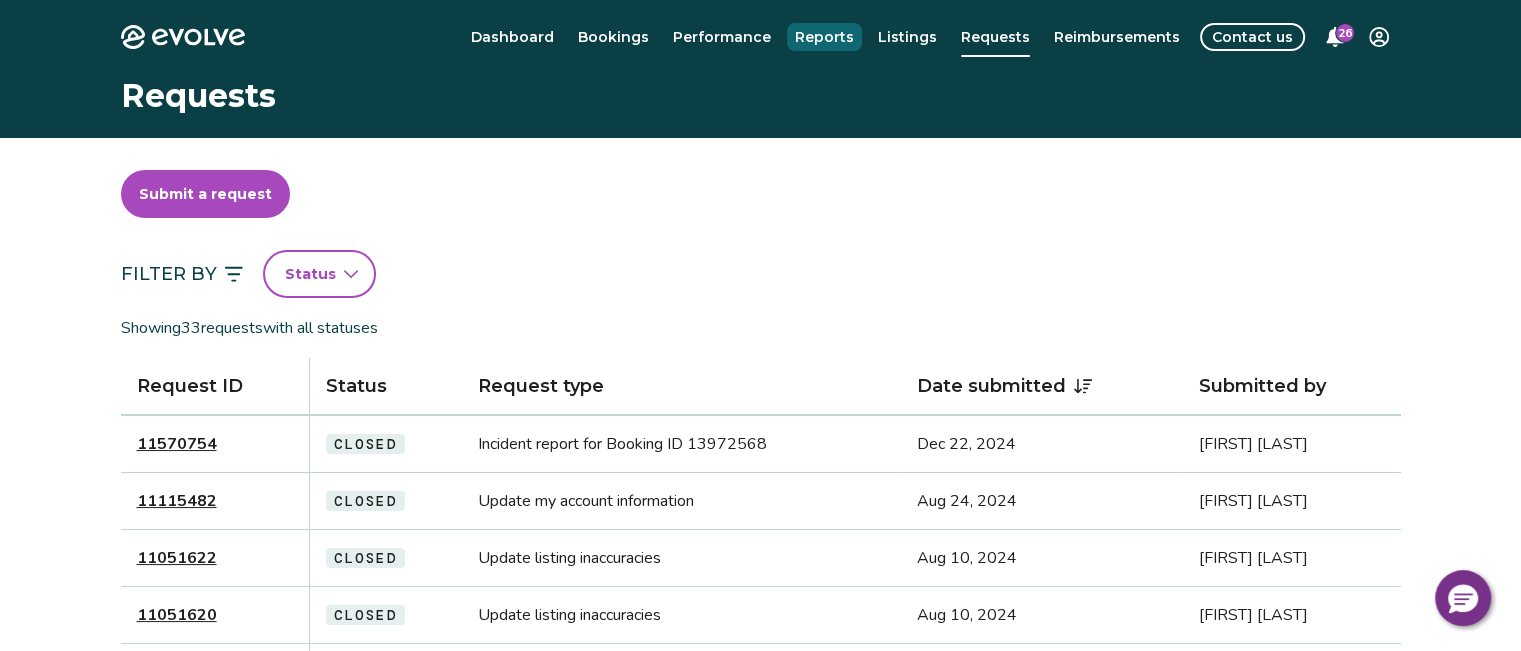 click on "Reports" at bounding box center [824, 37] 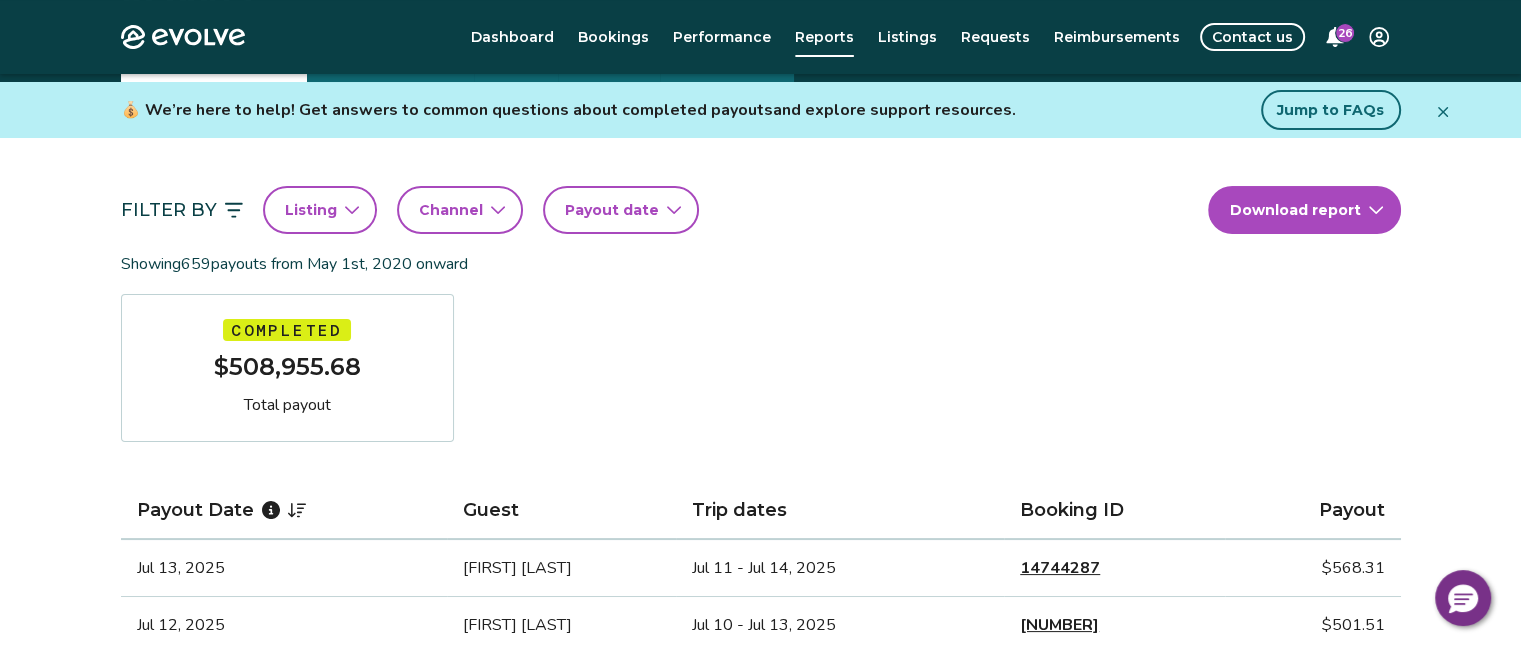 scroll, scrollTop: 0, scrollLeft: 0, axis: both 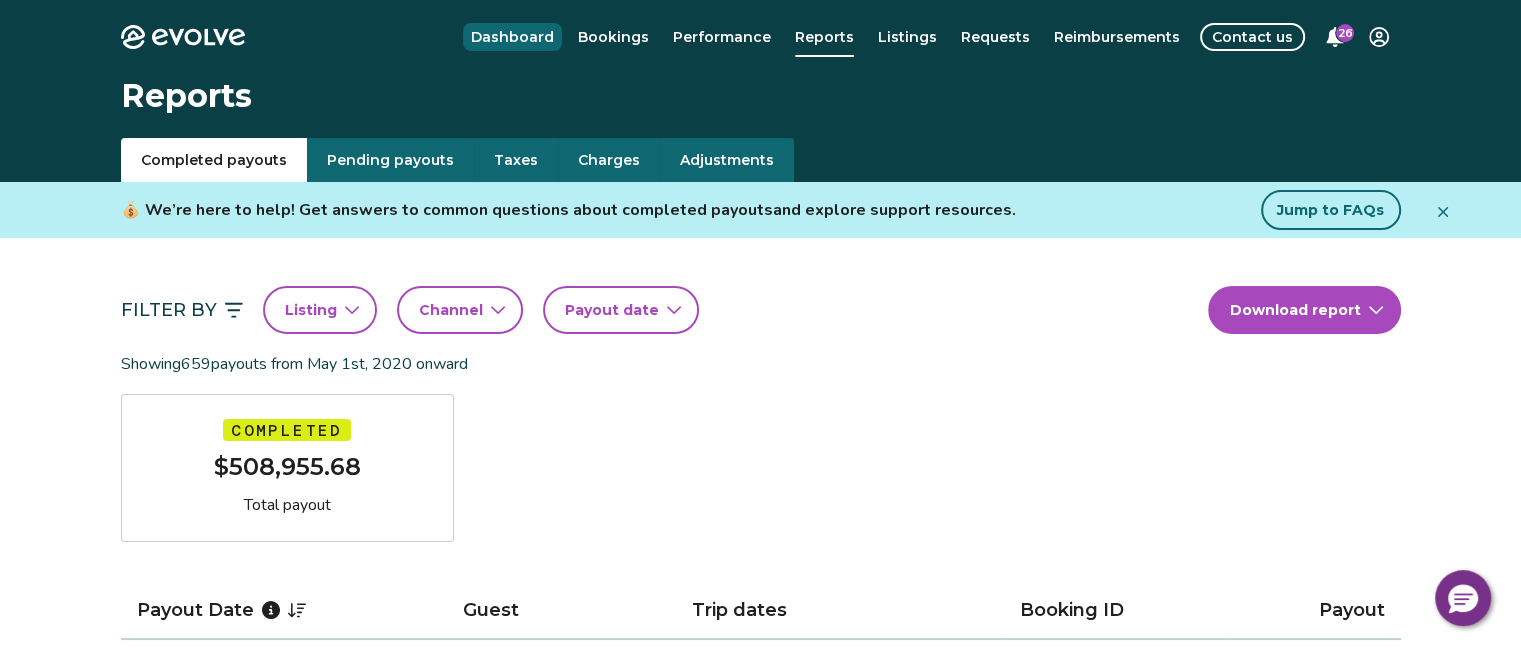 click on "Dashboard" at bounding box center [512, 37] 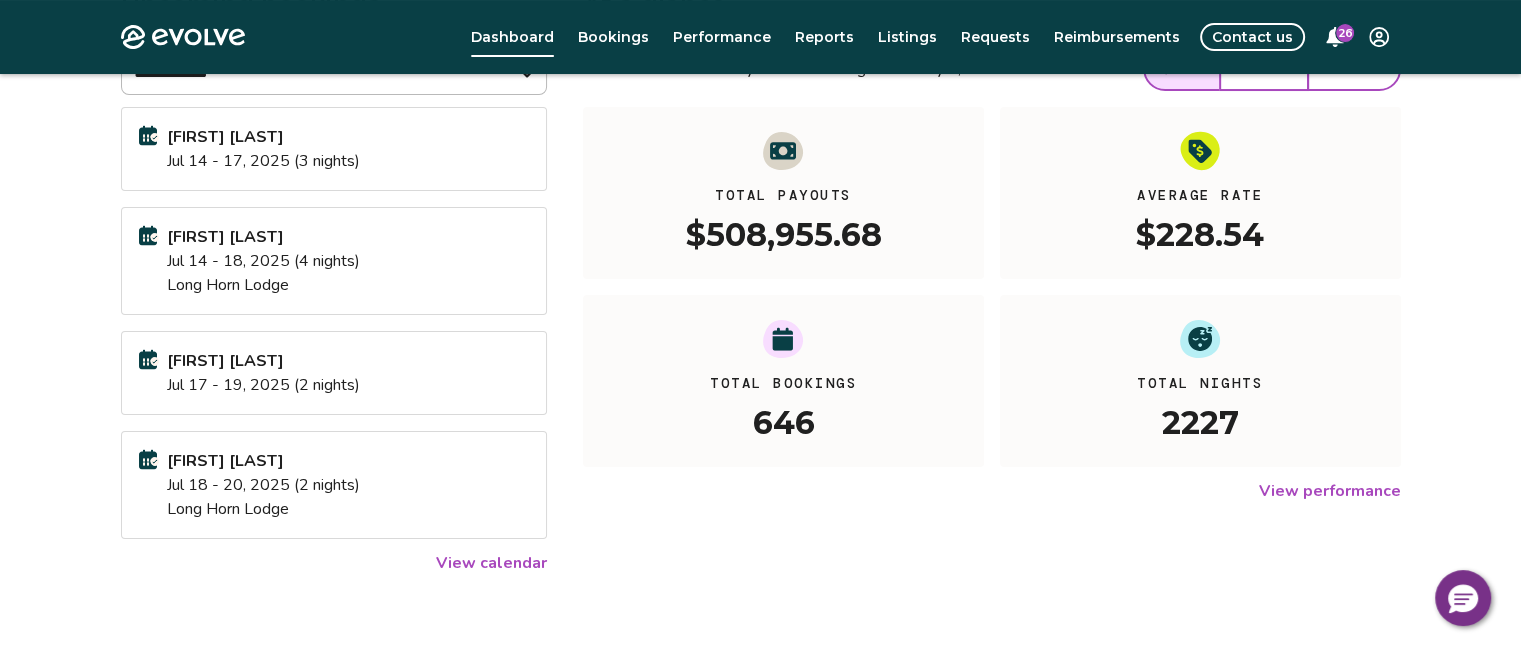 scroll, scrollTop: 200, scrollLeft: 0, axis: vertical 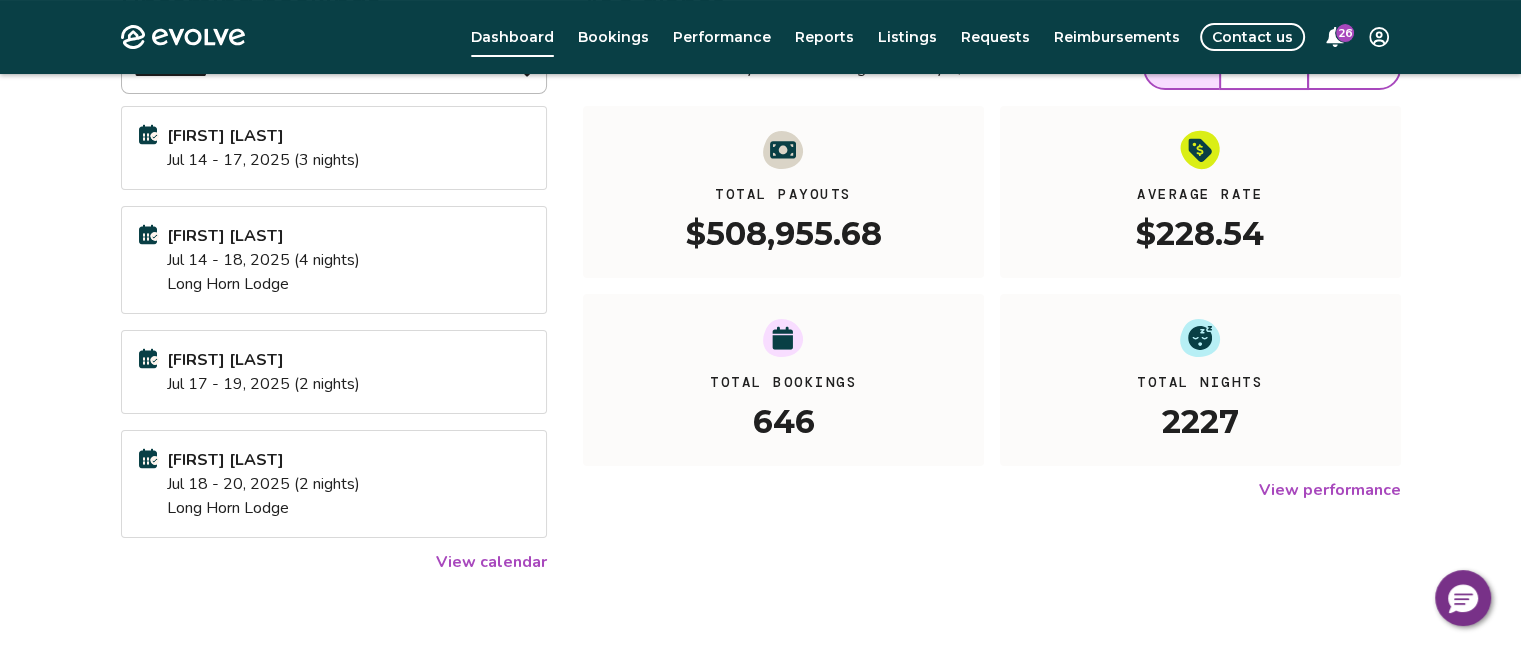 click on "View calendar" at bounding box center (491, 562) 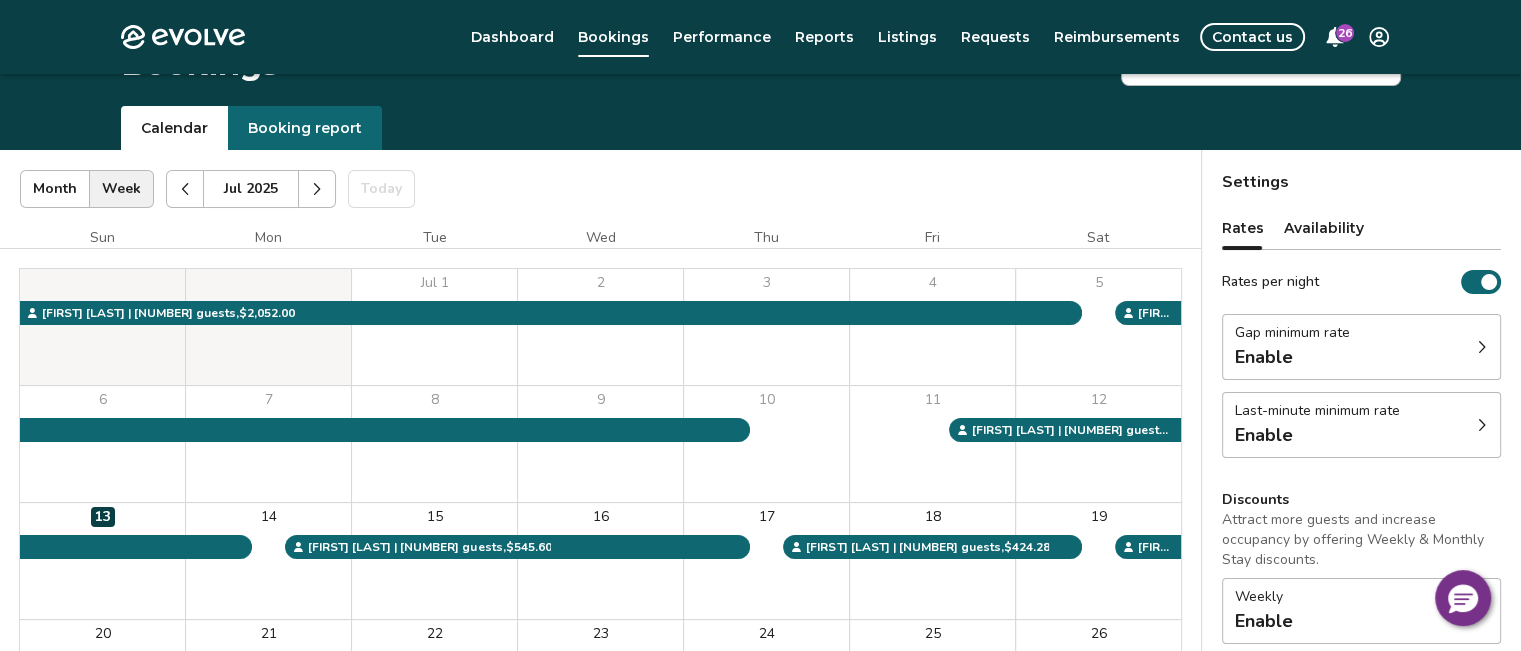 scroll, scrollTop: 0, scrollLeft: 0, axis: both 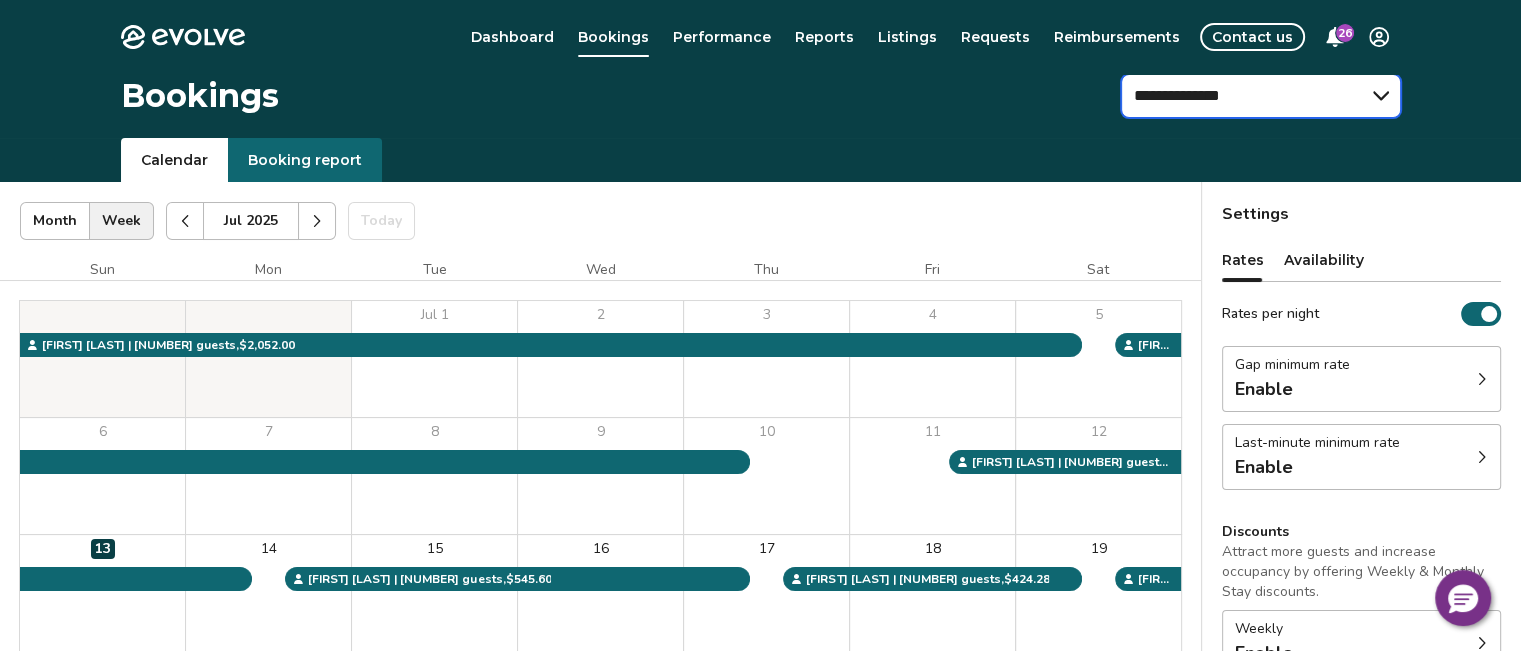 click on "**********" at bounding box center [1261, 96] 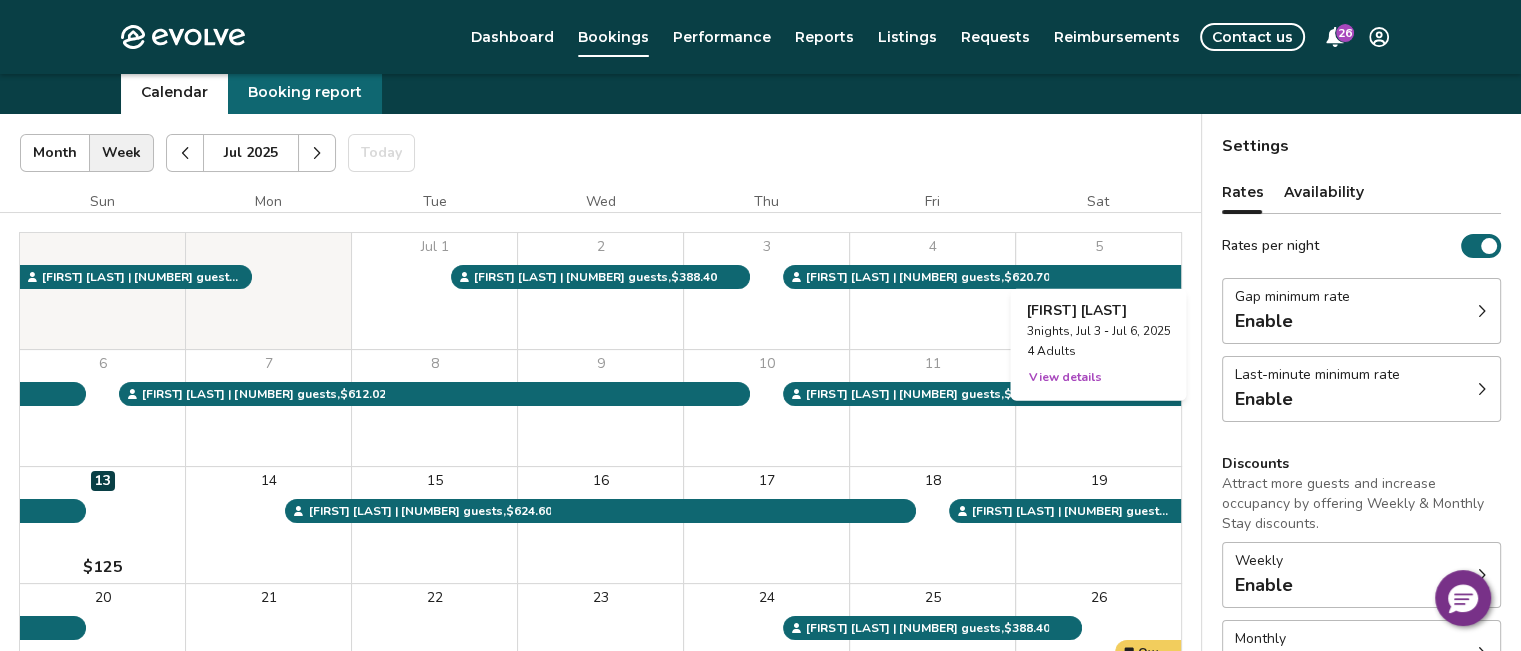 scroll, scrollTop: 100, scrollLeft: 0, axis: vertical 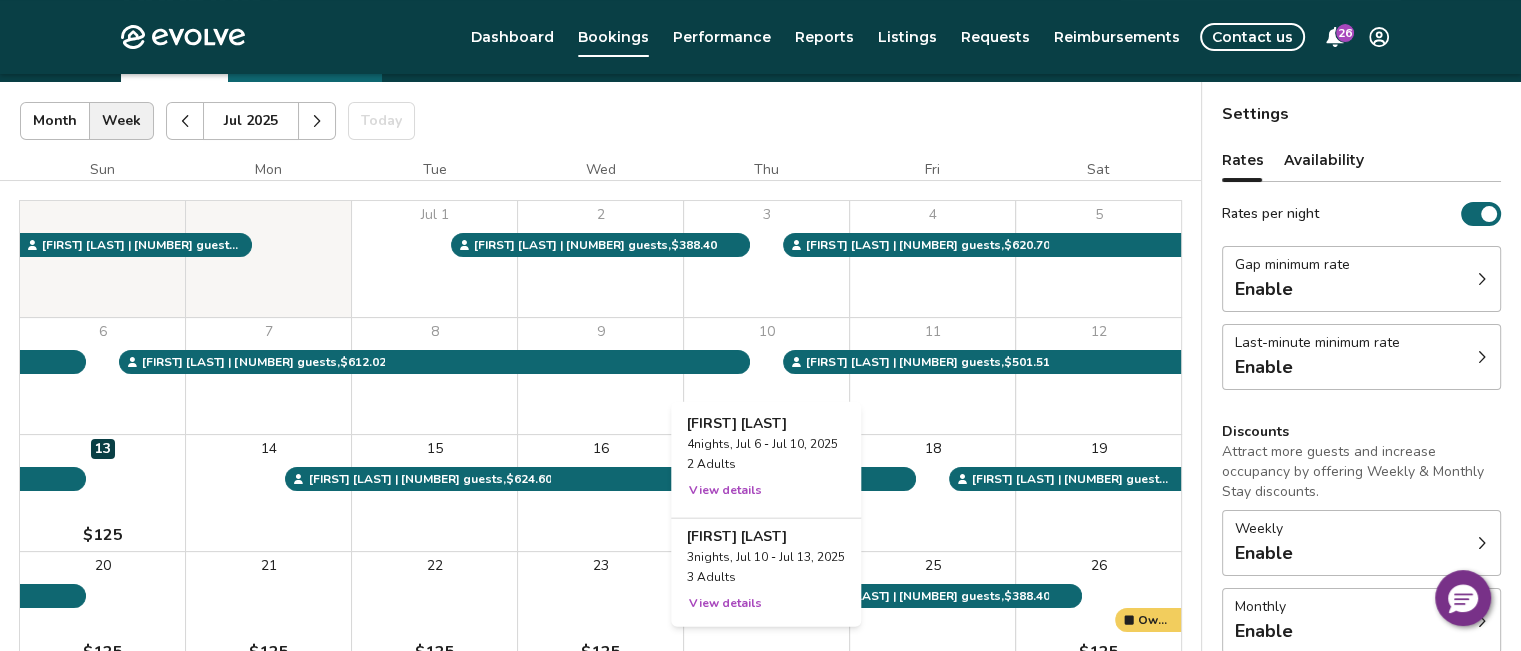 click on "10" at bounding box center (766, 376) 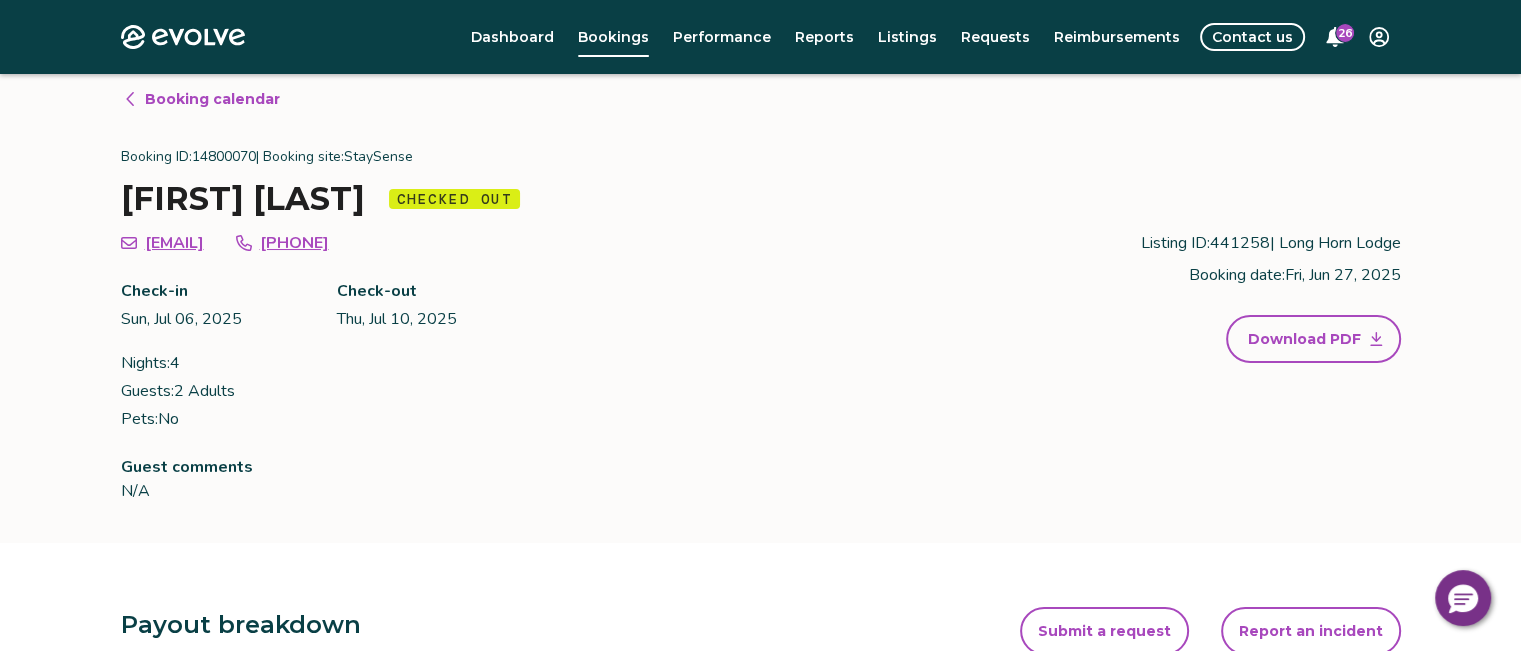 scroll, scrollTop: 0, scrollLeft: 0, axis: both 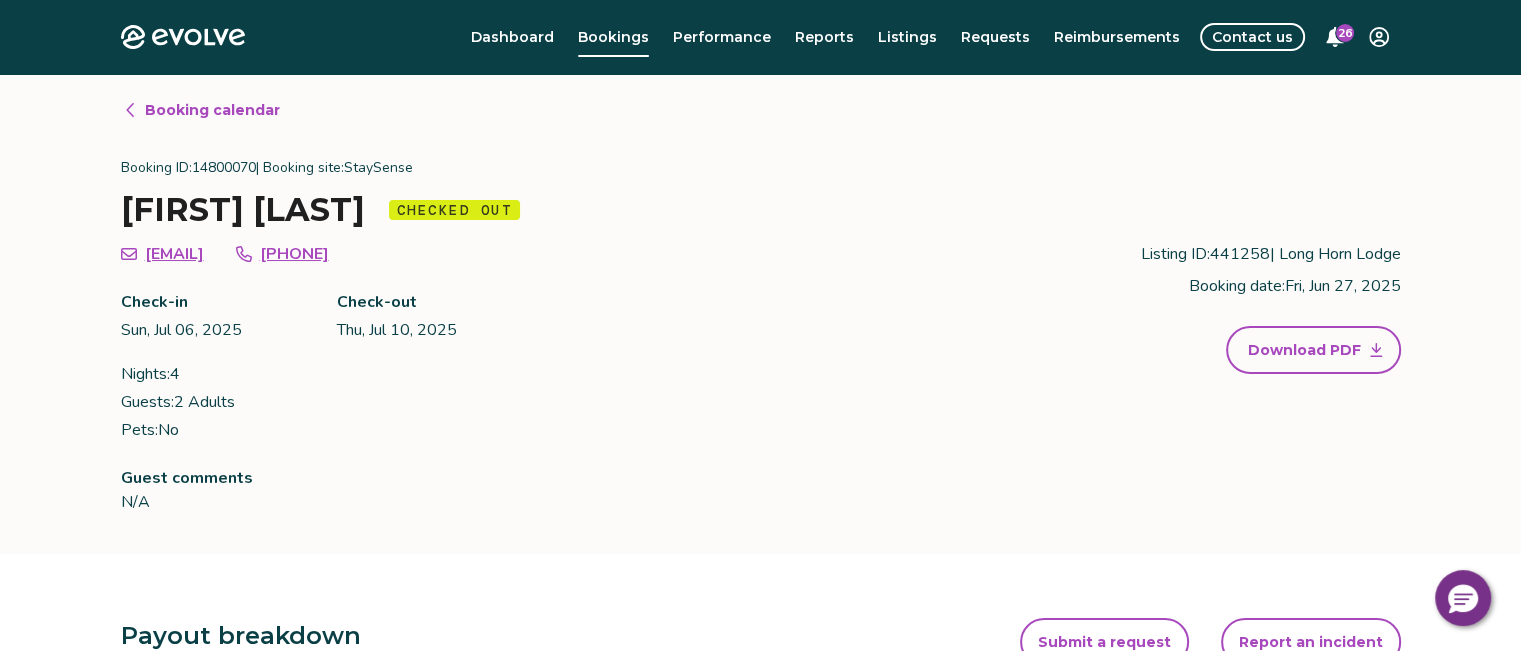 click on "Booking calendar" at bounding box center (212, 110) 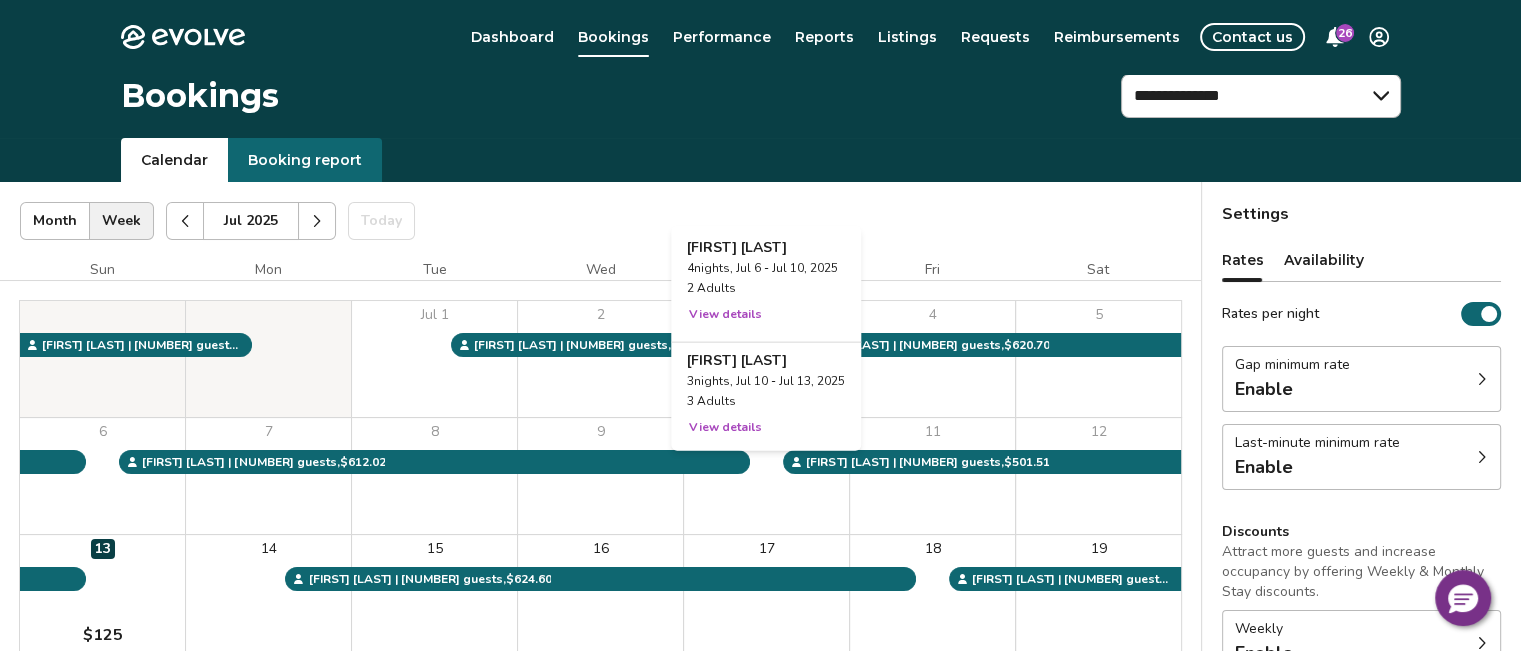 click on "View details" at bounding box center (725, 427) 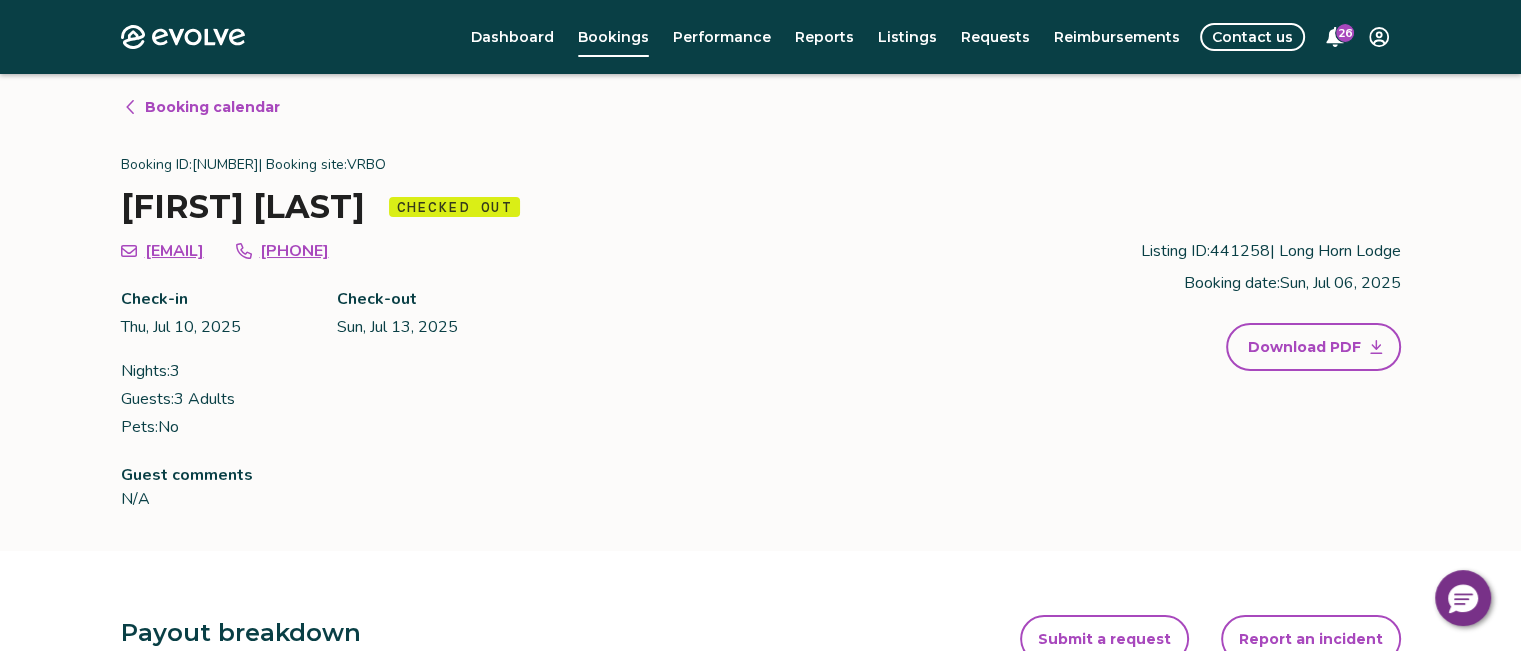 scroll, scrollTop: 0, scrollLeft: 0, axis: both 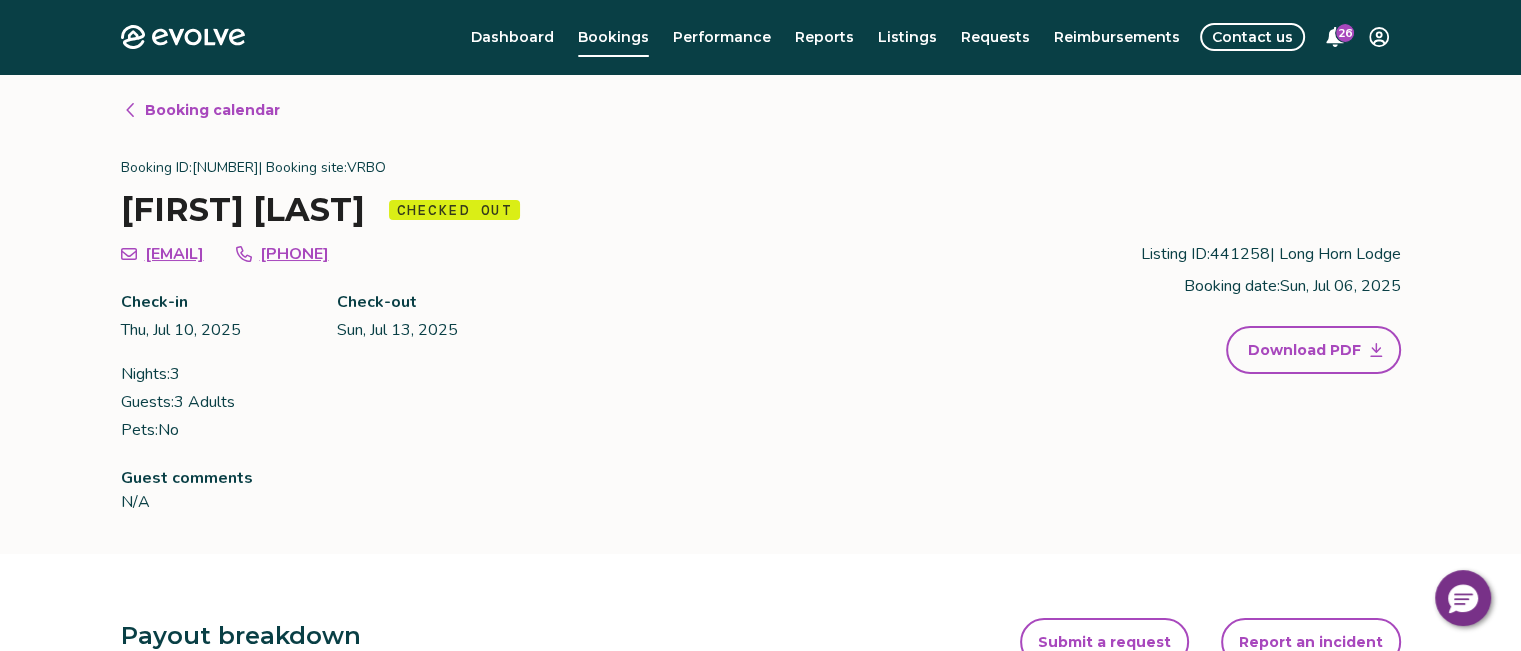click on "Booking calendar" at bounding box center (212, 110) 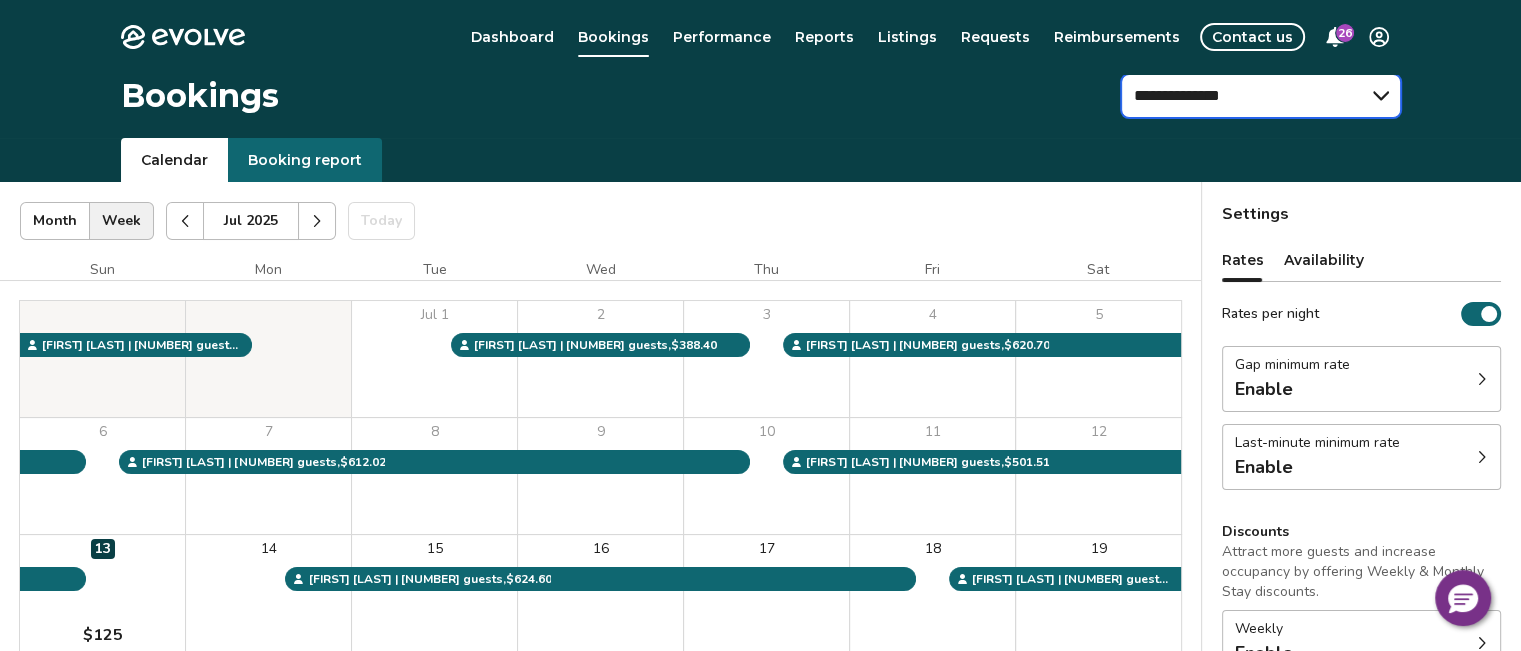 click on "**********" at bounding box center [1261, 96] 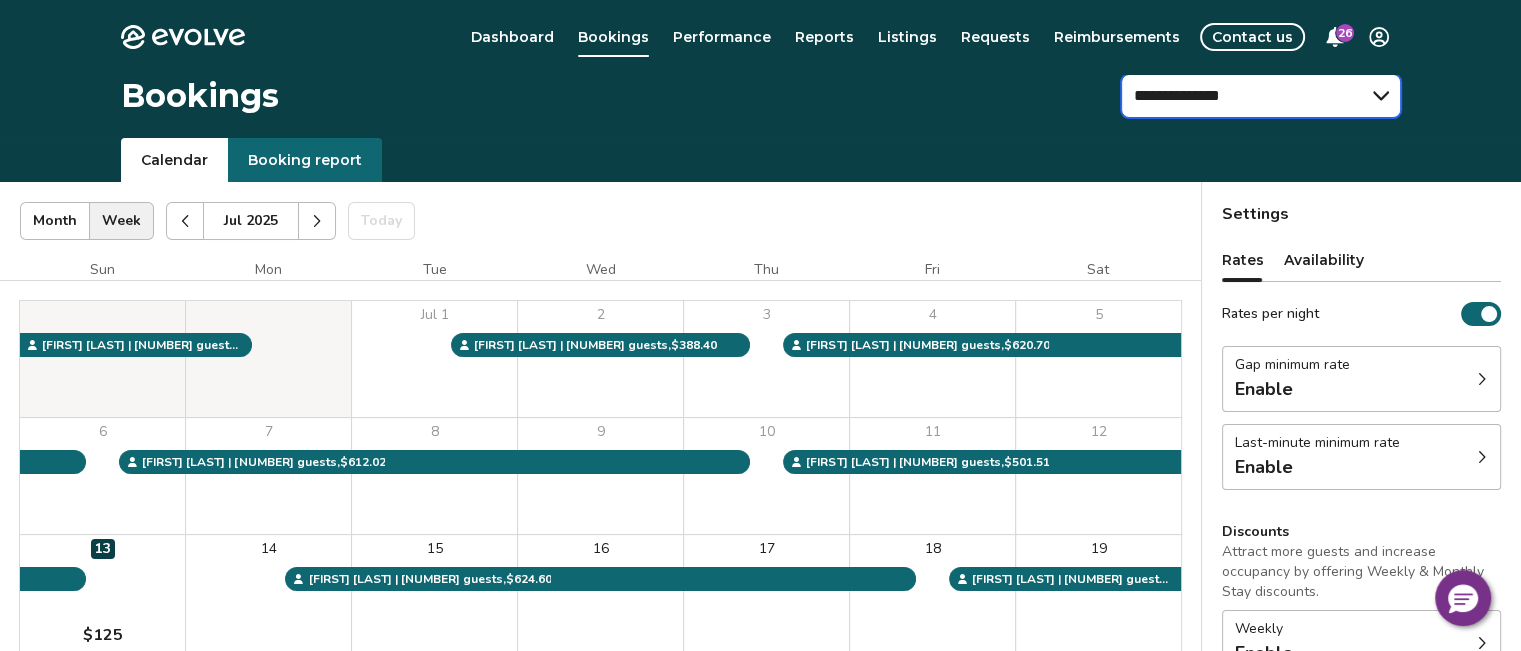 click on "**********" at bounding box center [1261, 96] 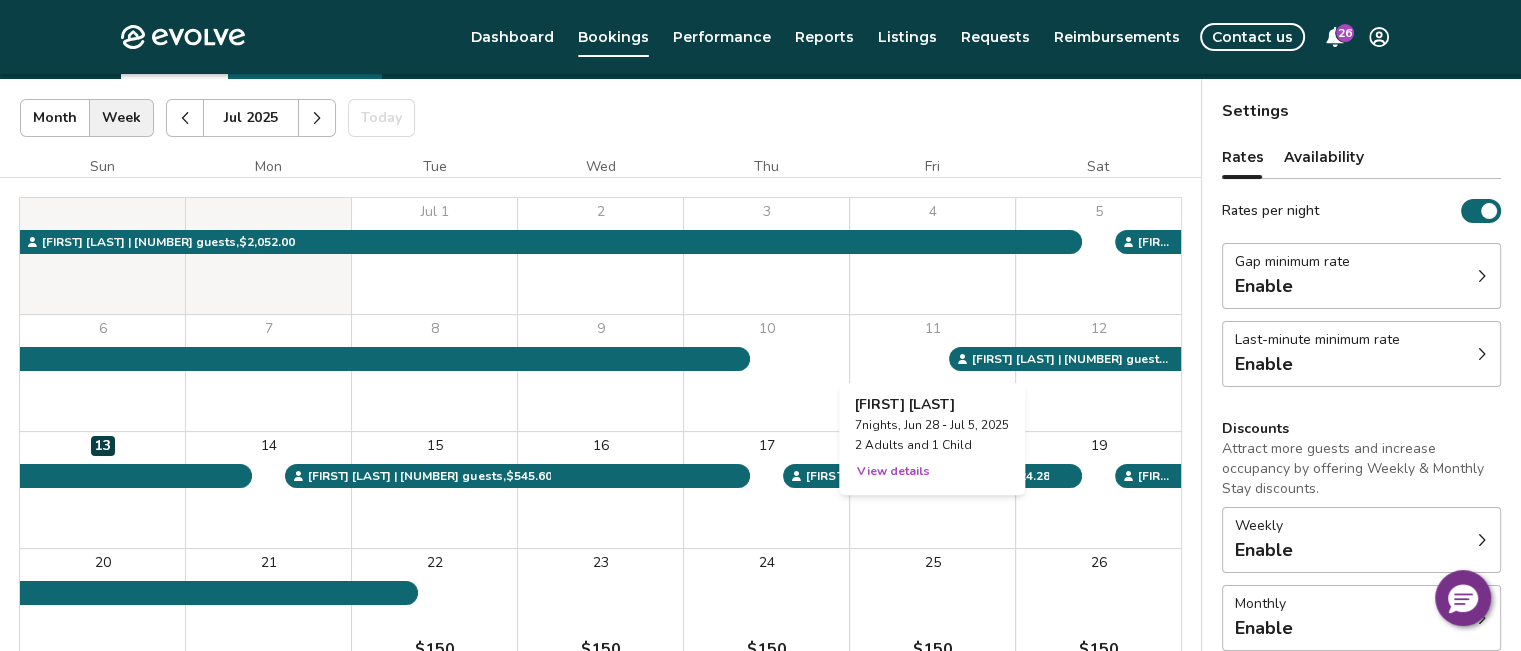 scroll, scrollTop: 0, scrollLeft: 0, axis: both 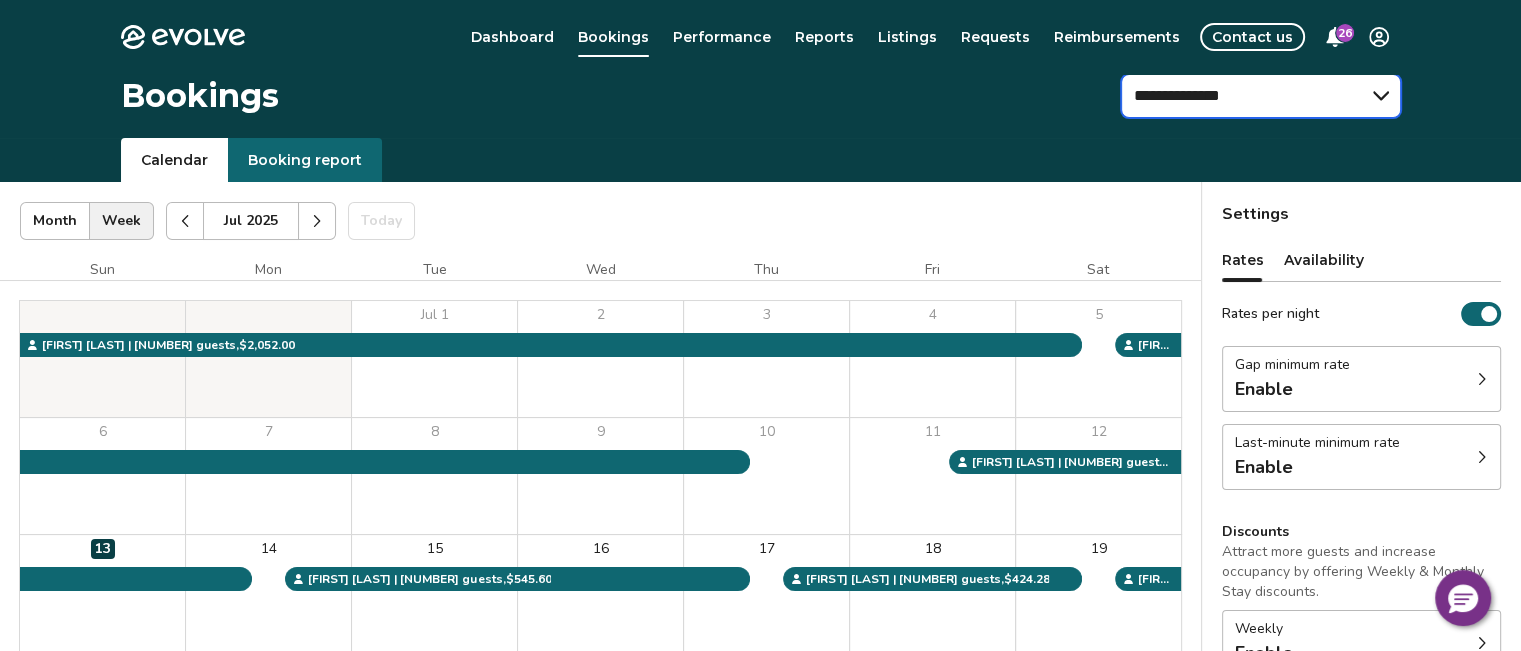 click on "**********" at bounding box center [1261, 96] 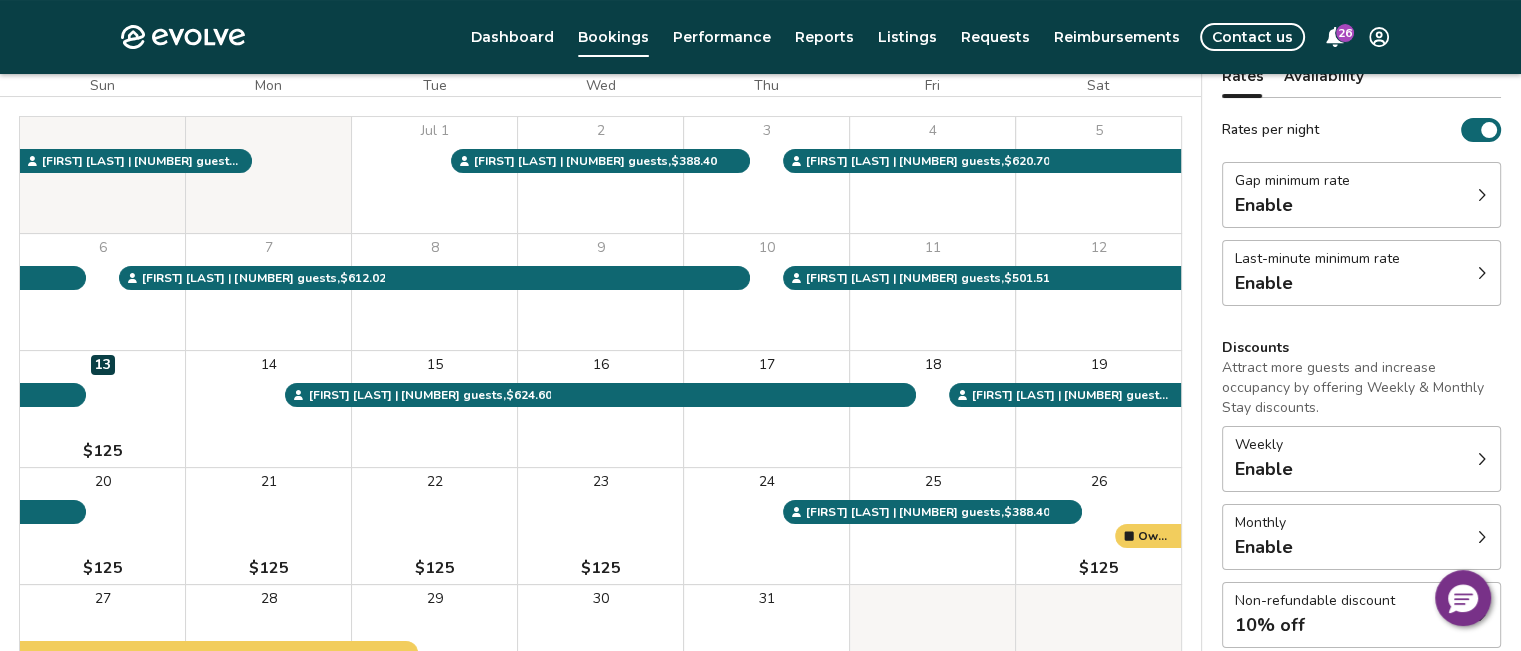 scroll, scrollTop: 200, scrollLeft: 0, axis: vertical 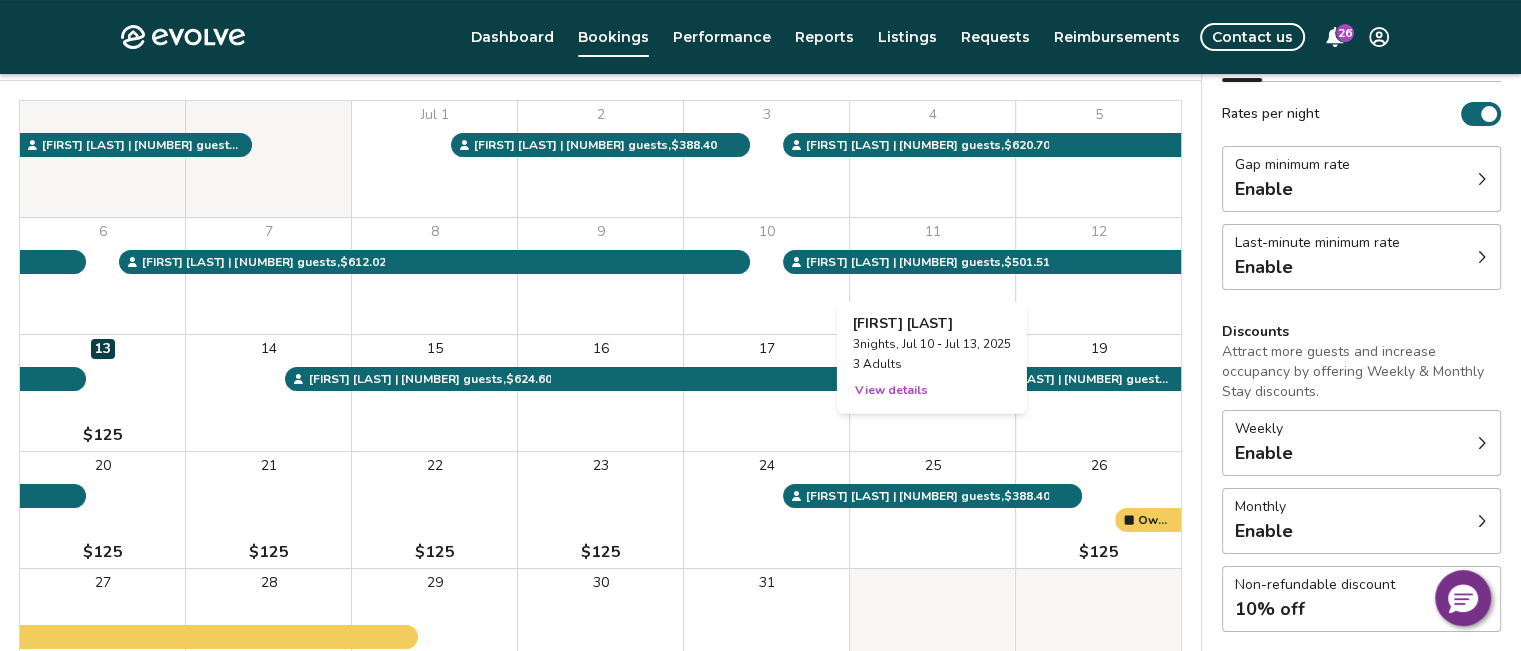 click on "View details" at bounding box center (891, 390) 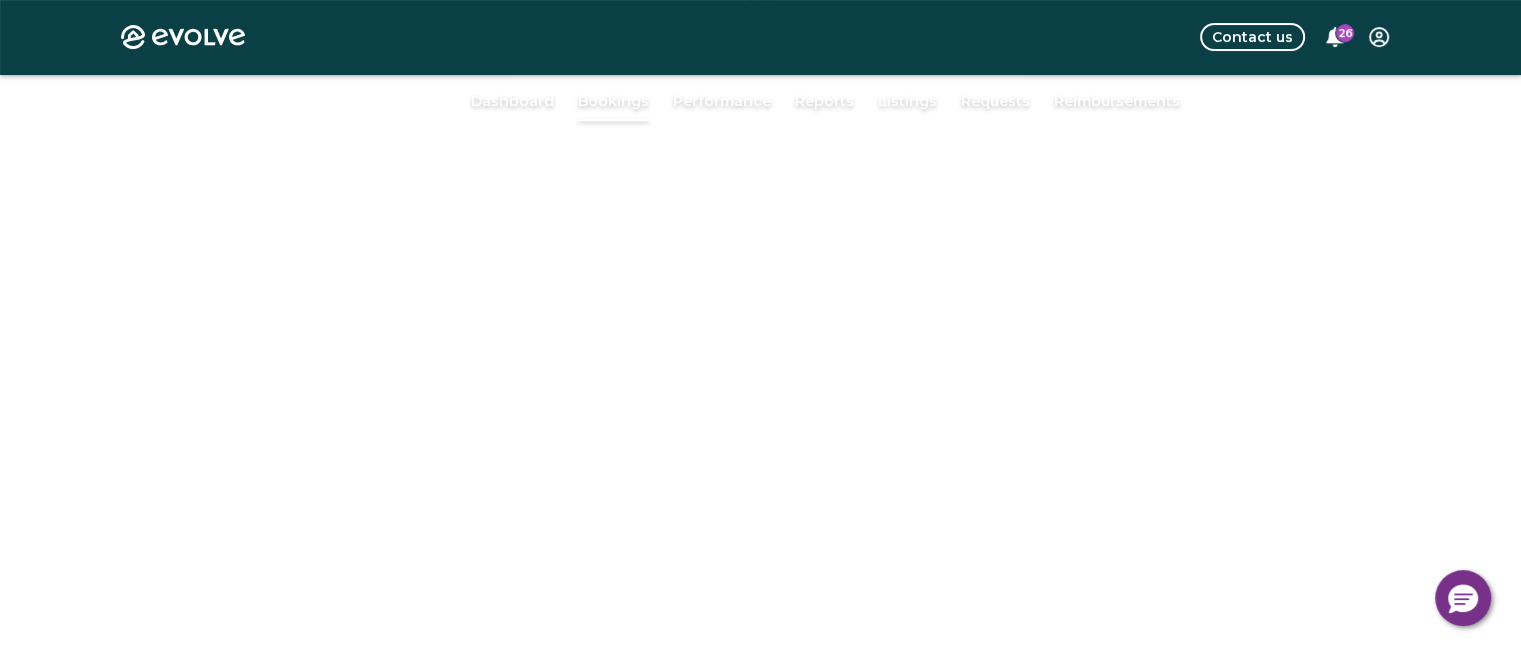 scroll, scrollTop: 136, scrollLeft: 0, axis: vertical 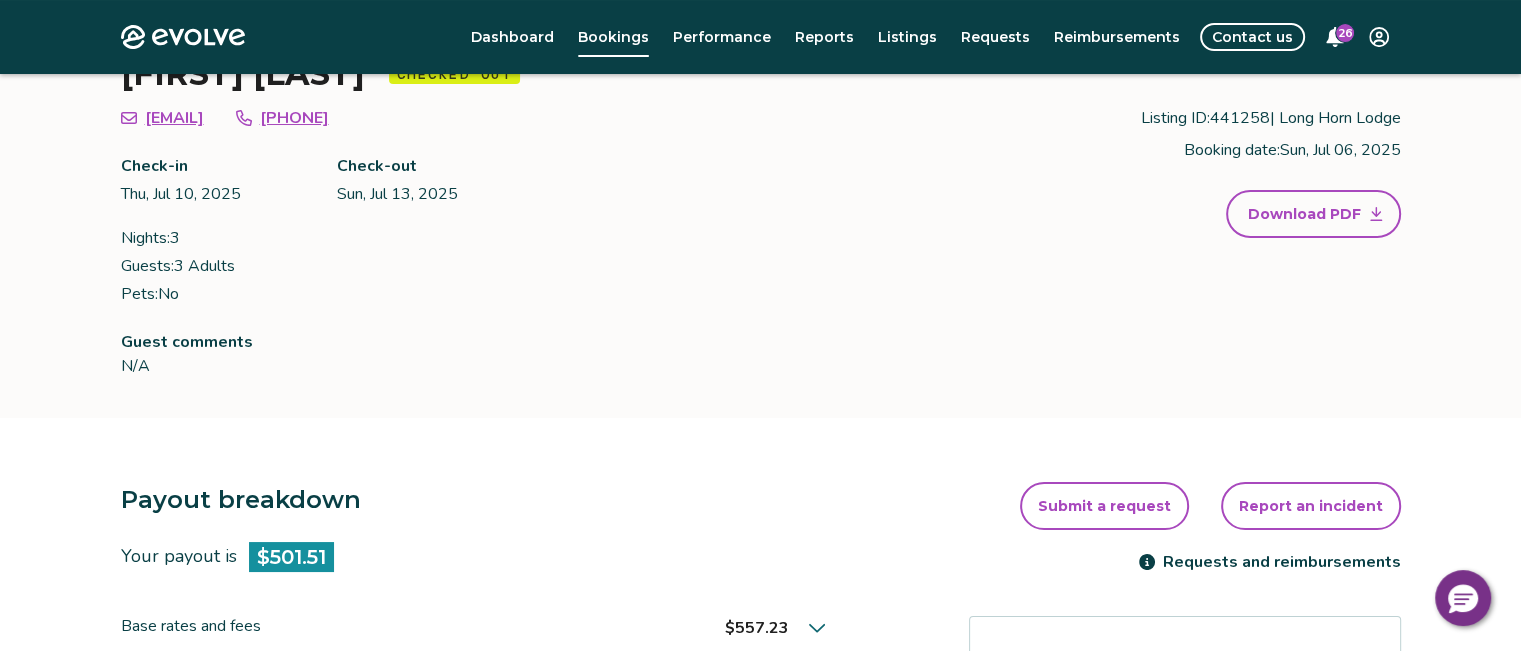 click on "Report an incident" at bounding box center (1311, 506) 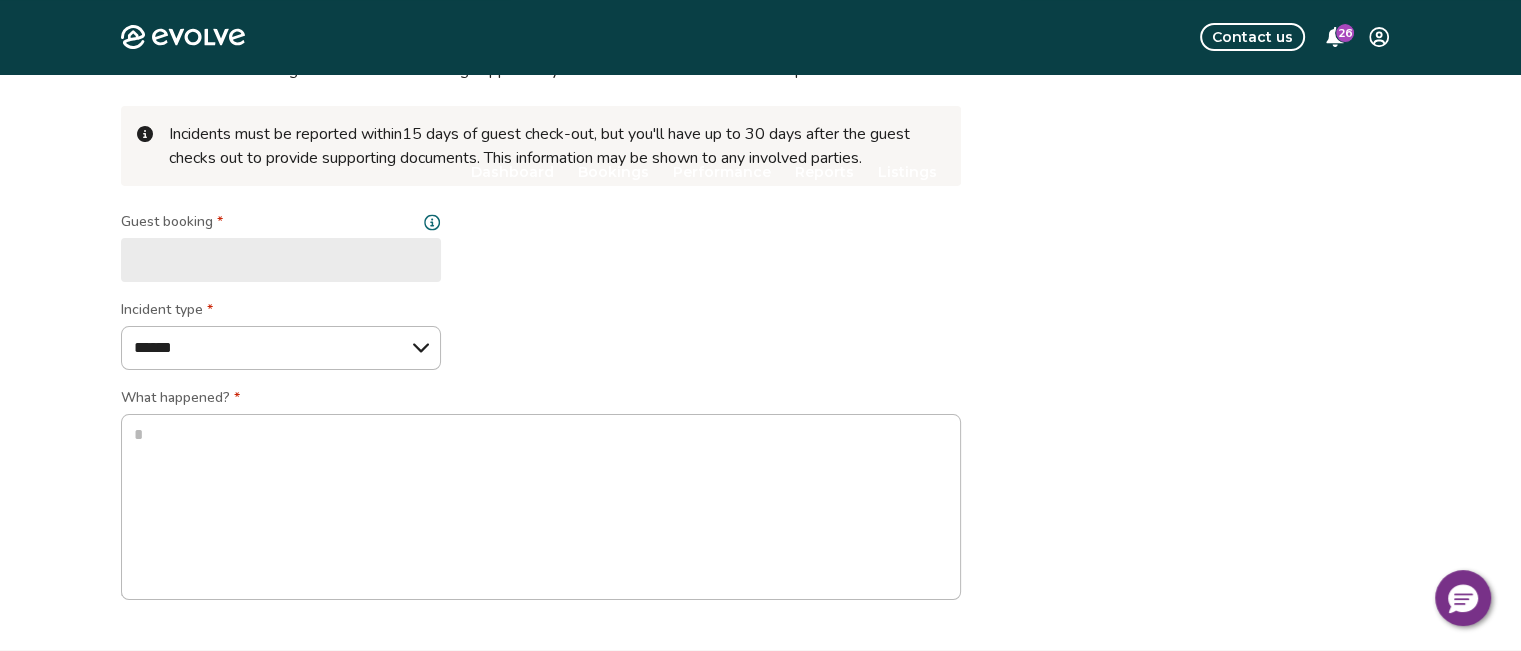 scroll, scrollTop: 0, scrollLeft: 0, axis: both 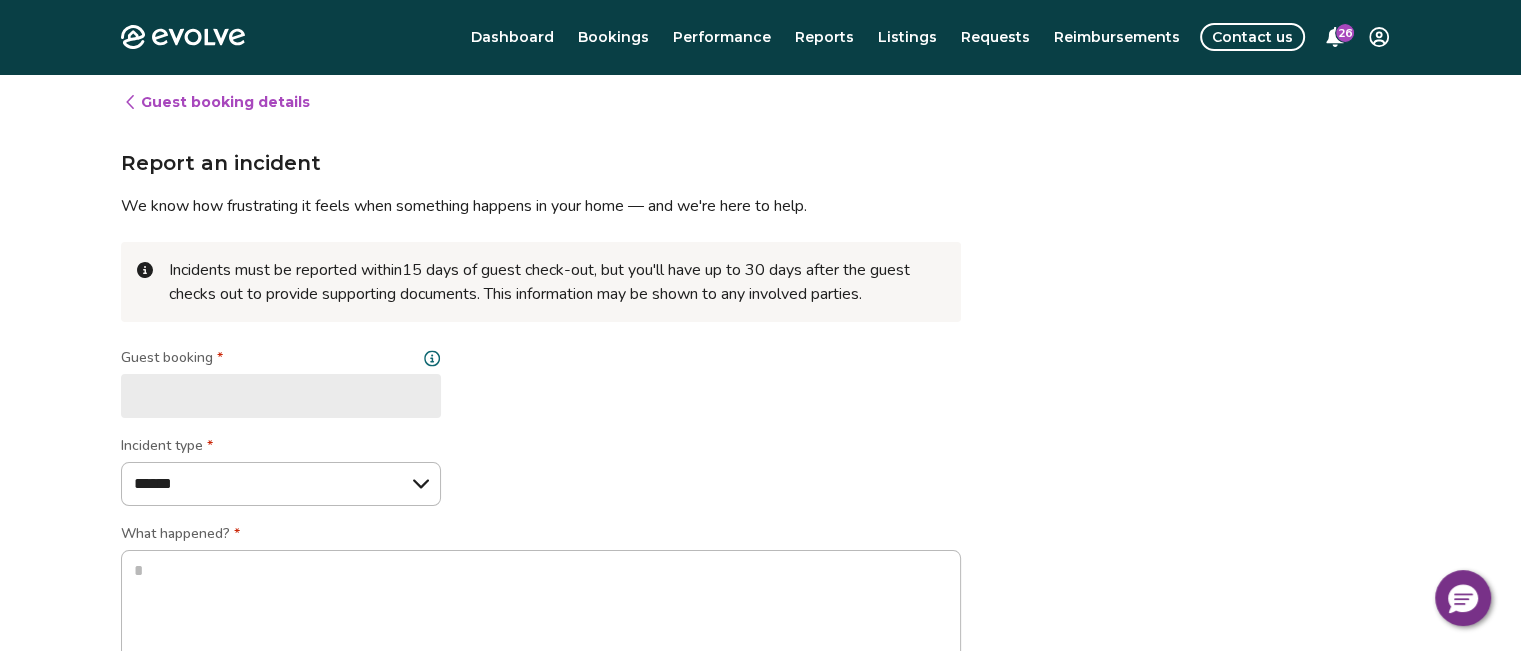 type on "*" 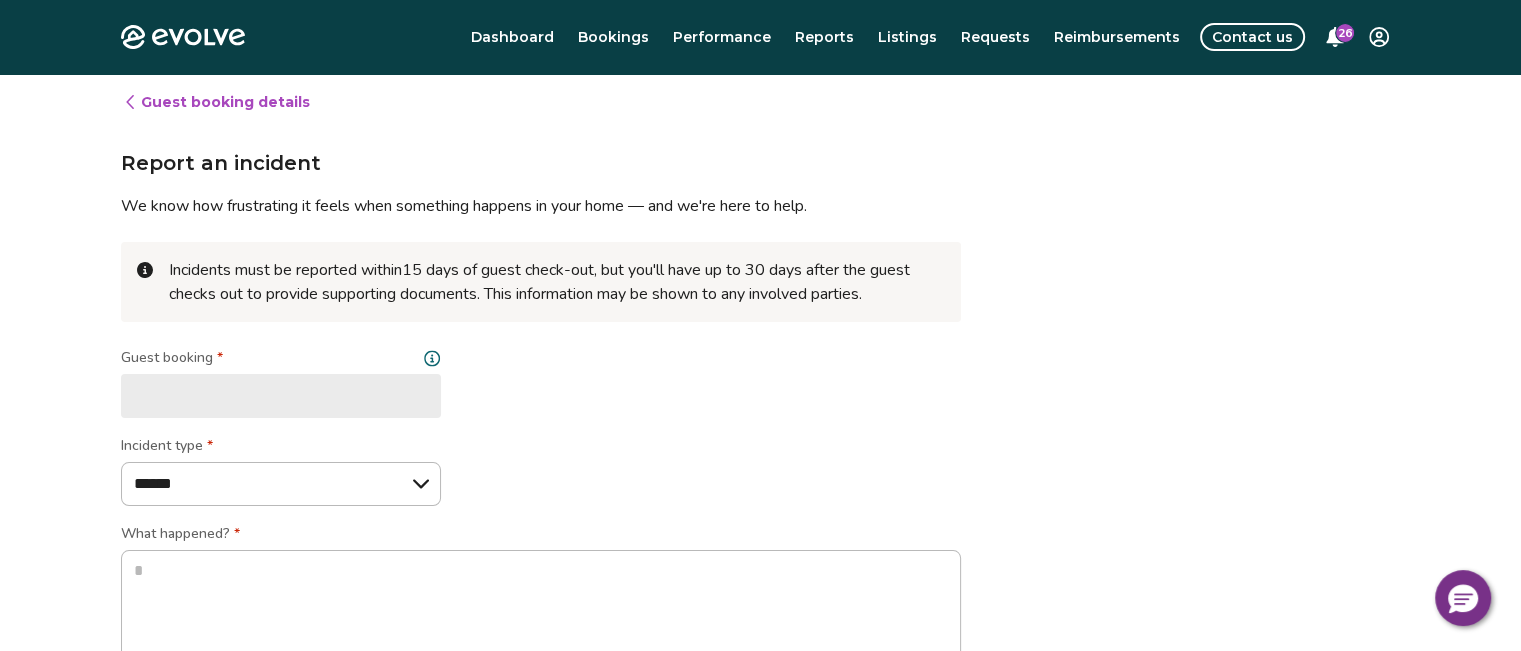 select on "**********" 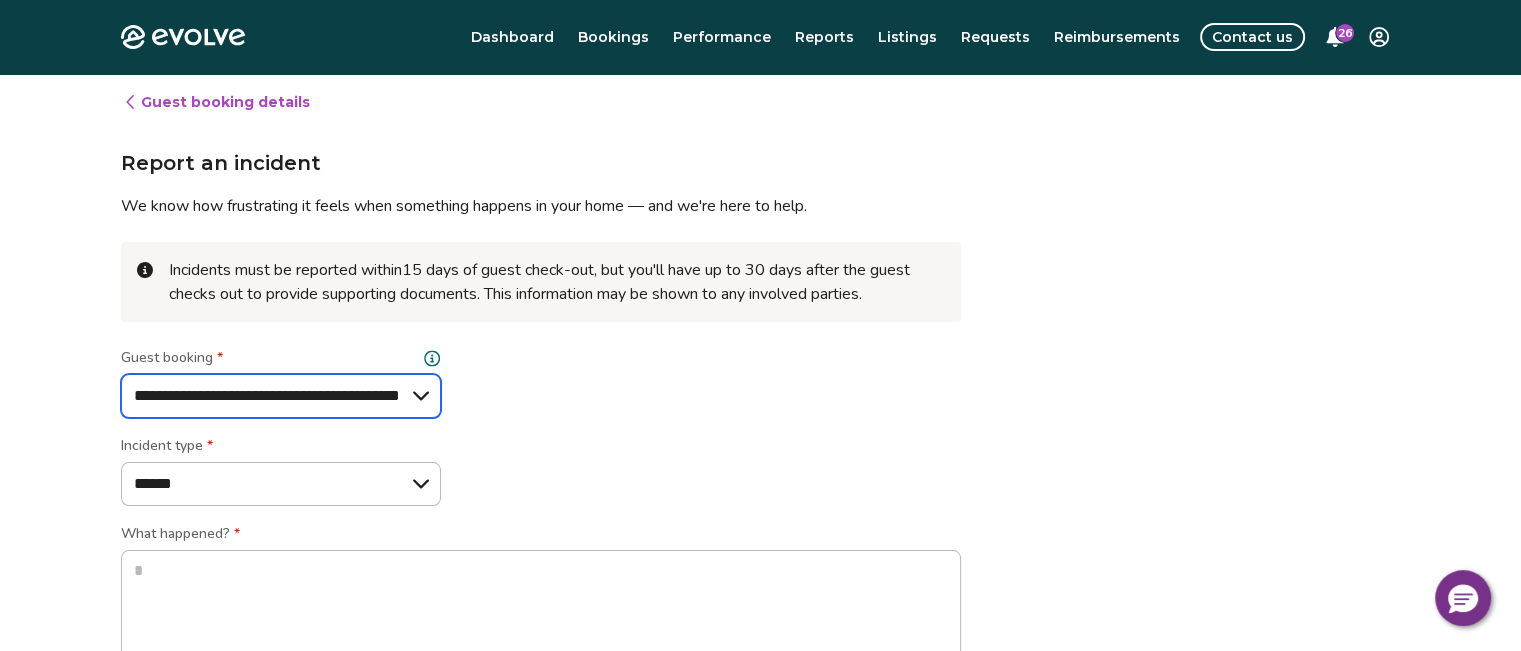 click on "**********" at bounding box center (281, 396) 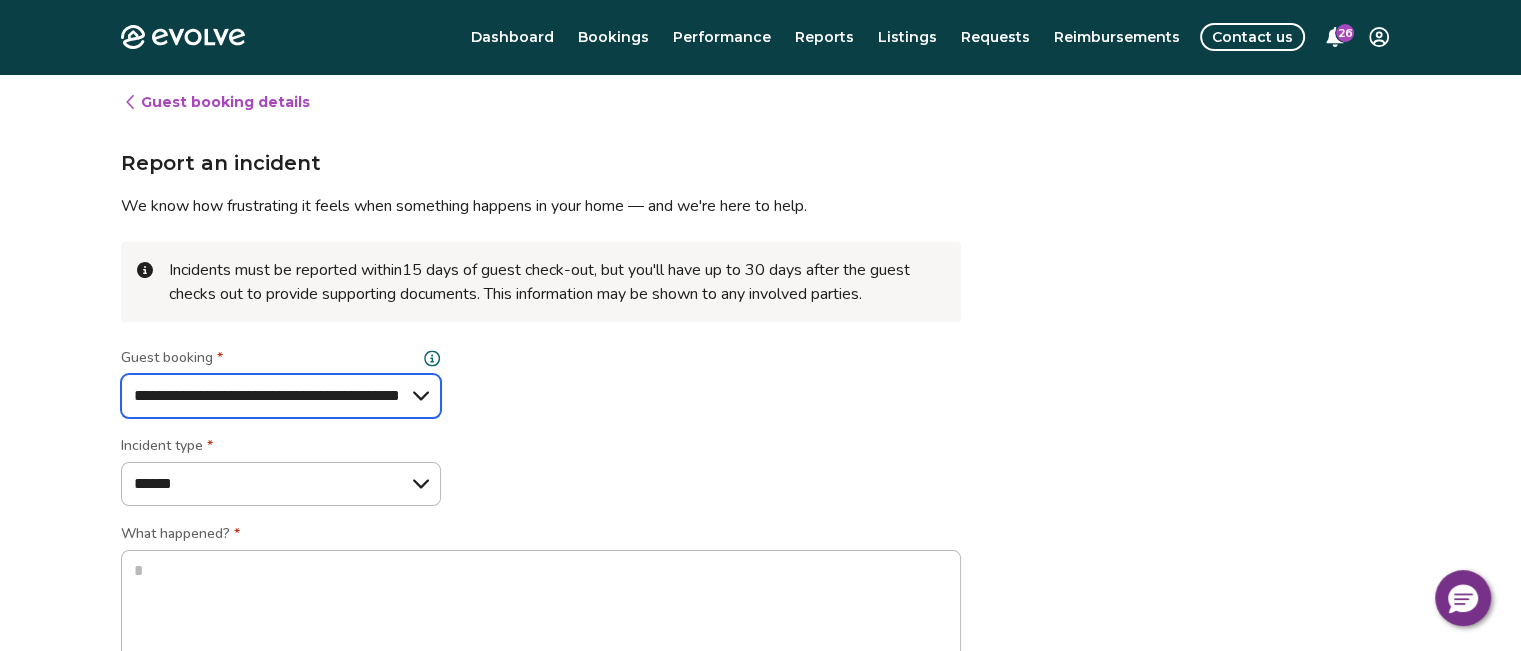click on "**********" at bounding box center (281, 396) 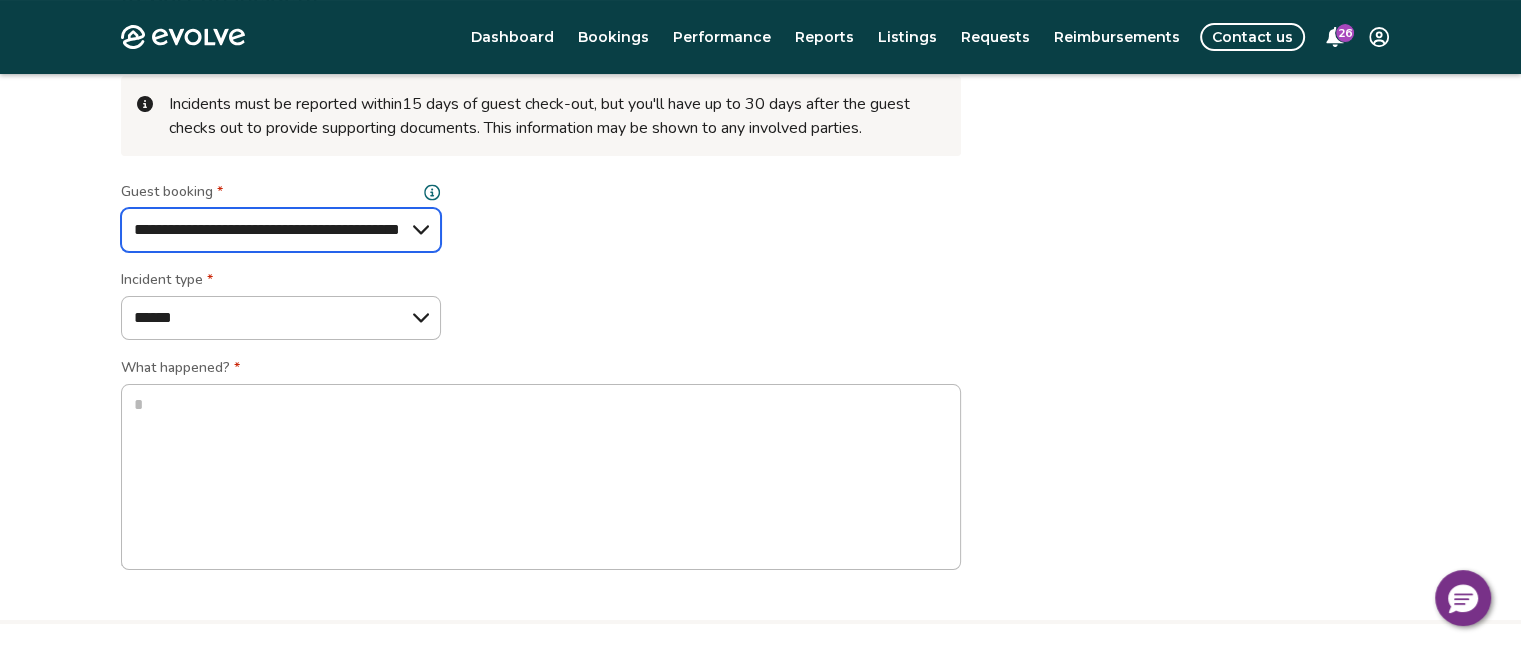 scroll, scrollTop: 200, scrollLeft: 0, axis: vertical 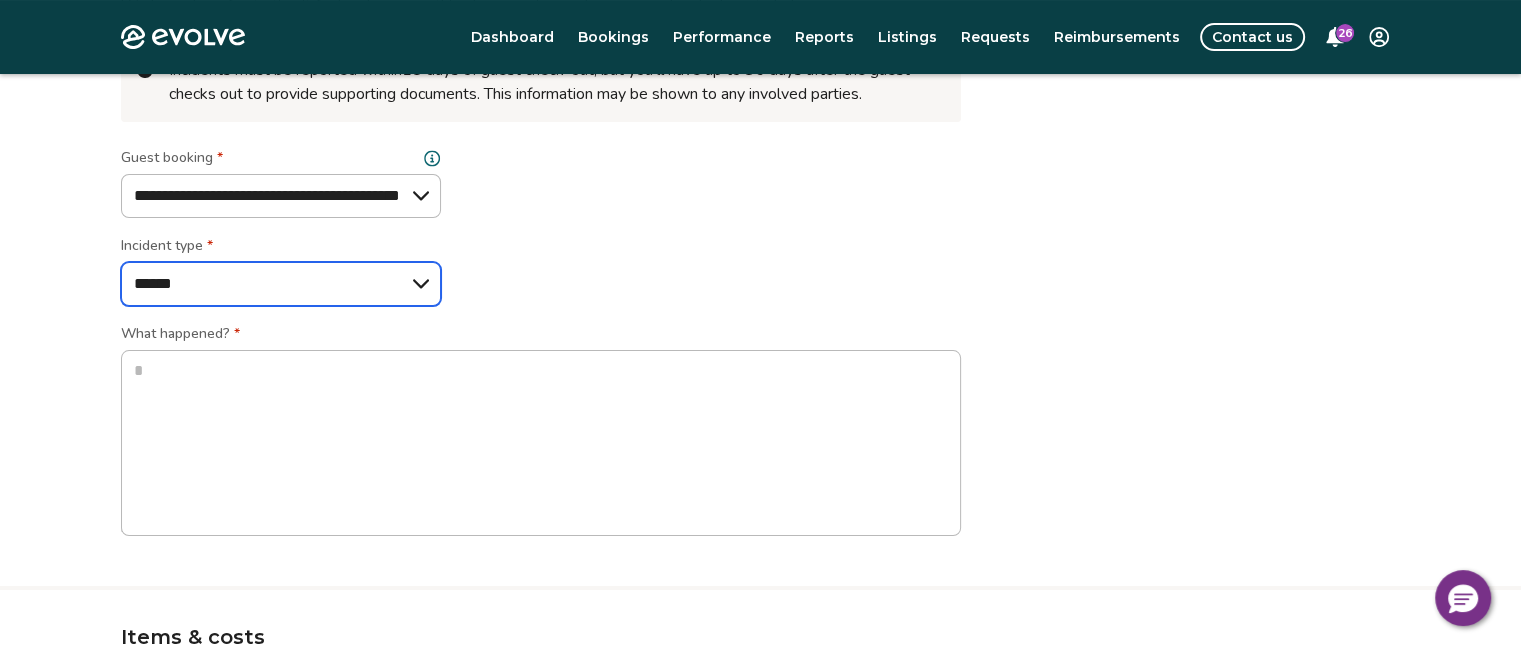 click on "**********" at bounding box center [281, 284] 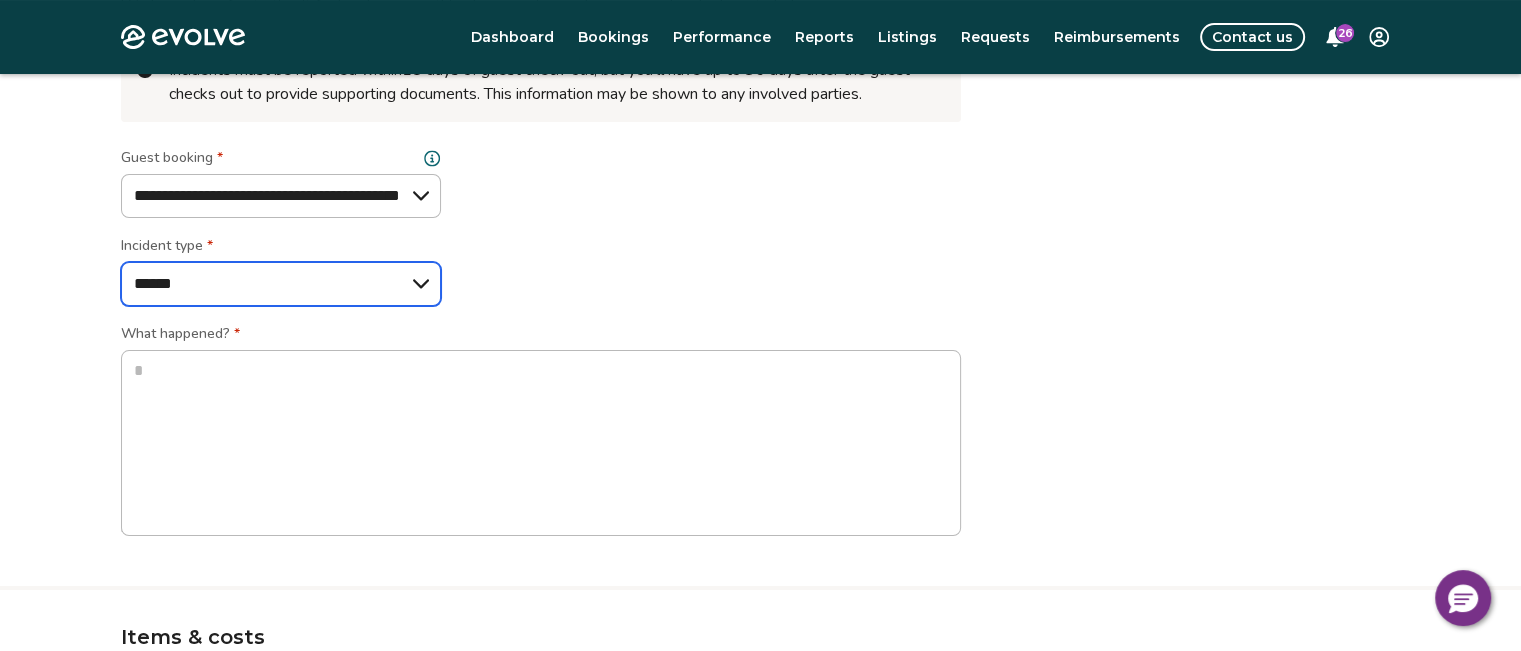 click on "**********" at bounding box center [281, 284] 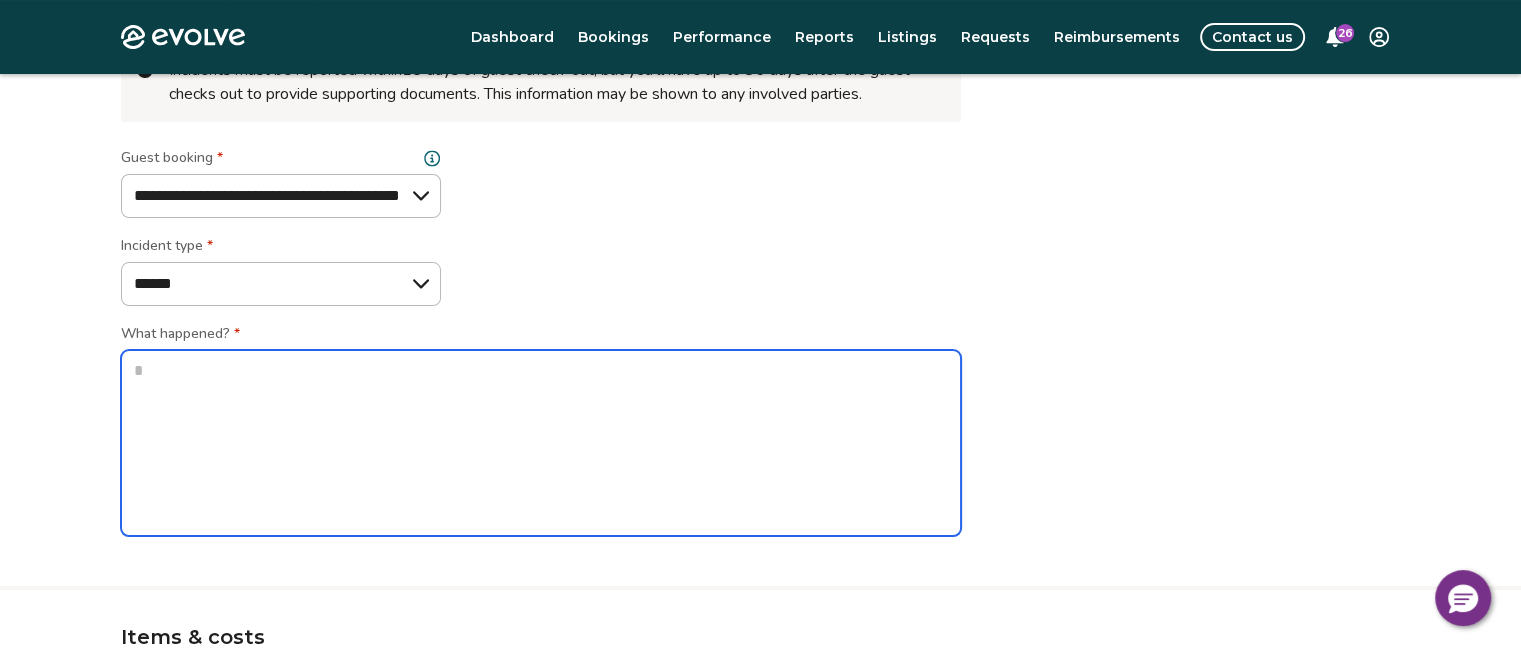click at bounding box center (541, 443) 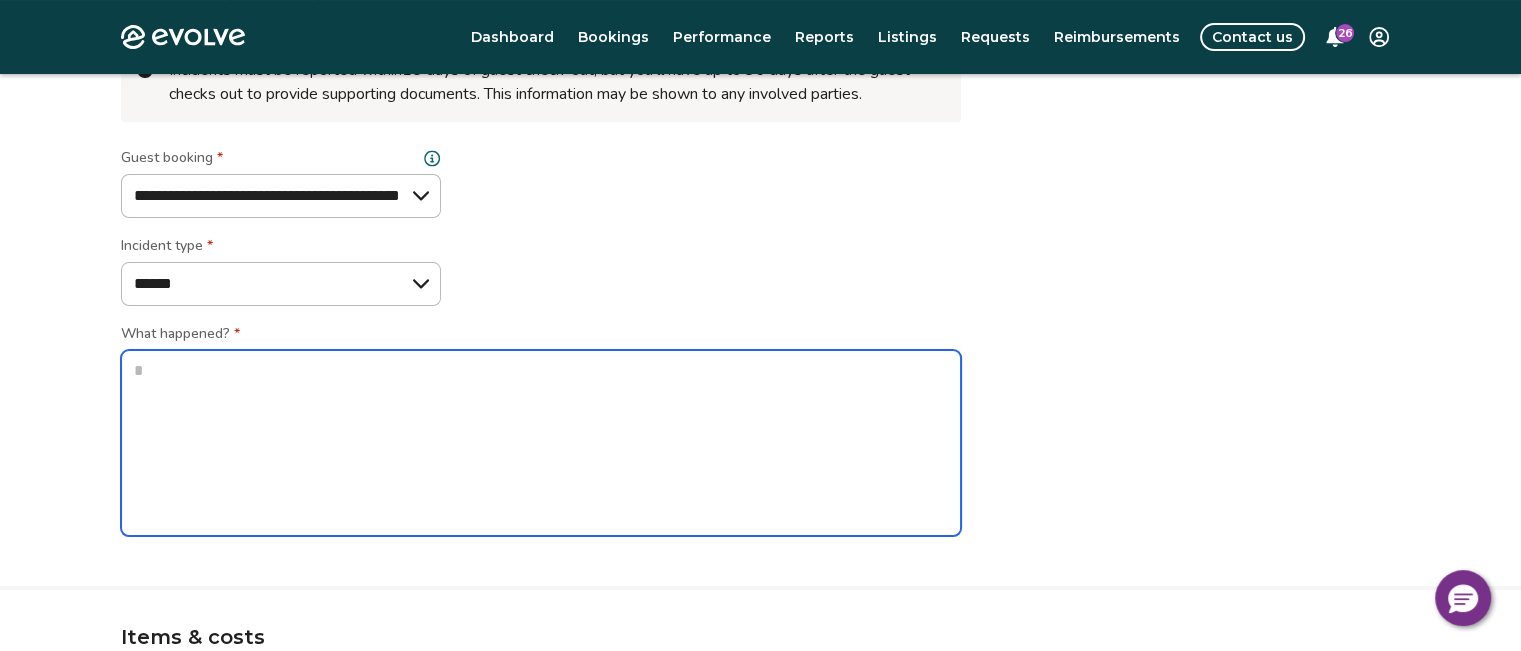 type on "*" 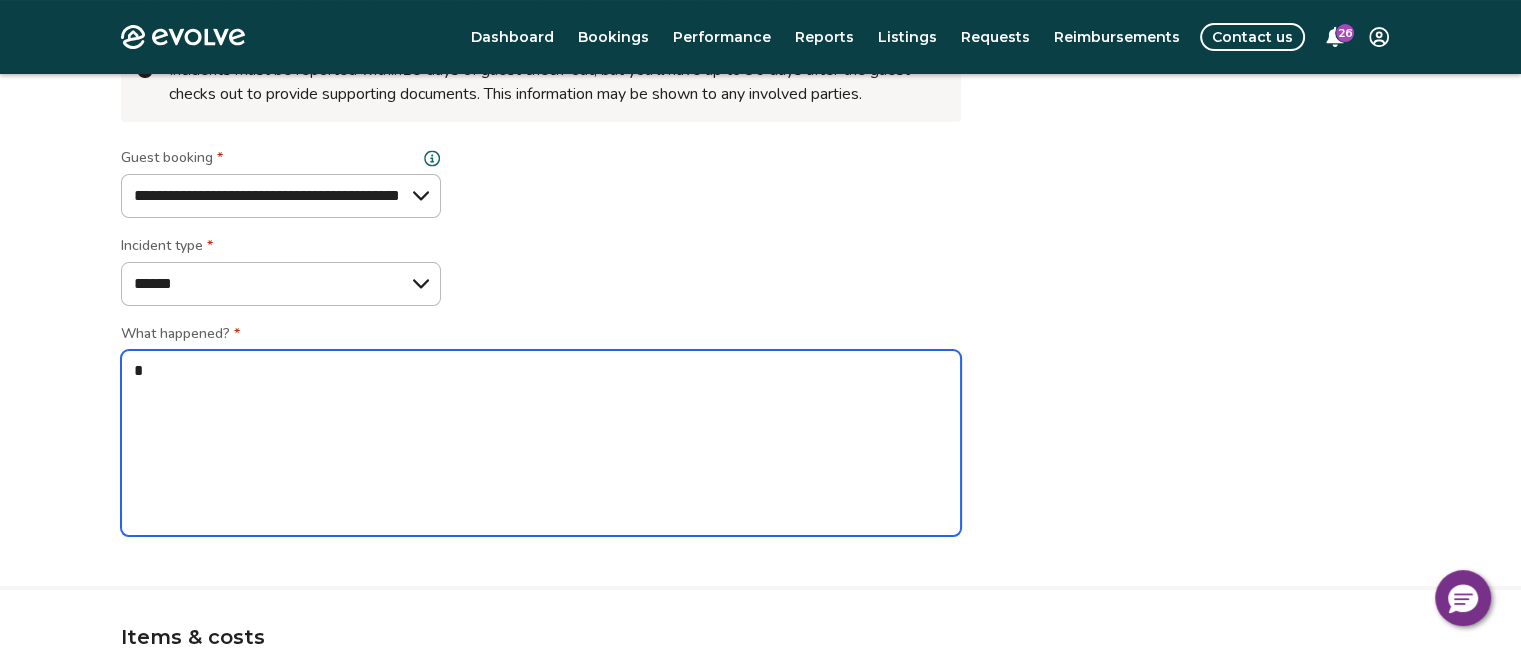 type on "*" 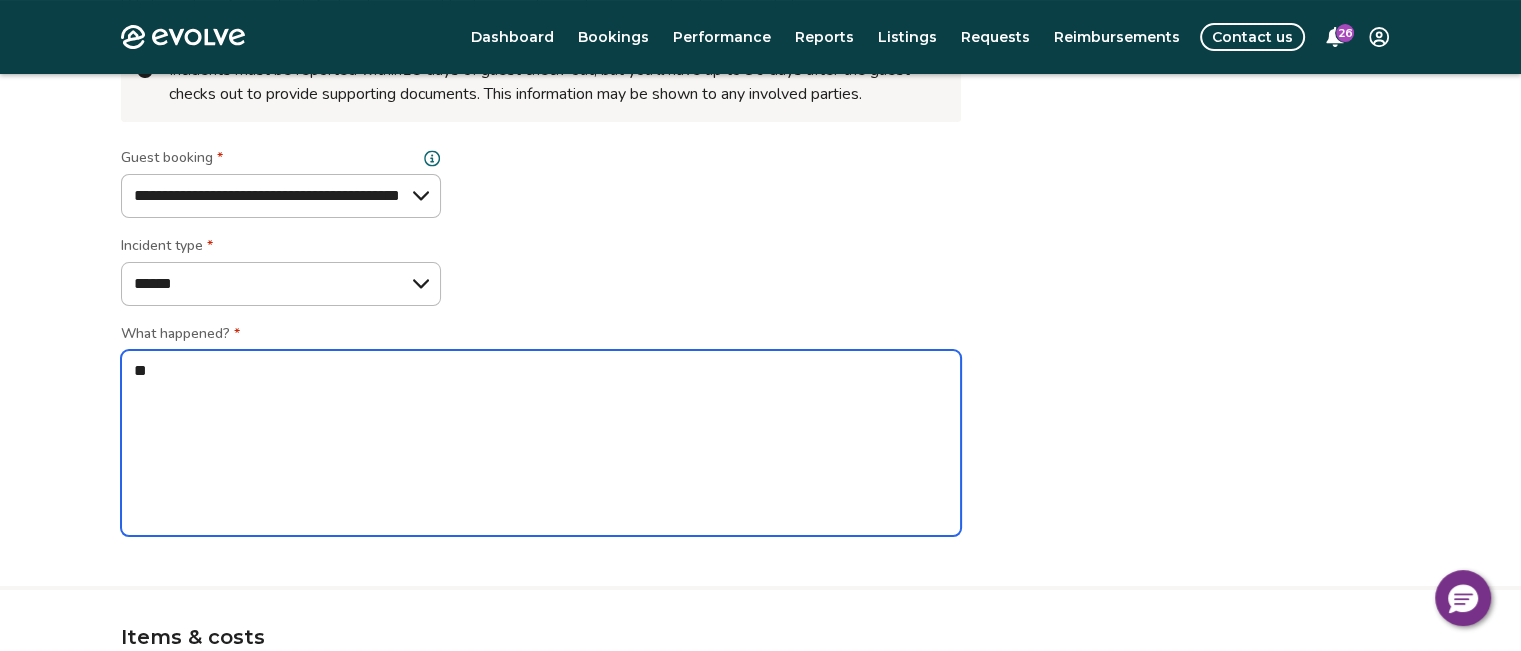 type on "*" 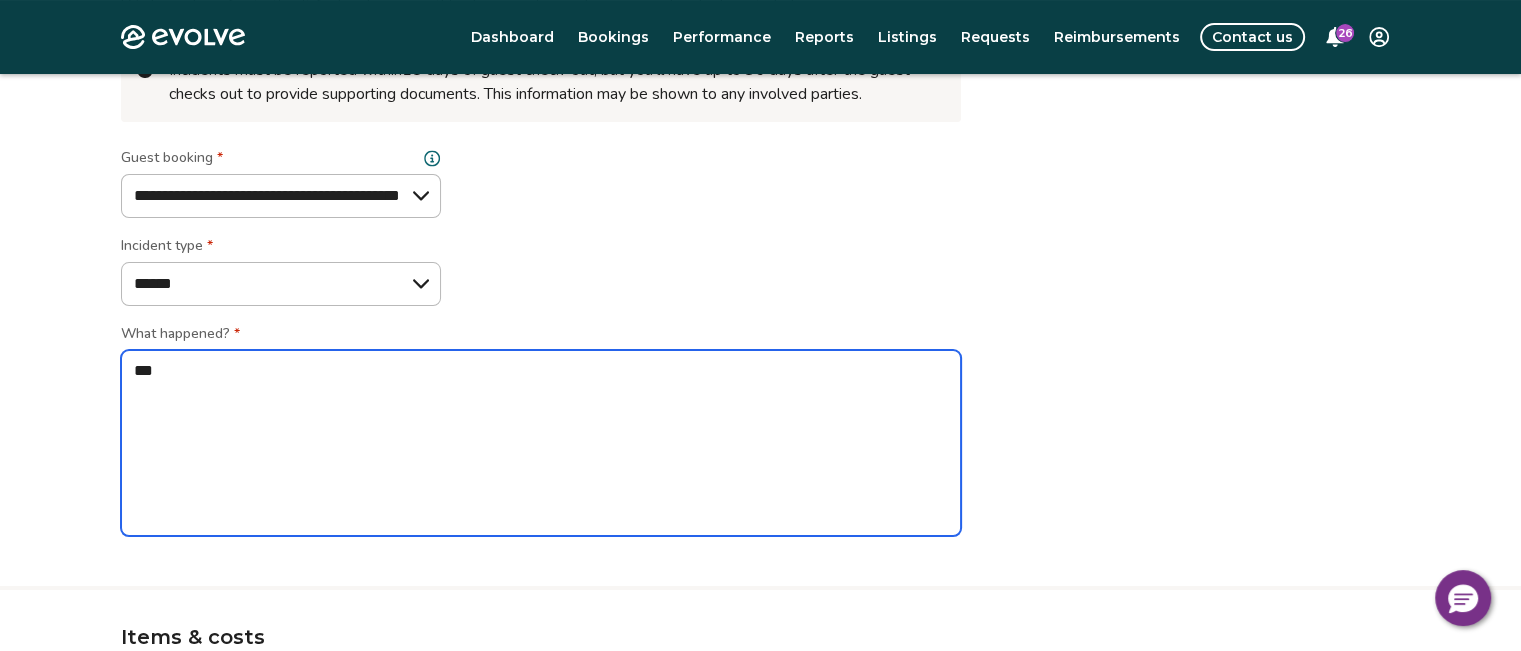 type on "*" 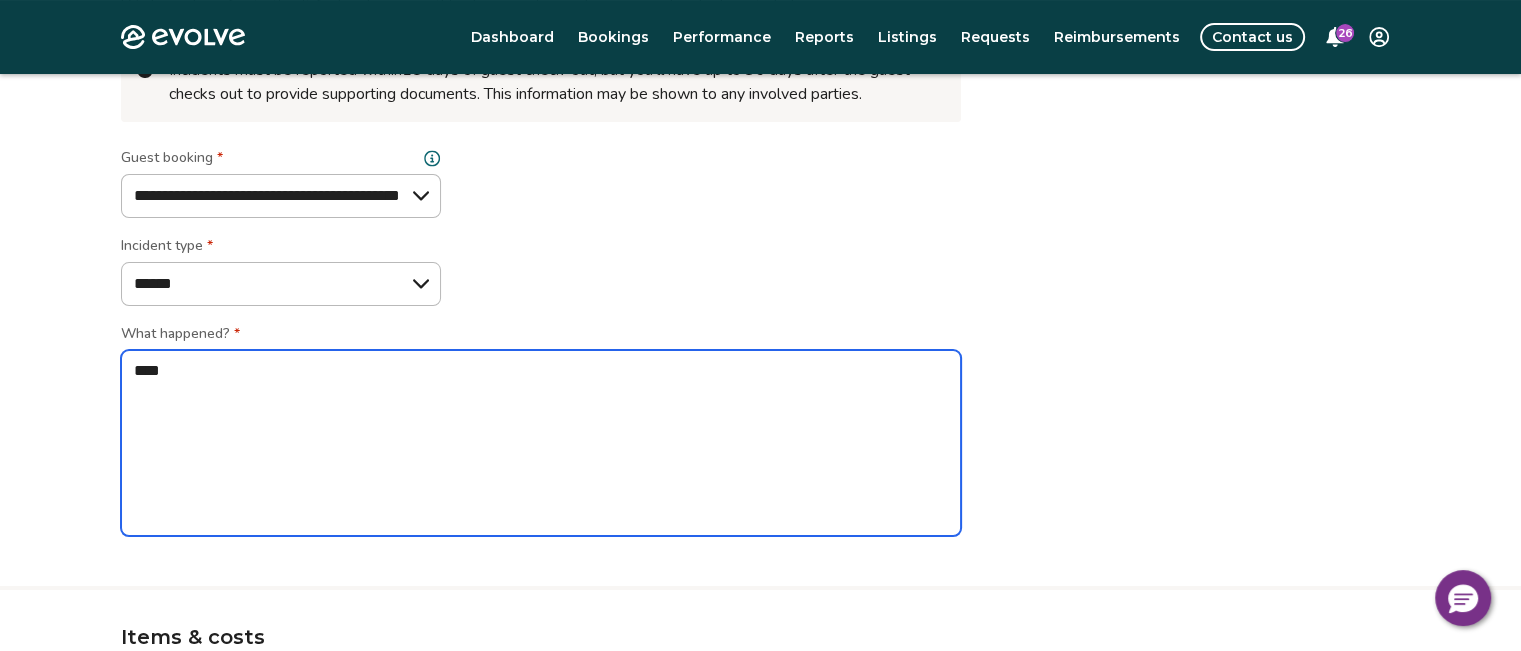 type on "*" 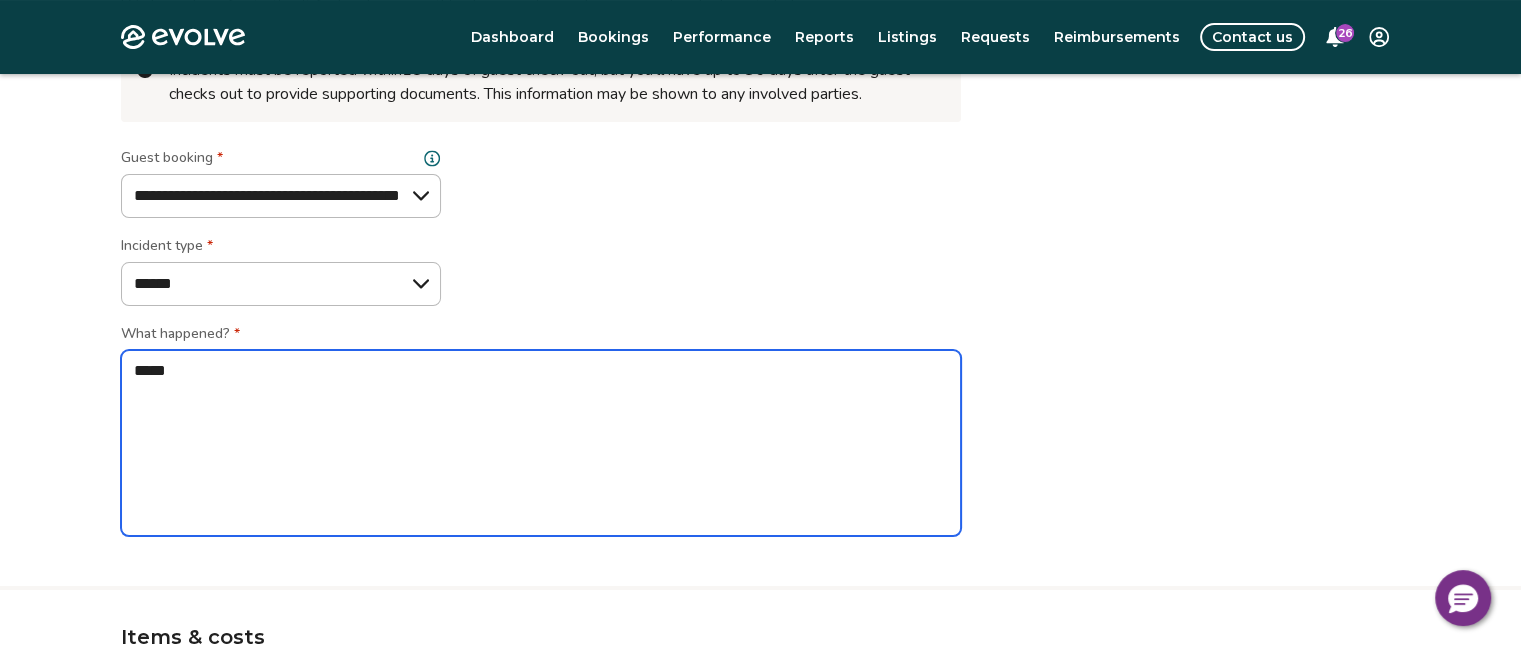 type on "*" 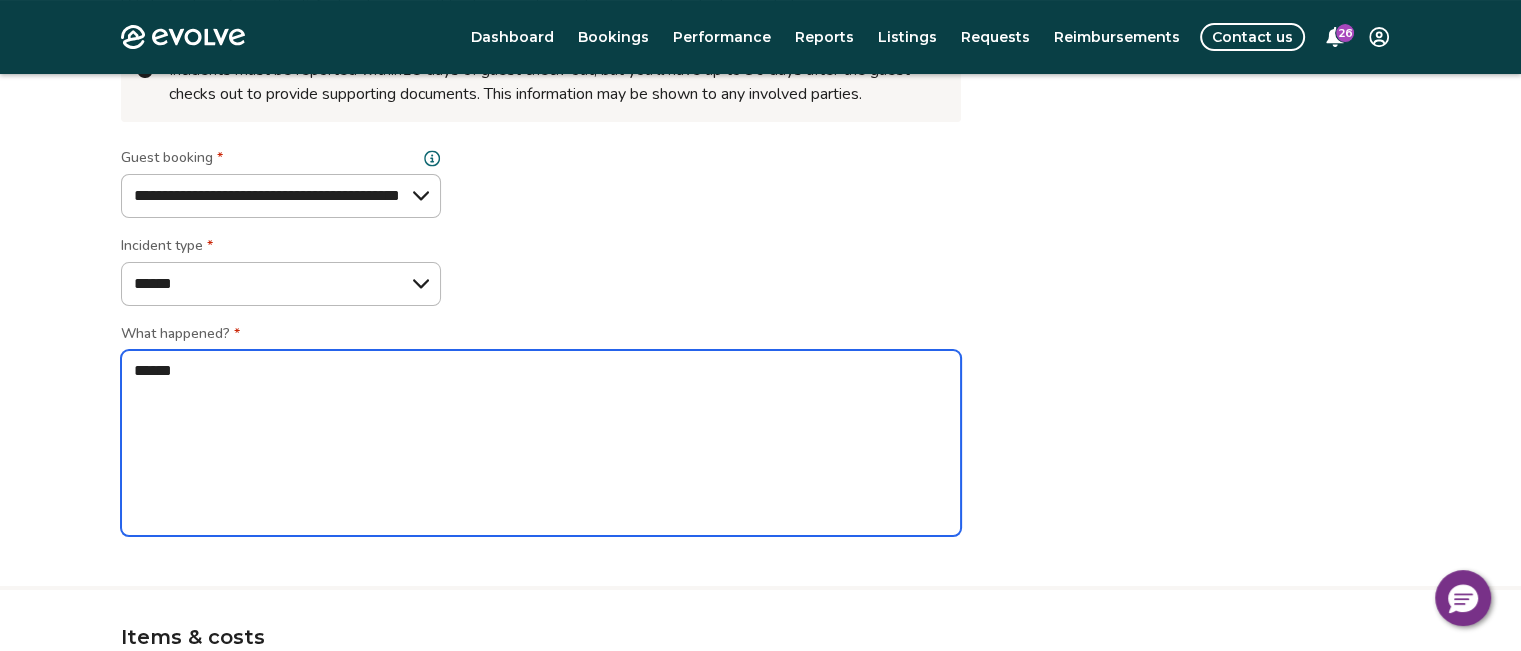 type on "*" 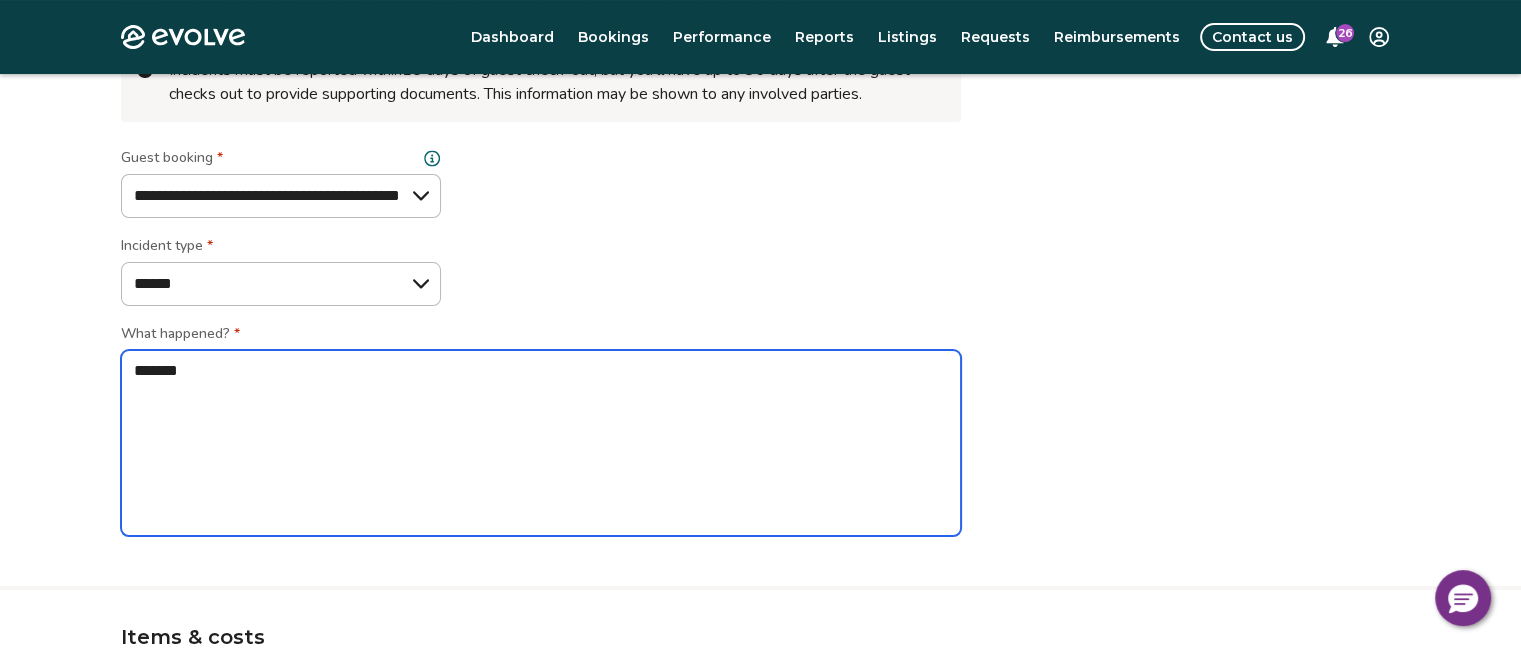 type on "*" 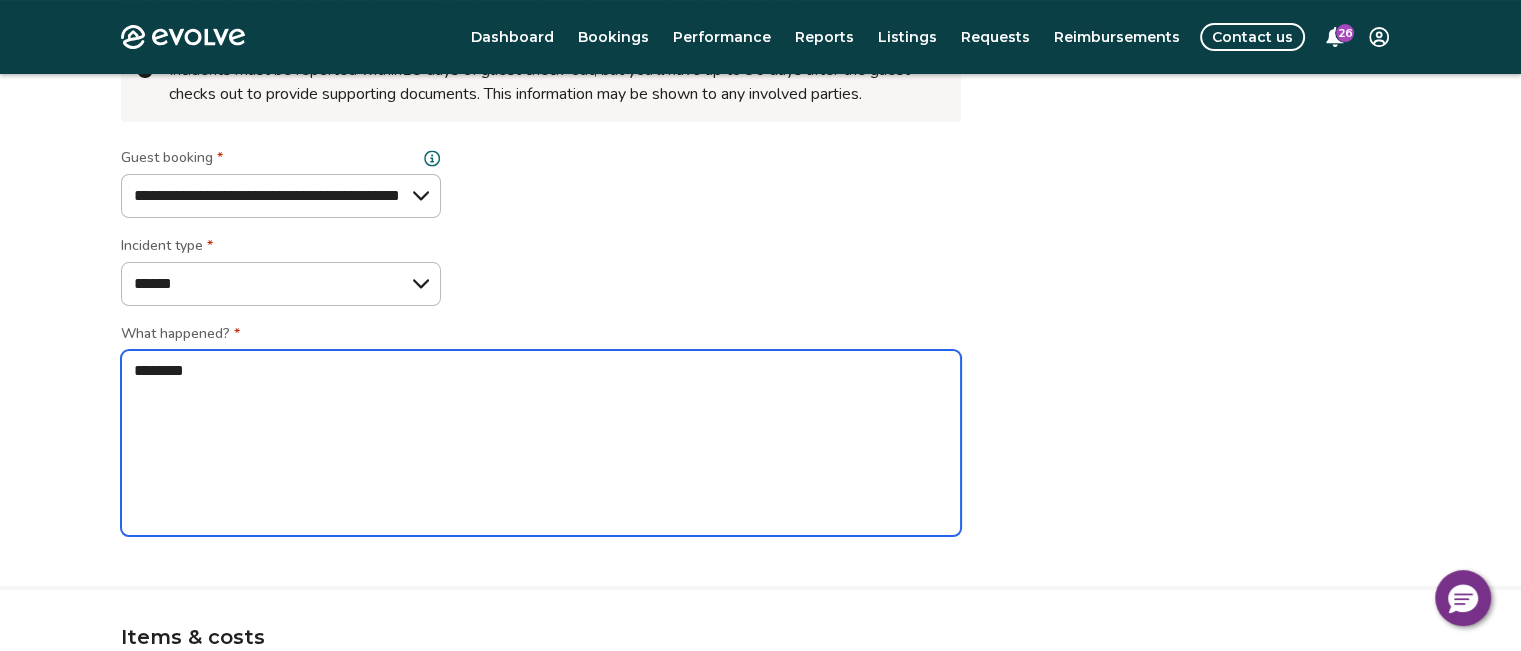 type on "*" 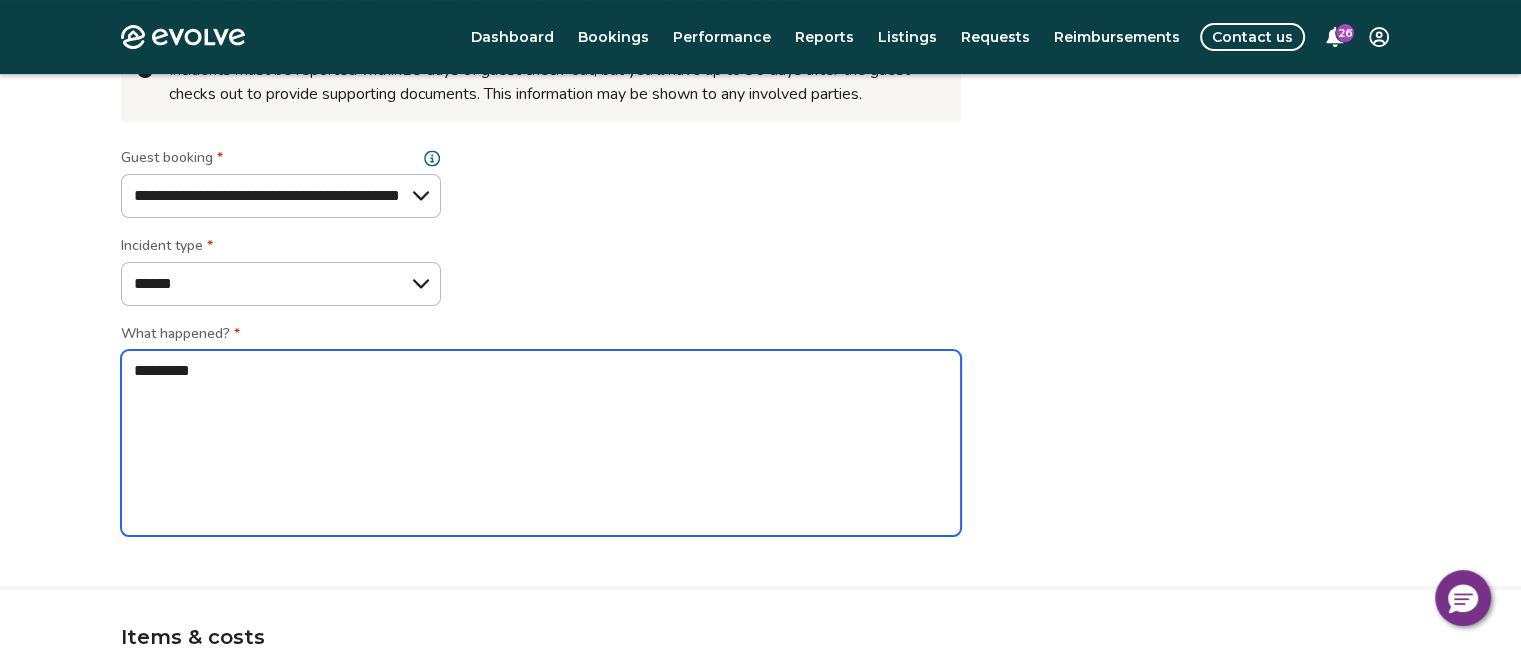 type on "*" 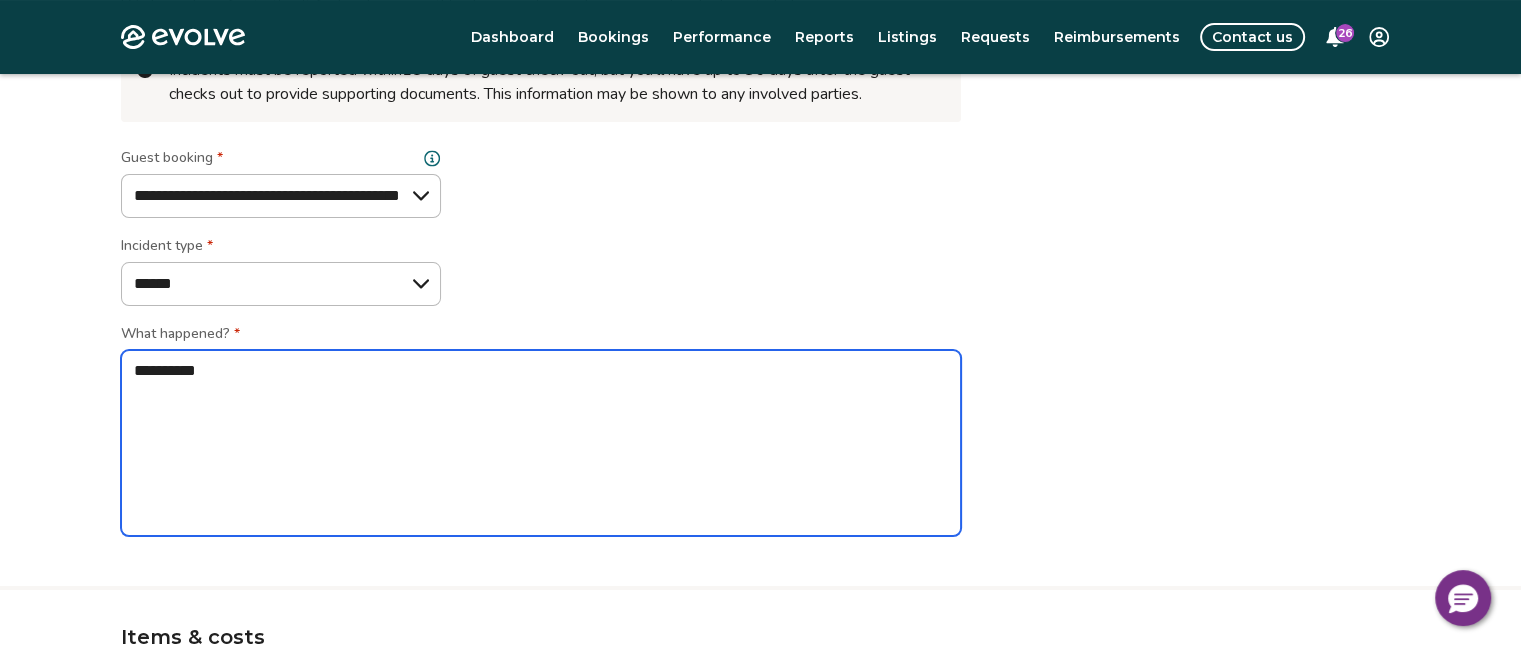 type on "*" 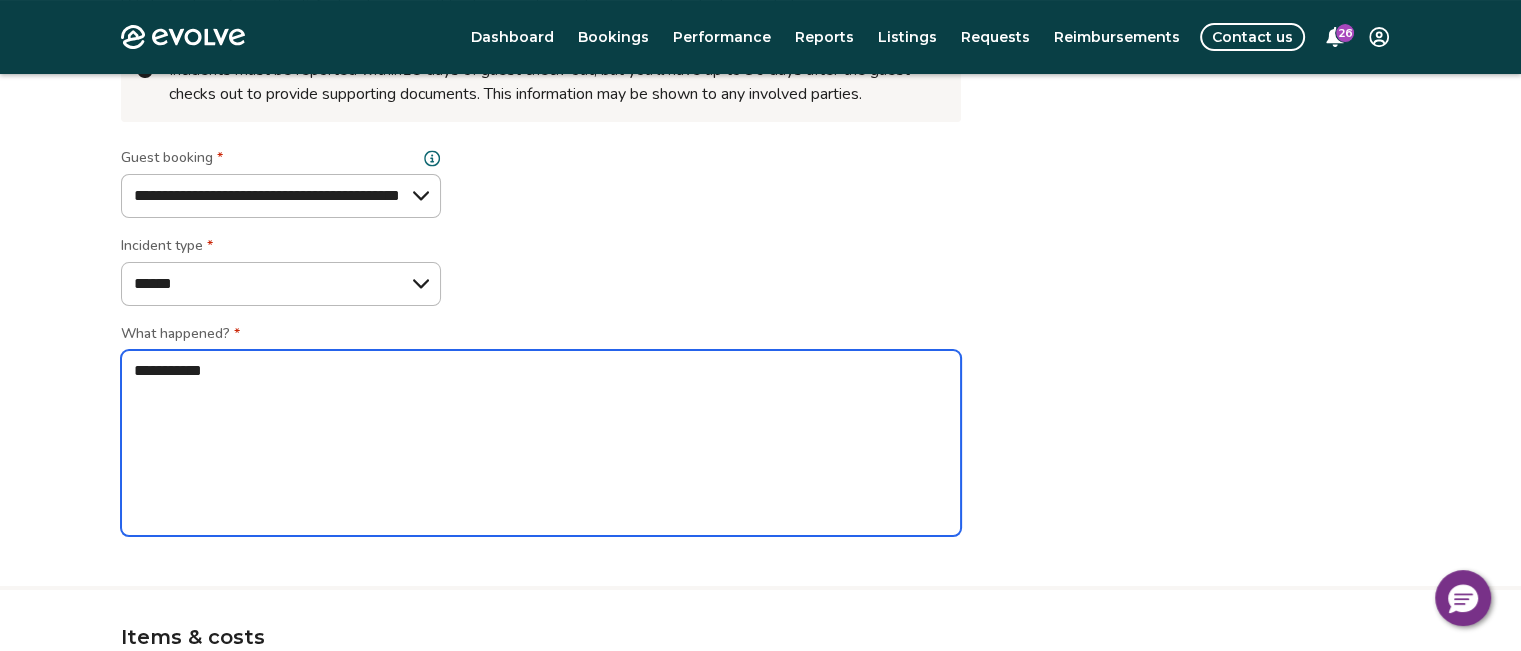 type on "**********" 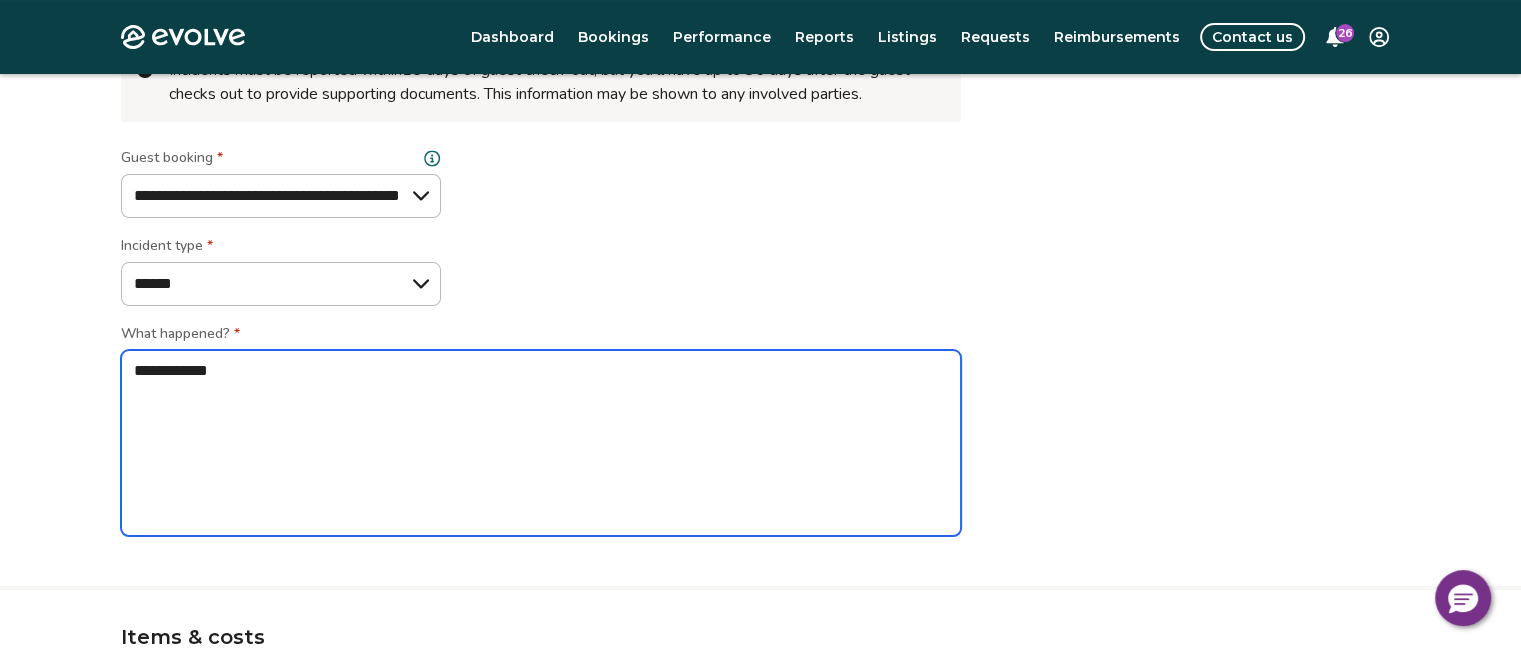 type on "*" 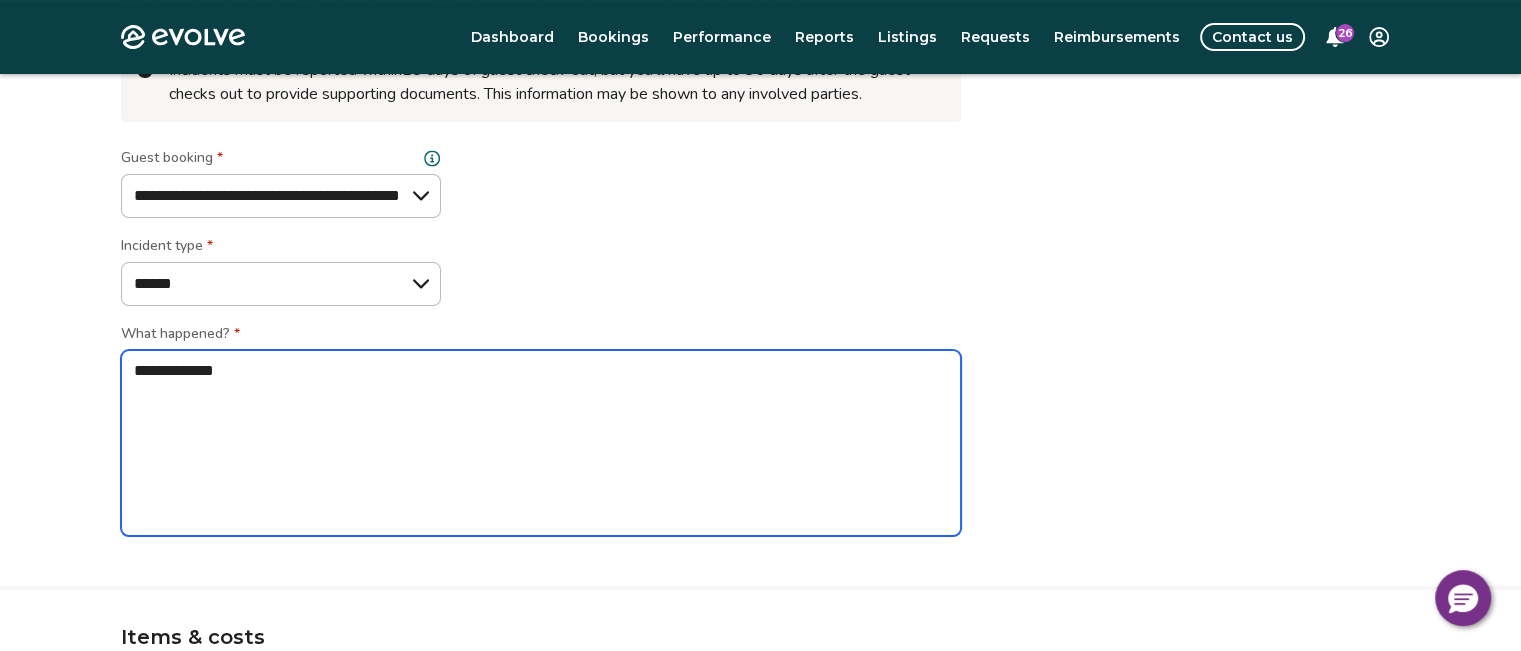 type on "*" 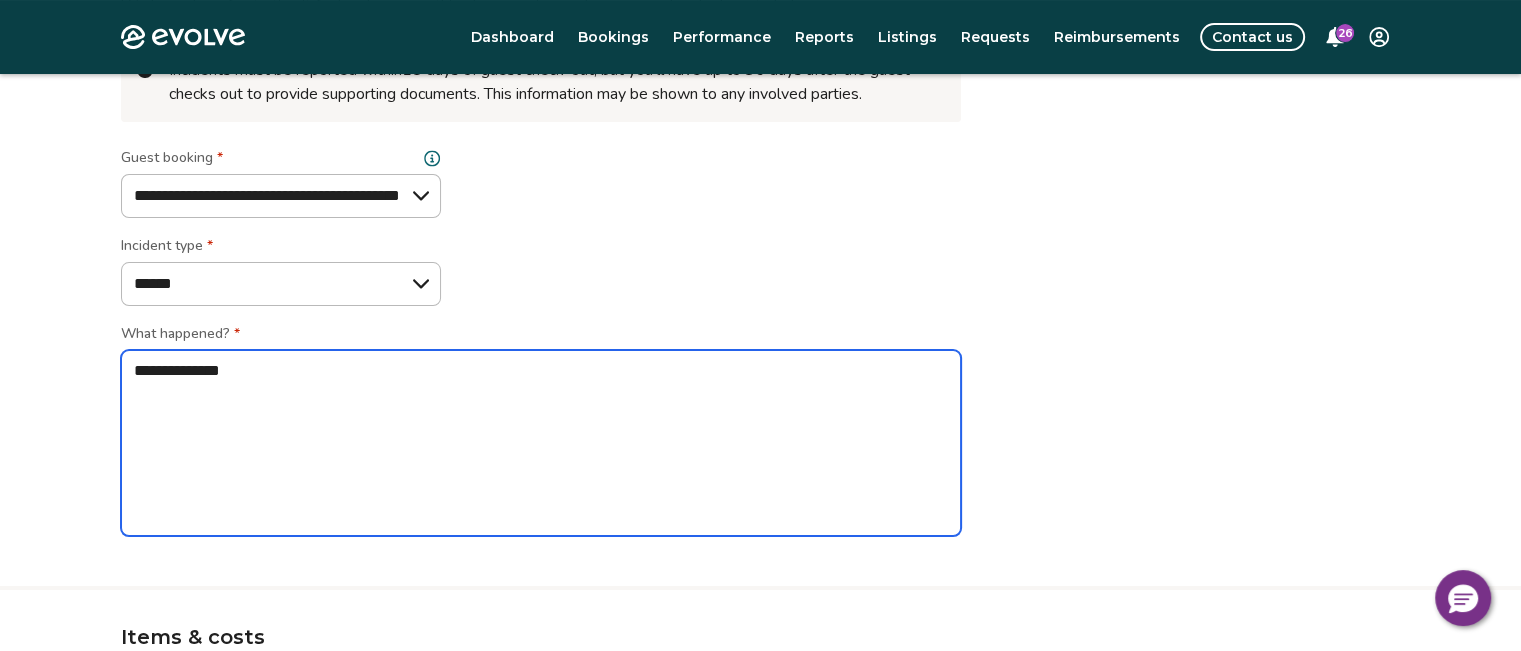 type on "*" 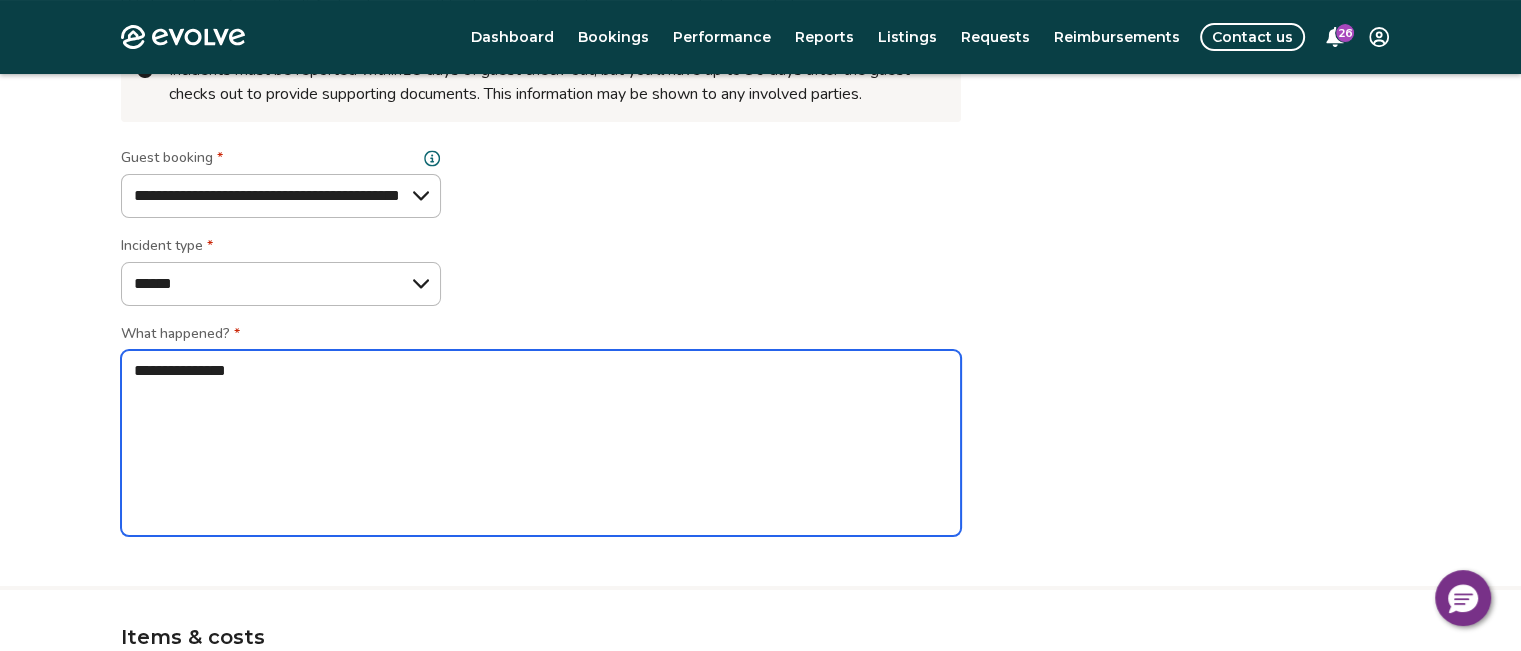 type on "*" 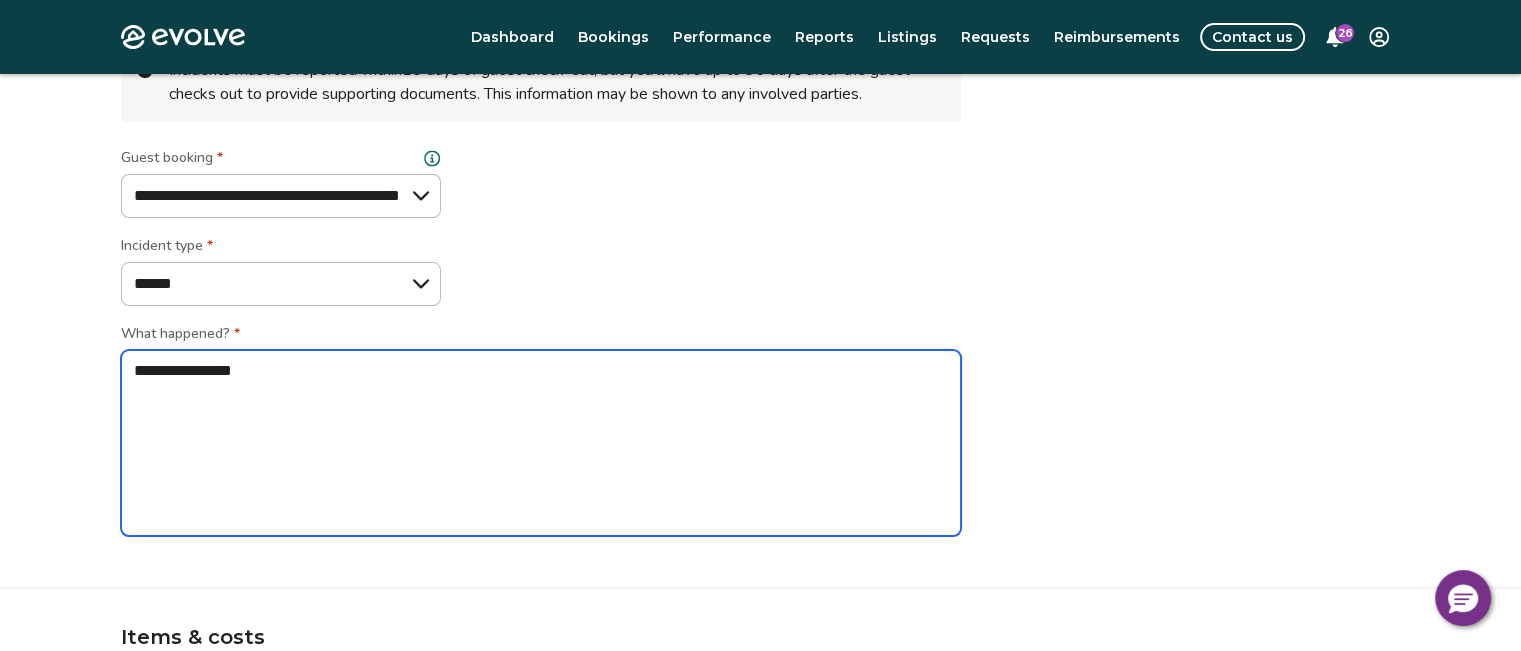 type on "*" 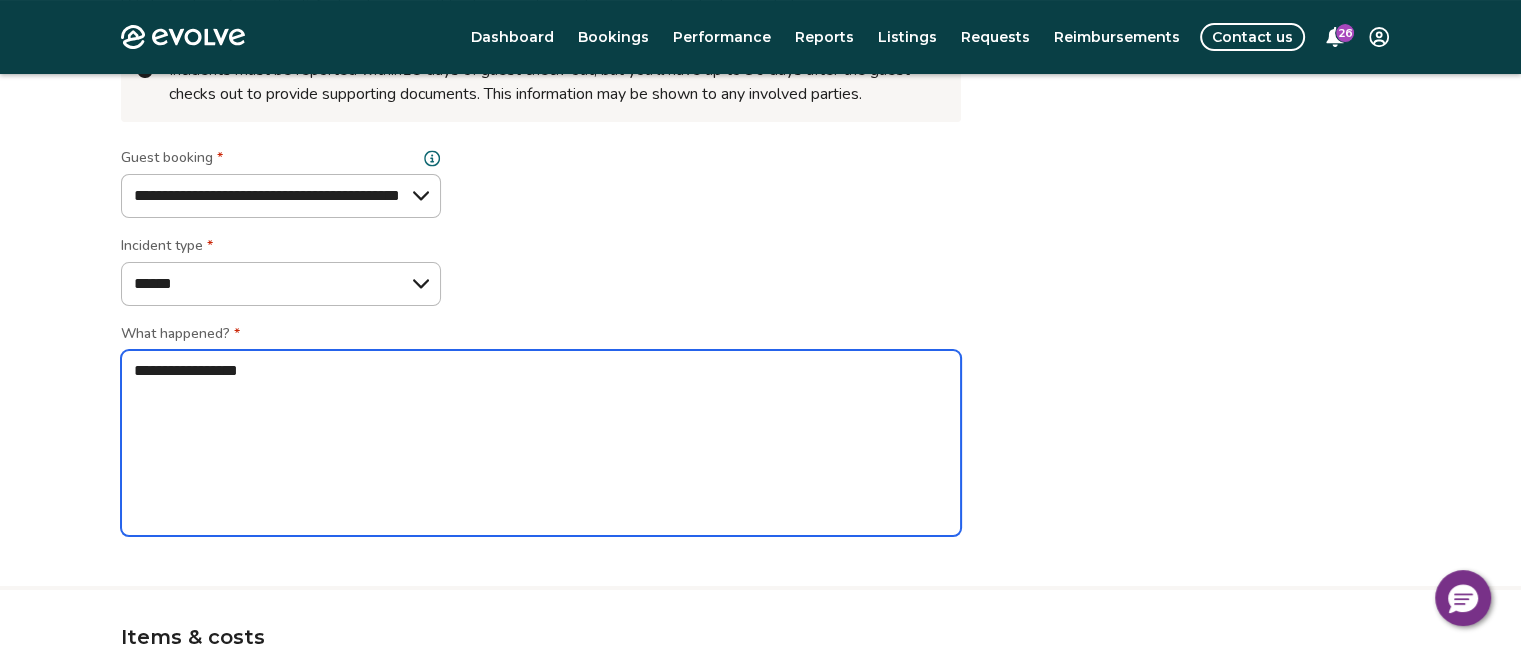 type on "**********" 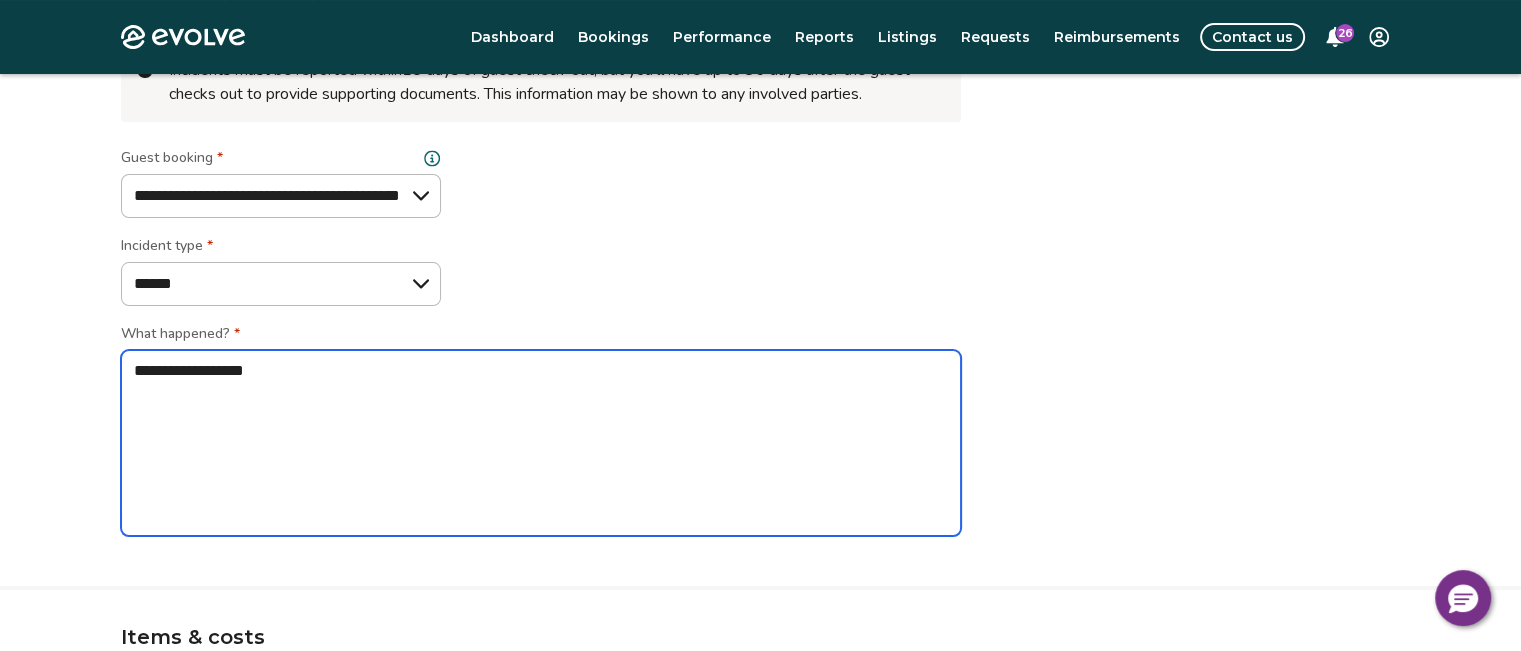 type on "*" 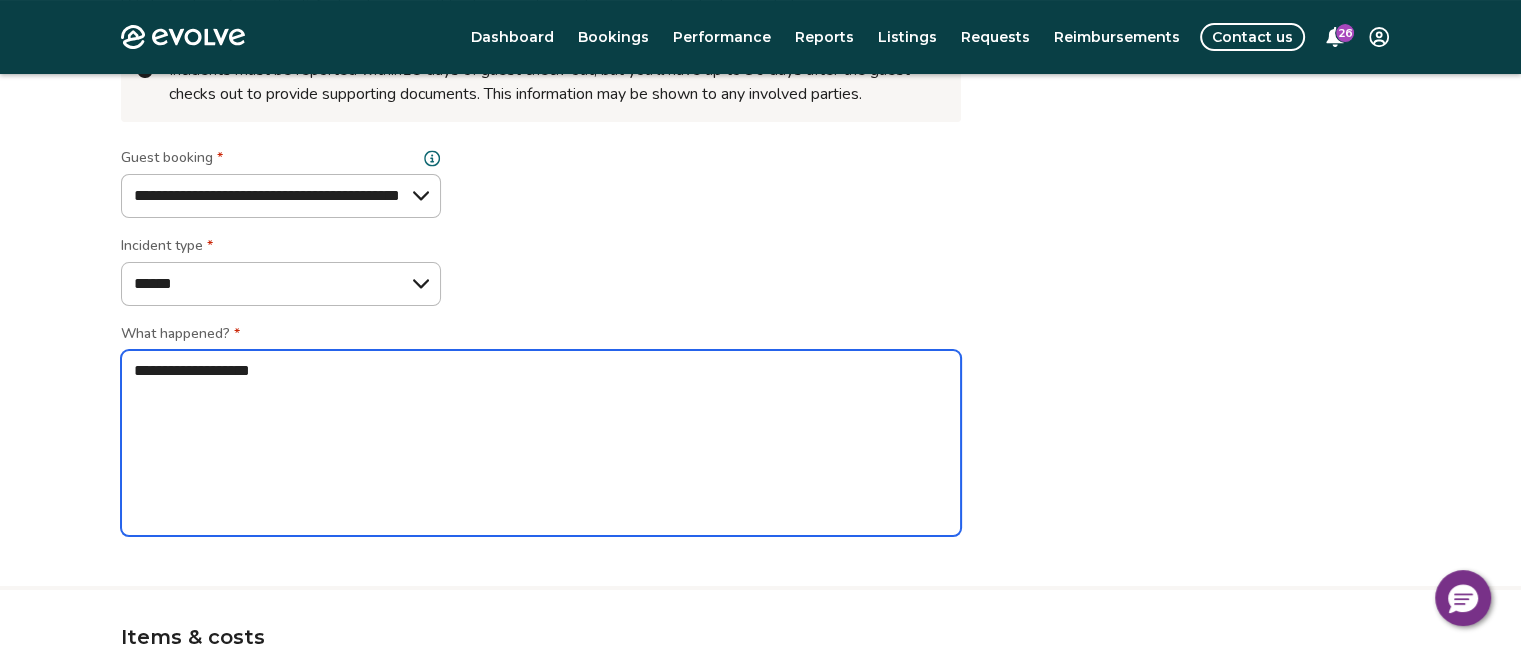 type on "*" 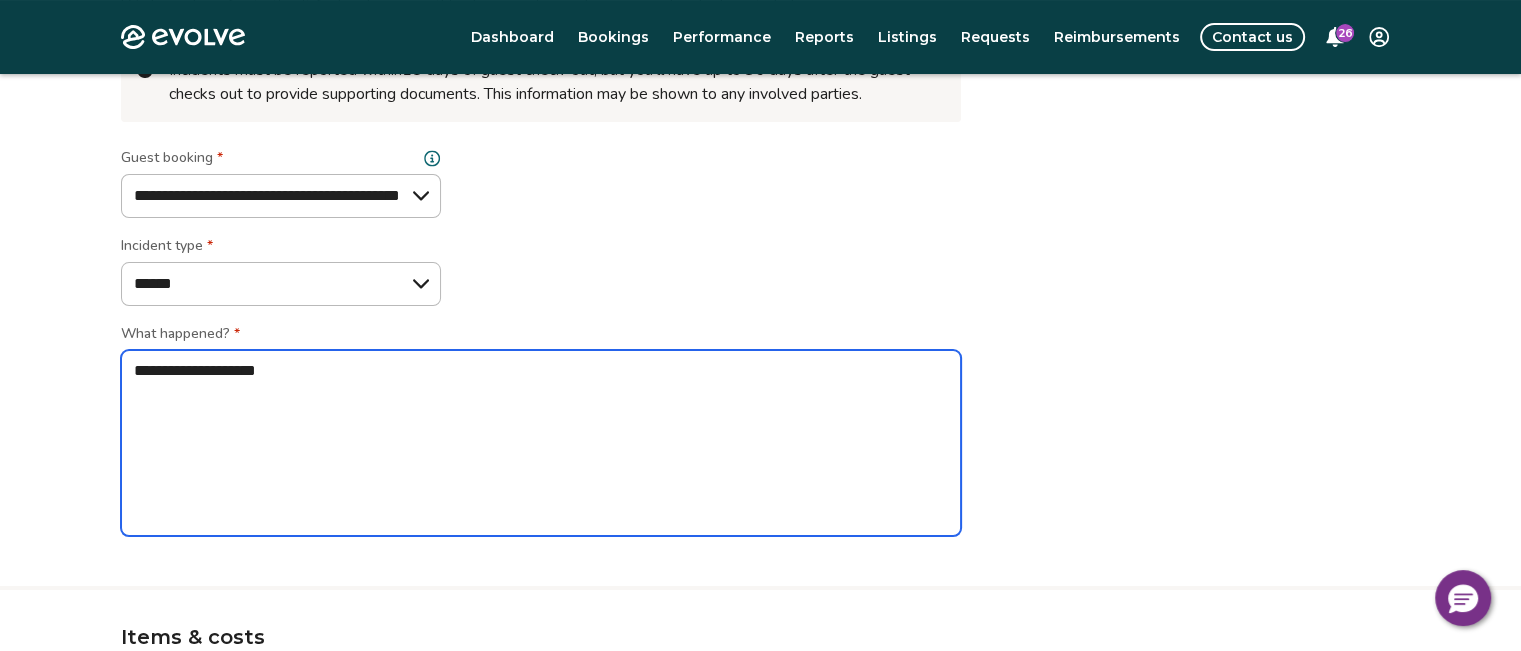 type on "*" 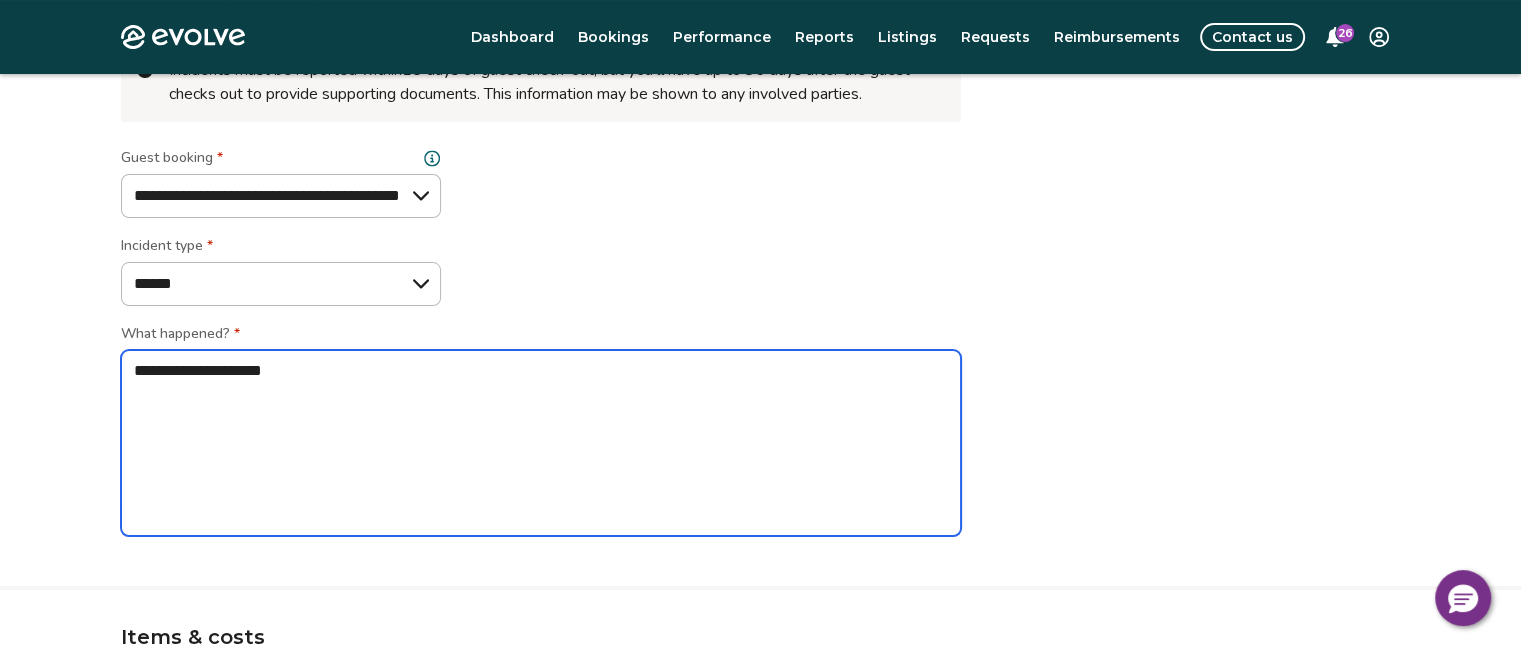 type on "*" 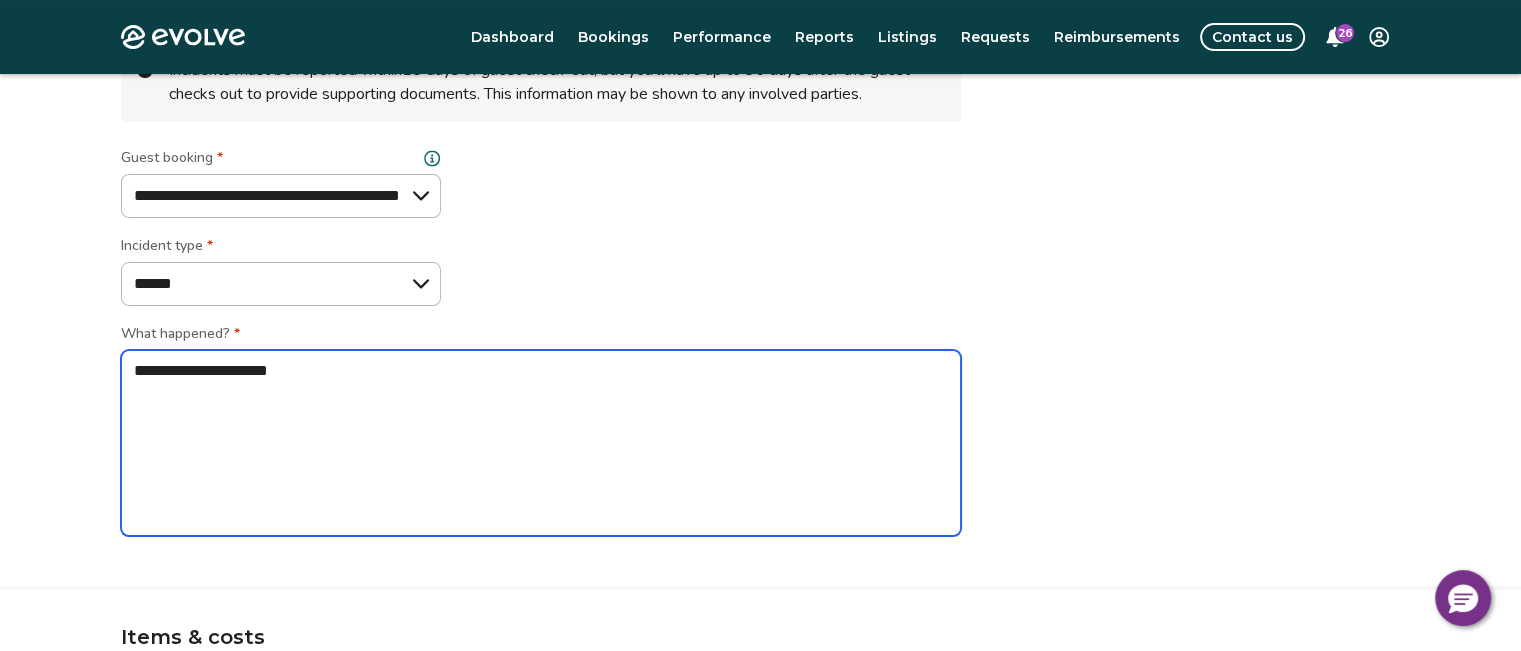 type on "*" 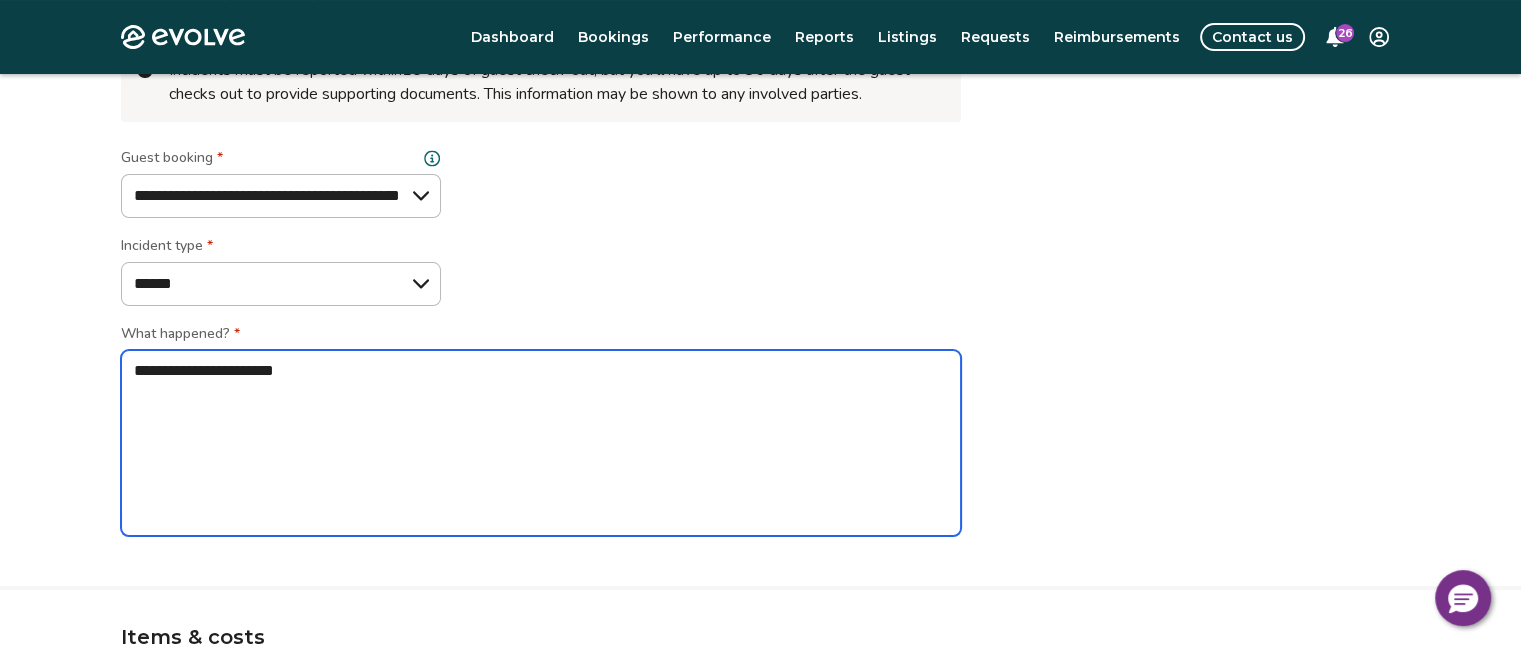 type on "*" 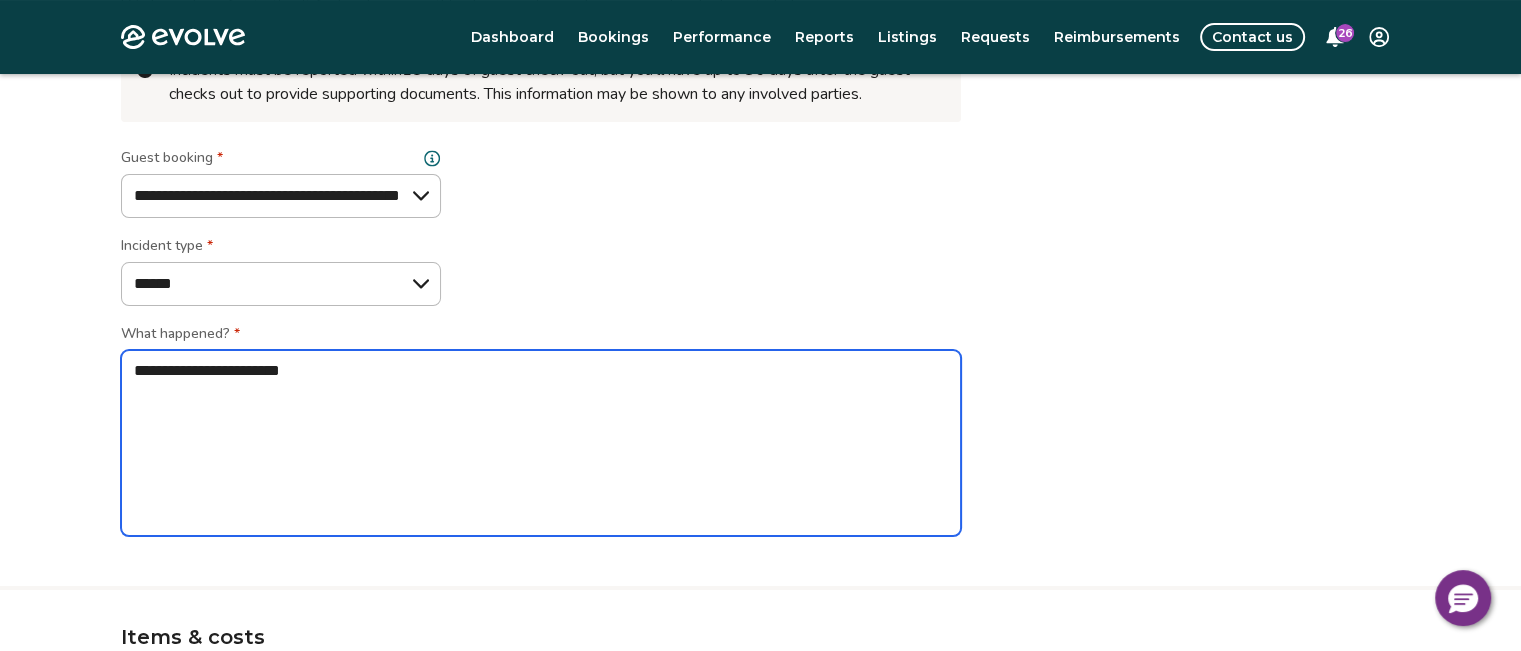 type on "*" 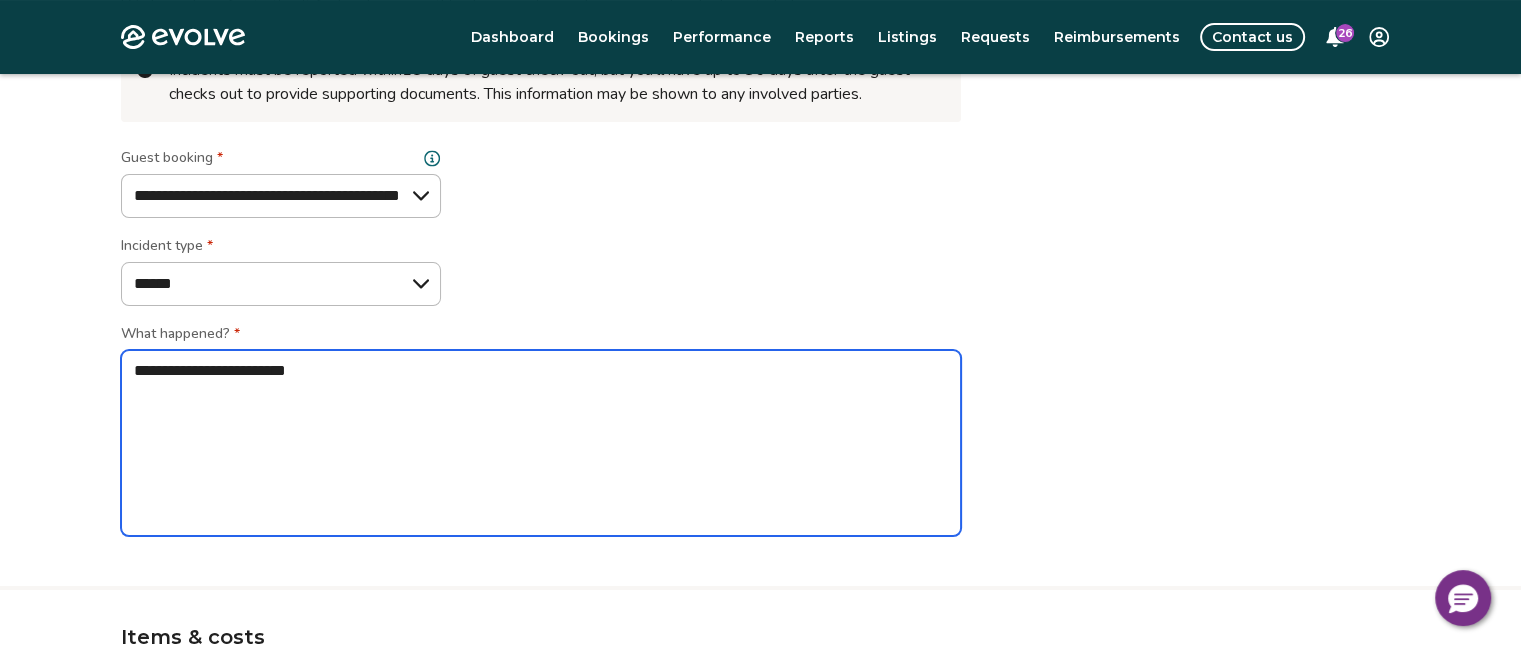 type on "*" 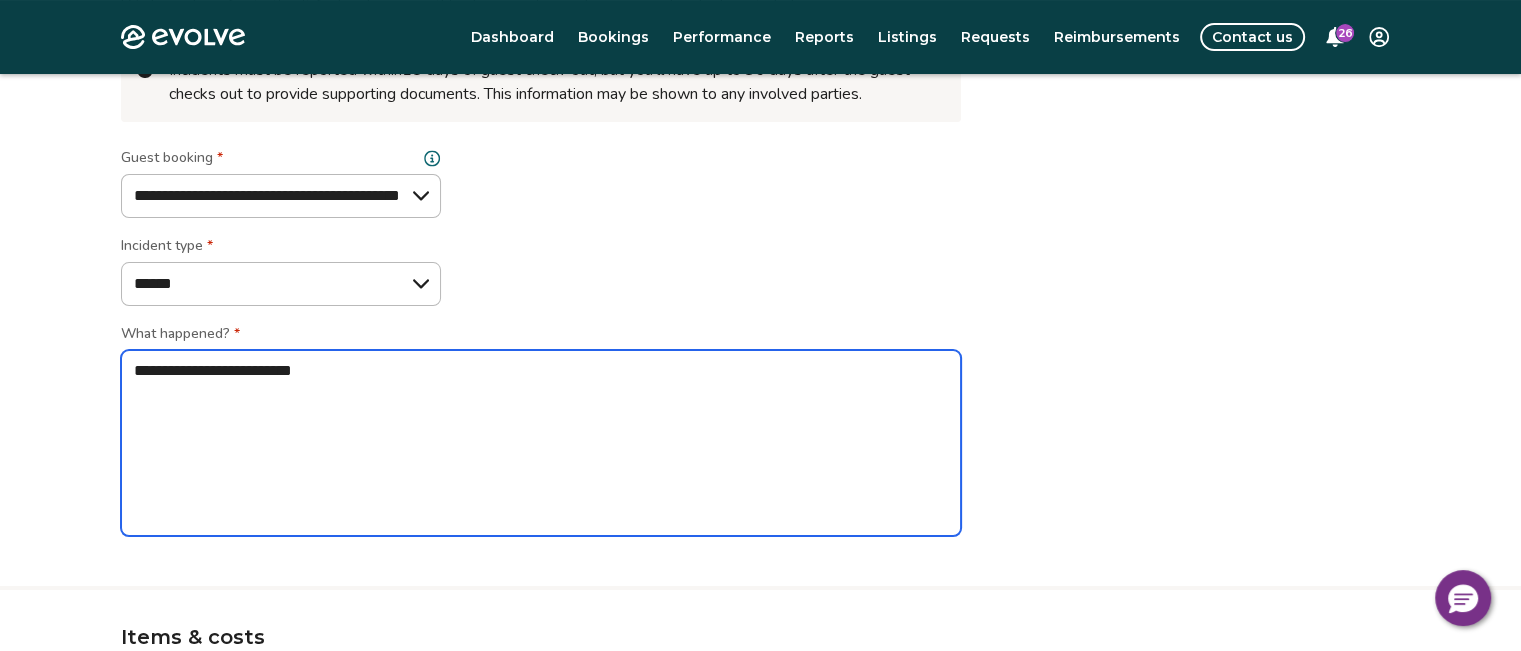 type on "*" 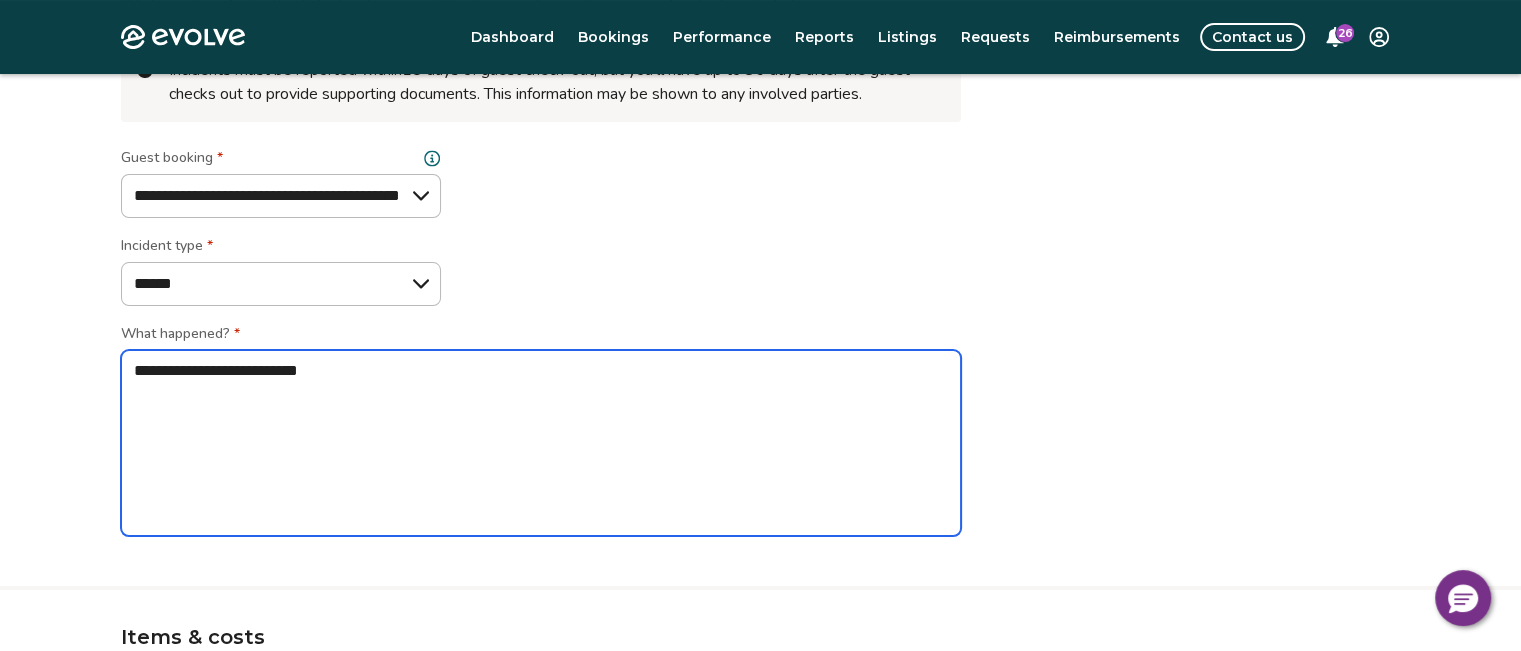 type on "*" 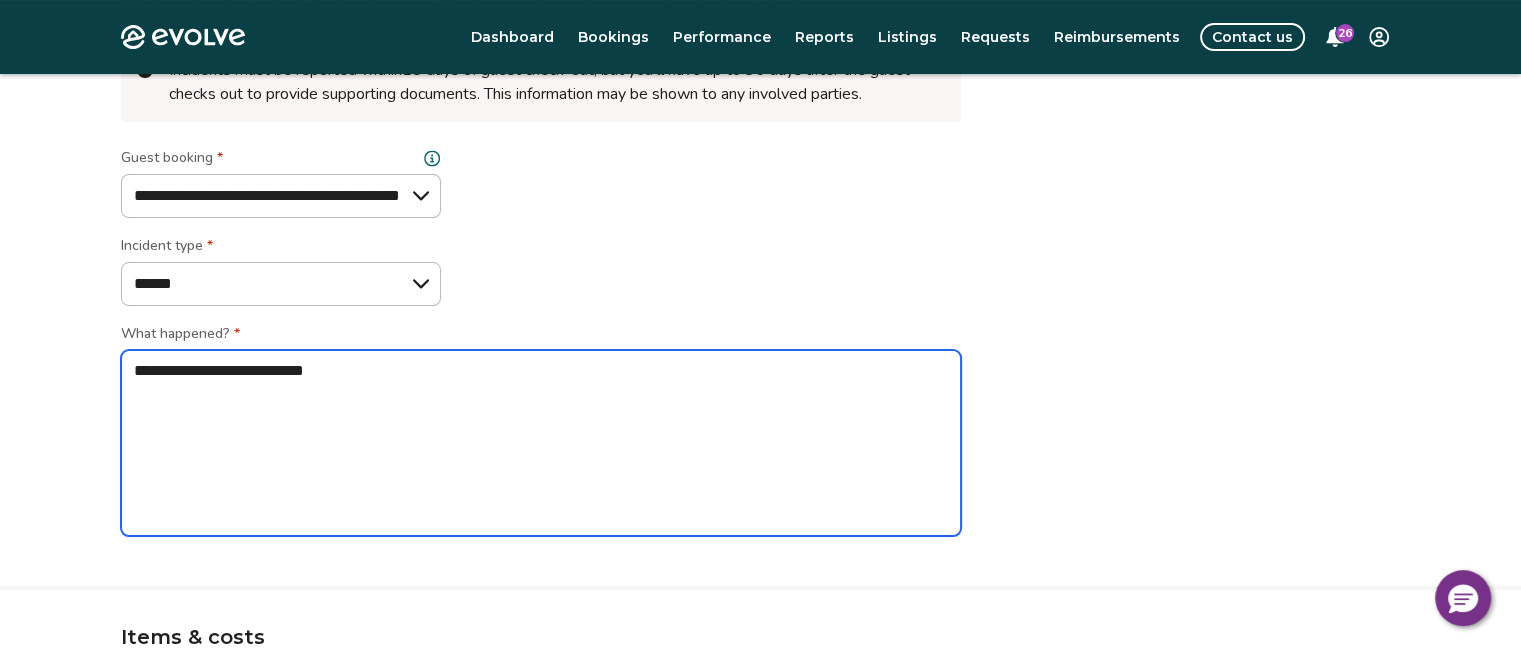 type on "*" 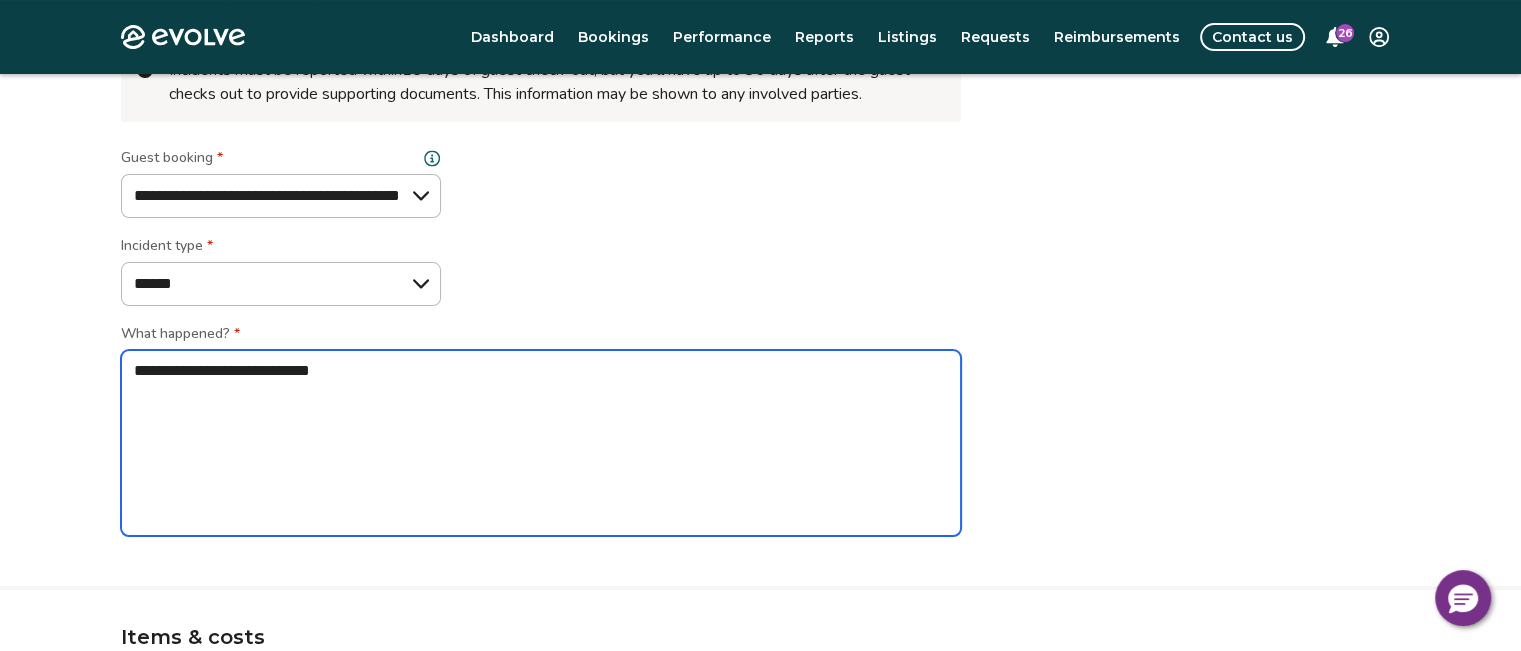type on "**********" 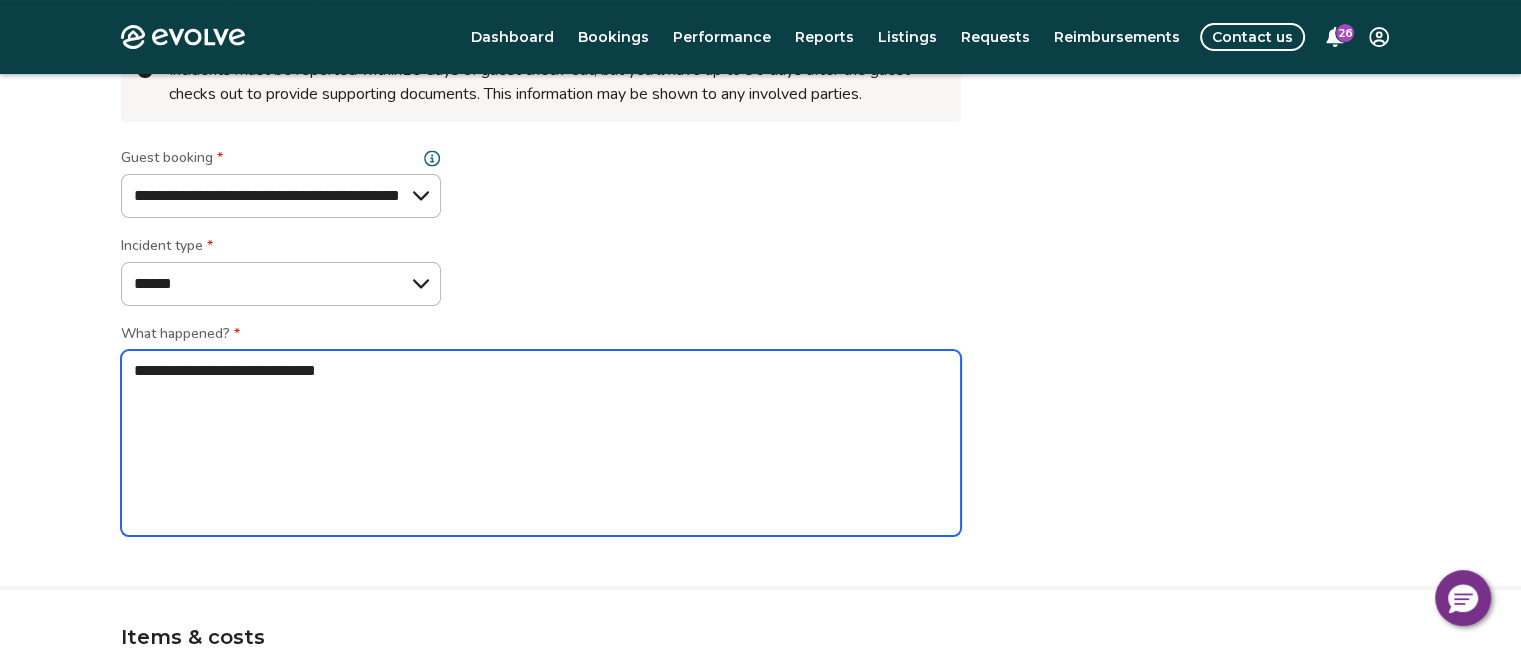 type on "*" 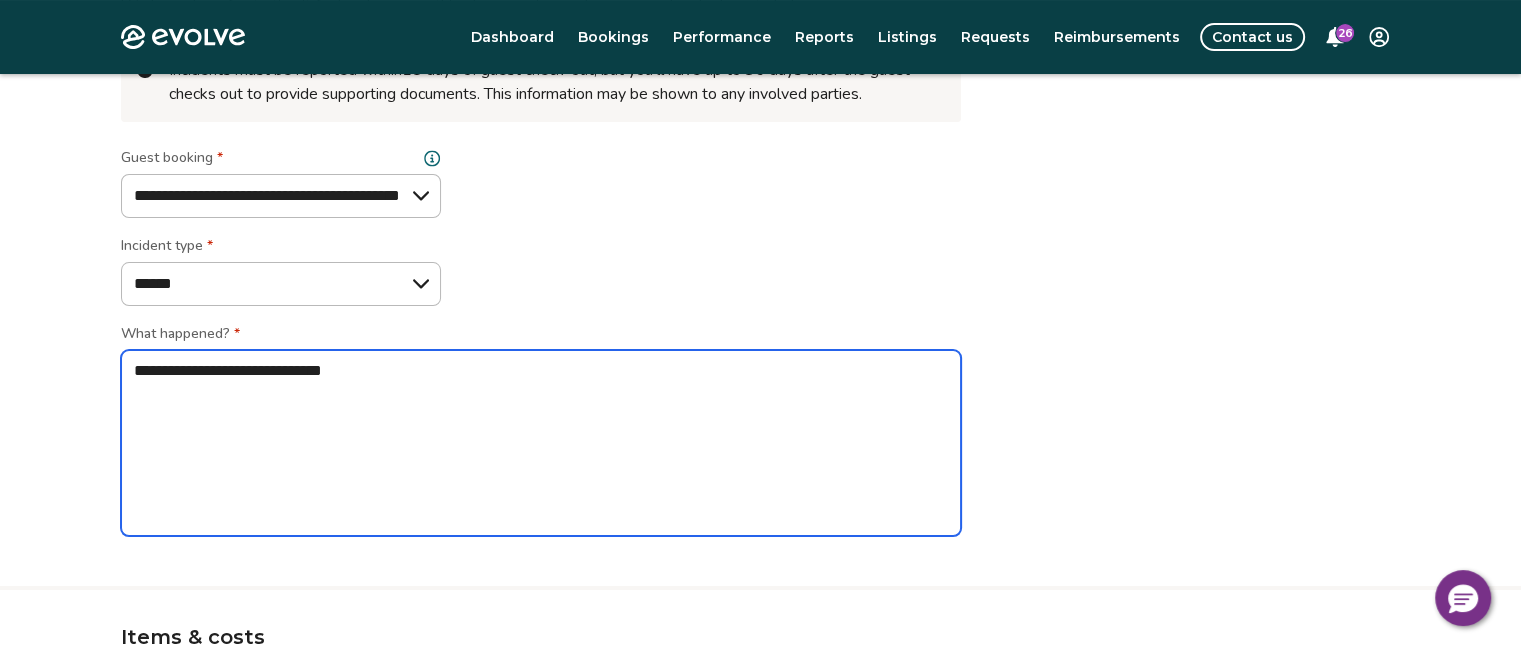 type on "*" 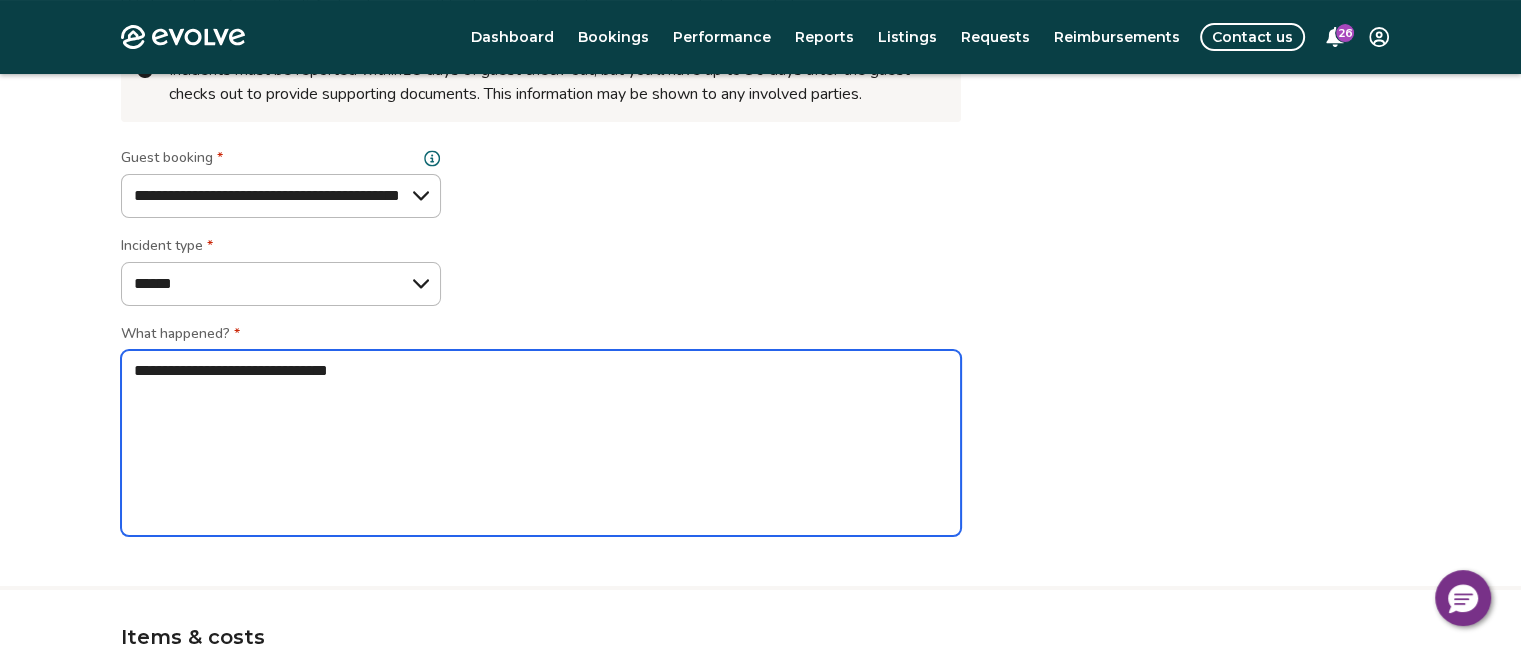 type on "*" 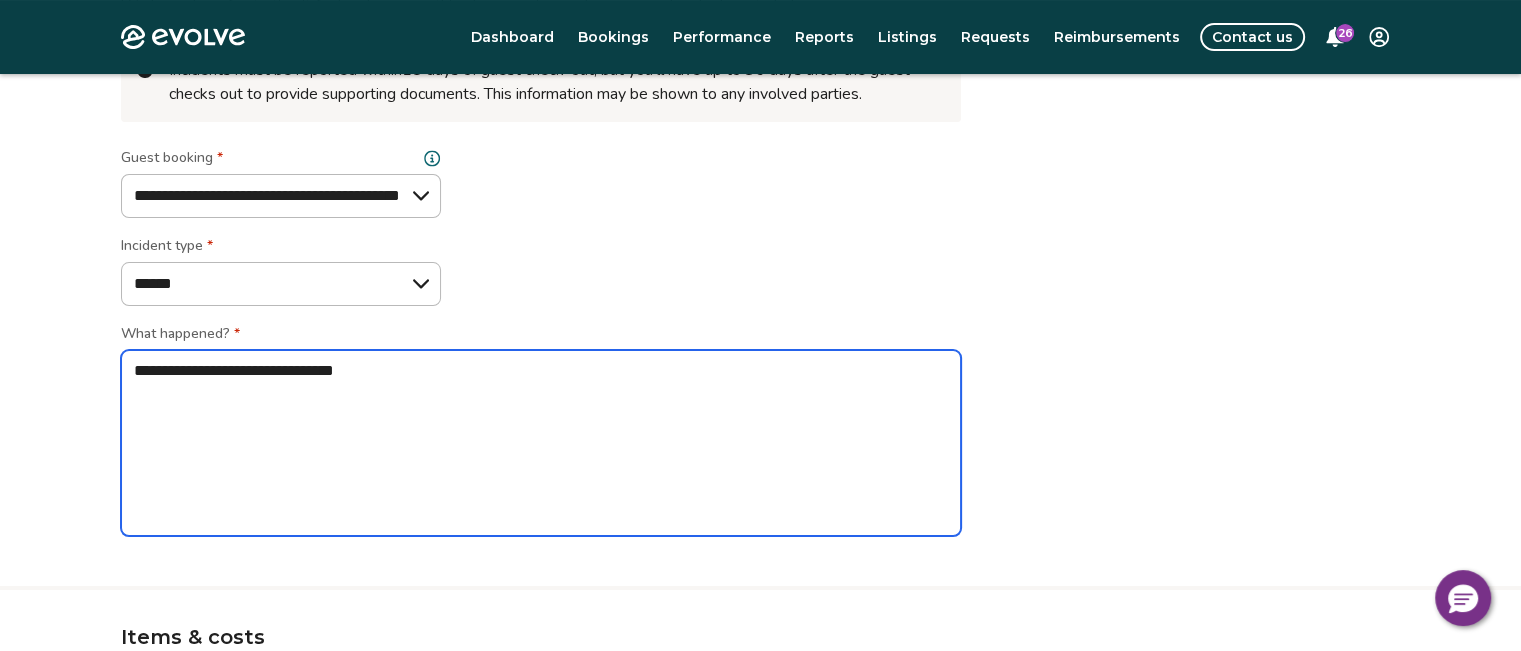 type on "*" 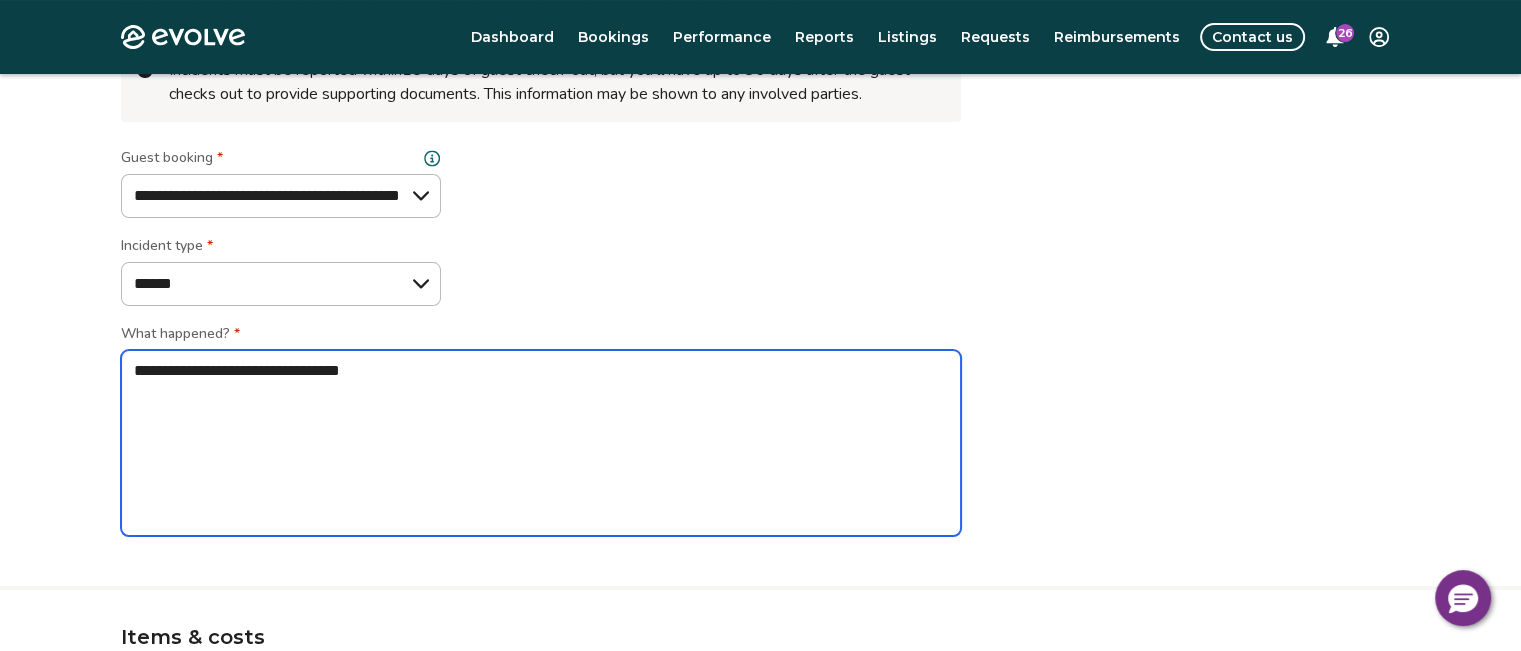 type on "*" 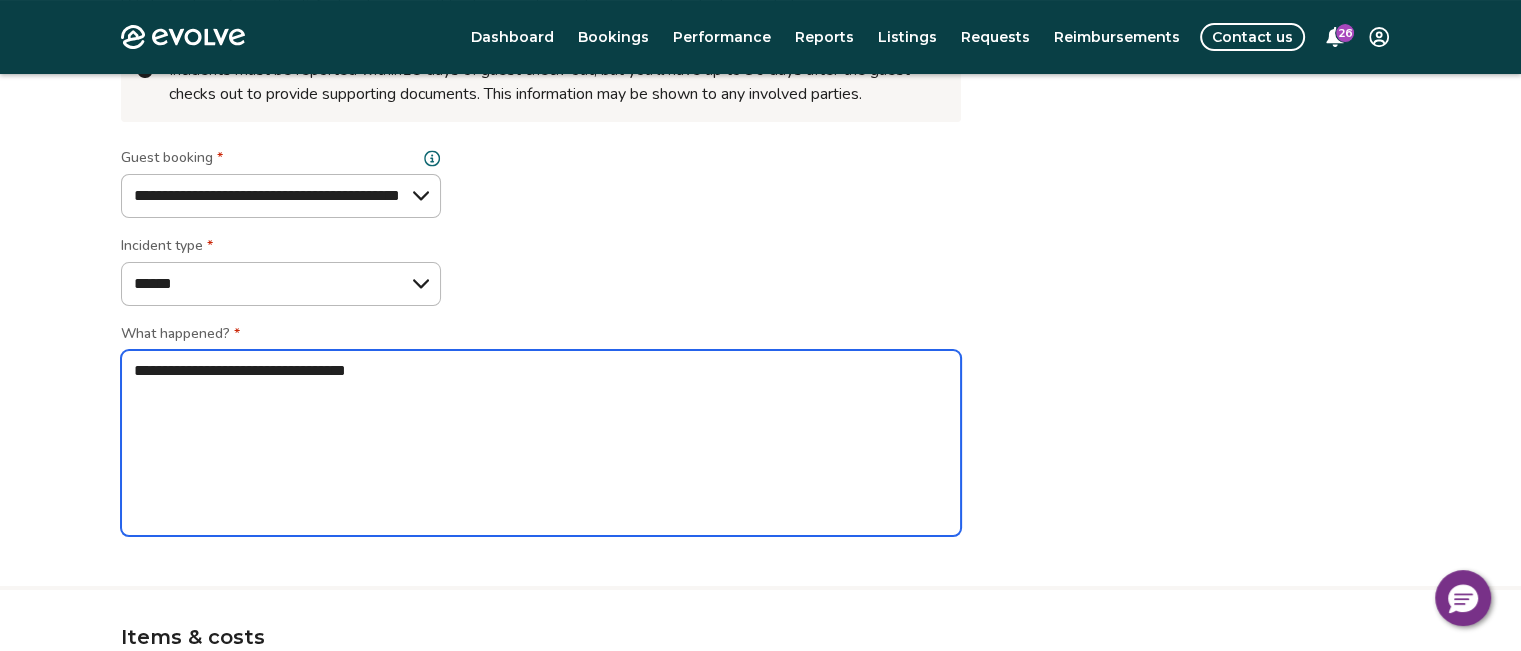 type on "*" 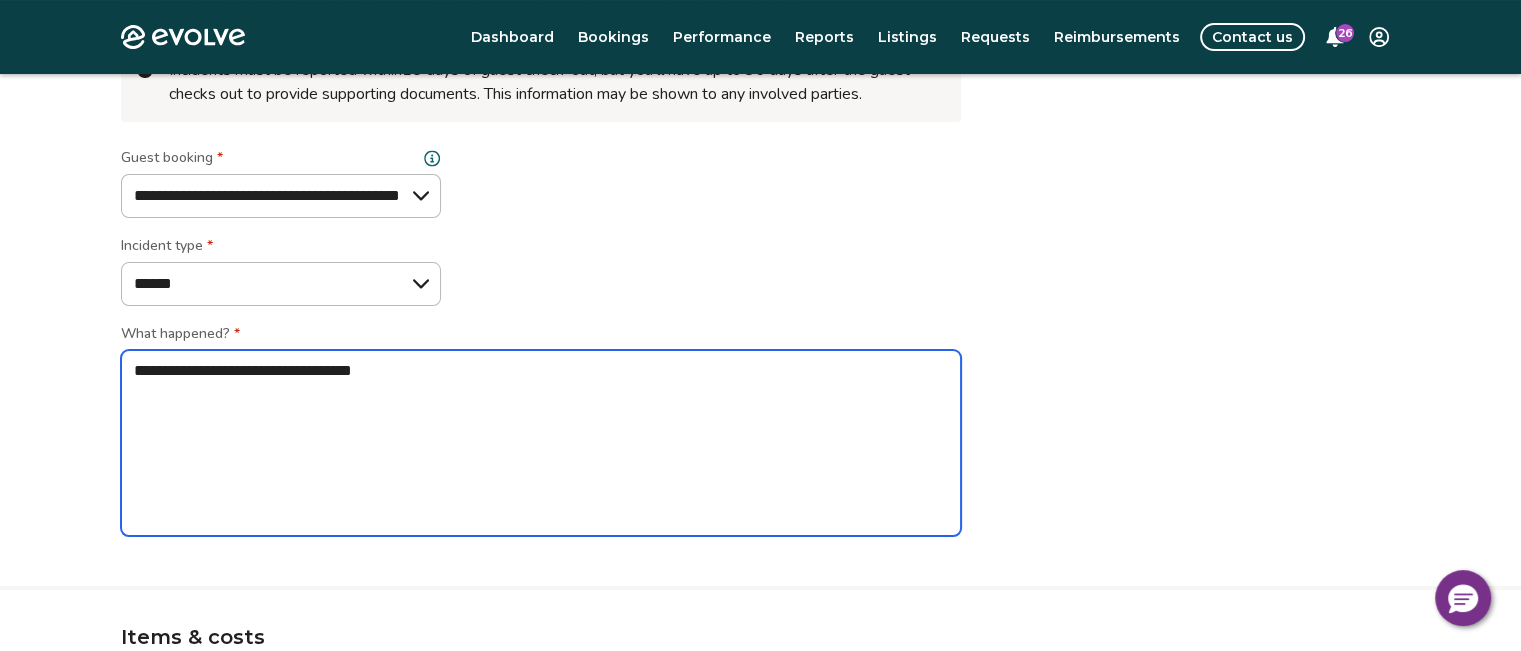 type on "*" 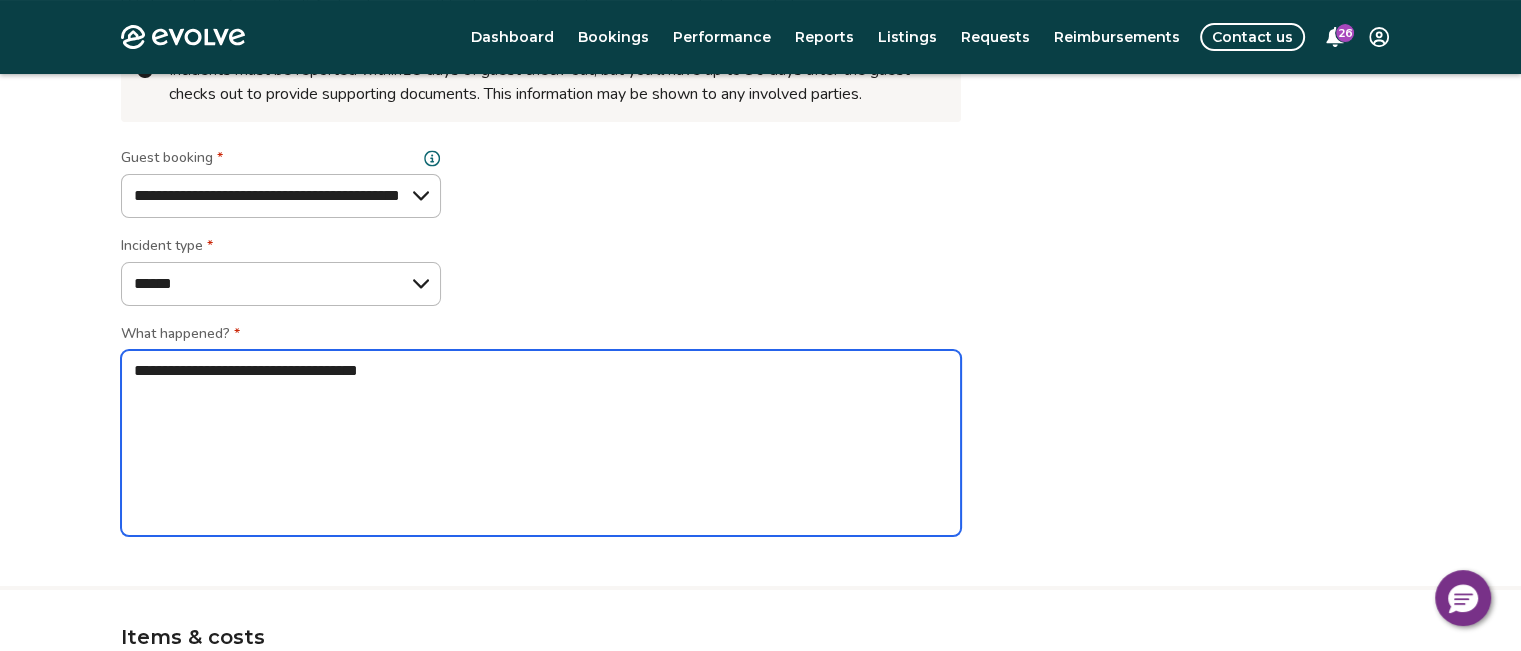 type on "*" 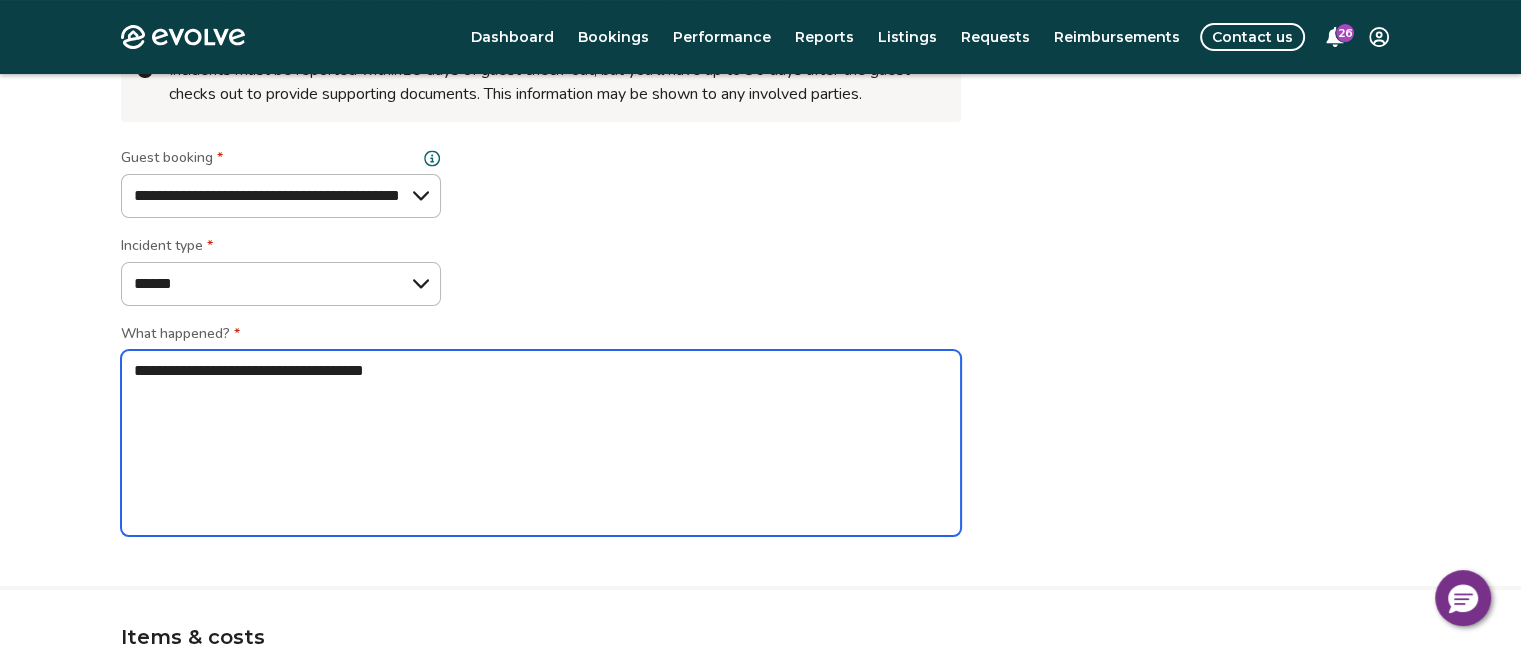 type on "*" 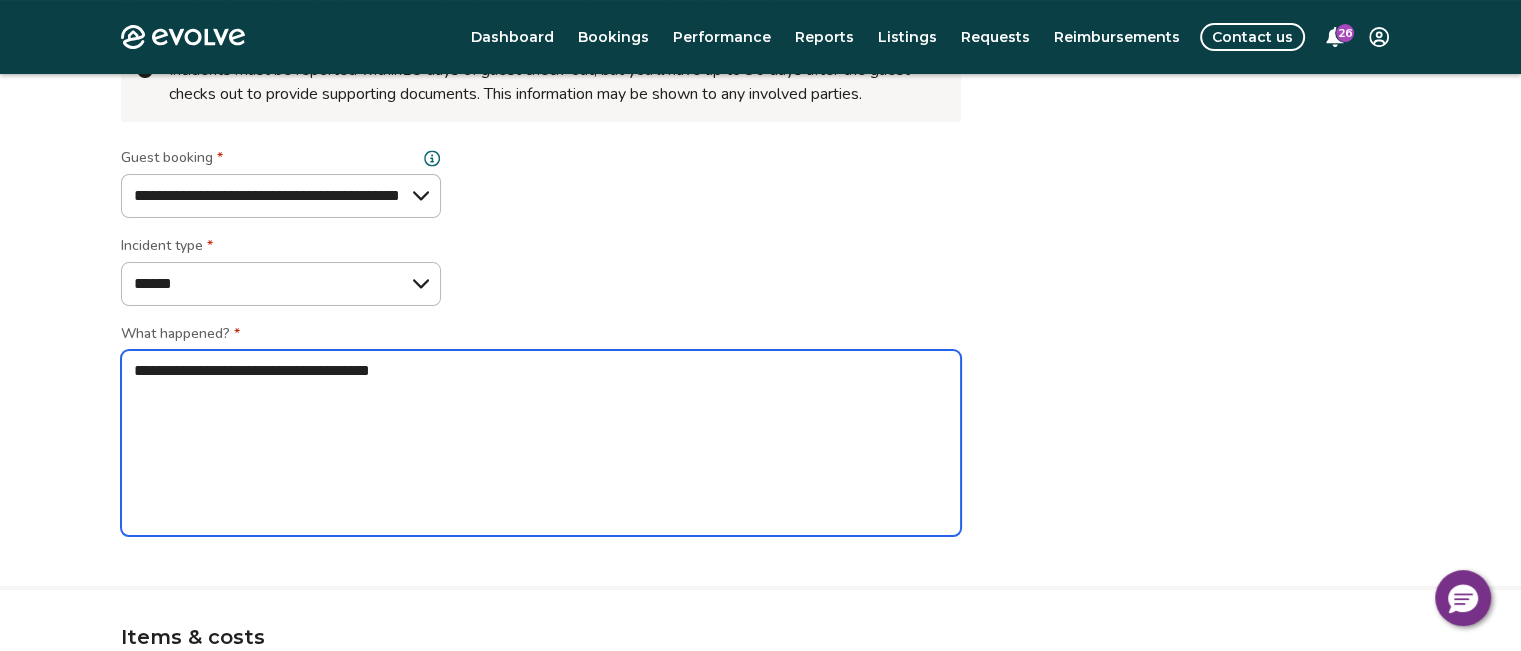 type on "*" 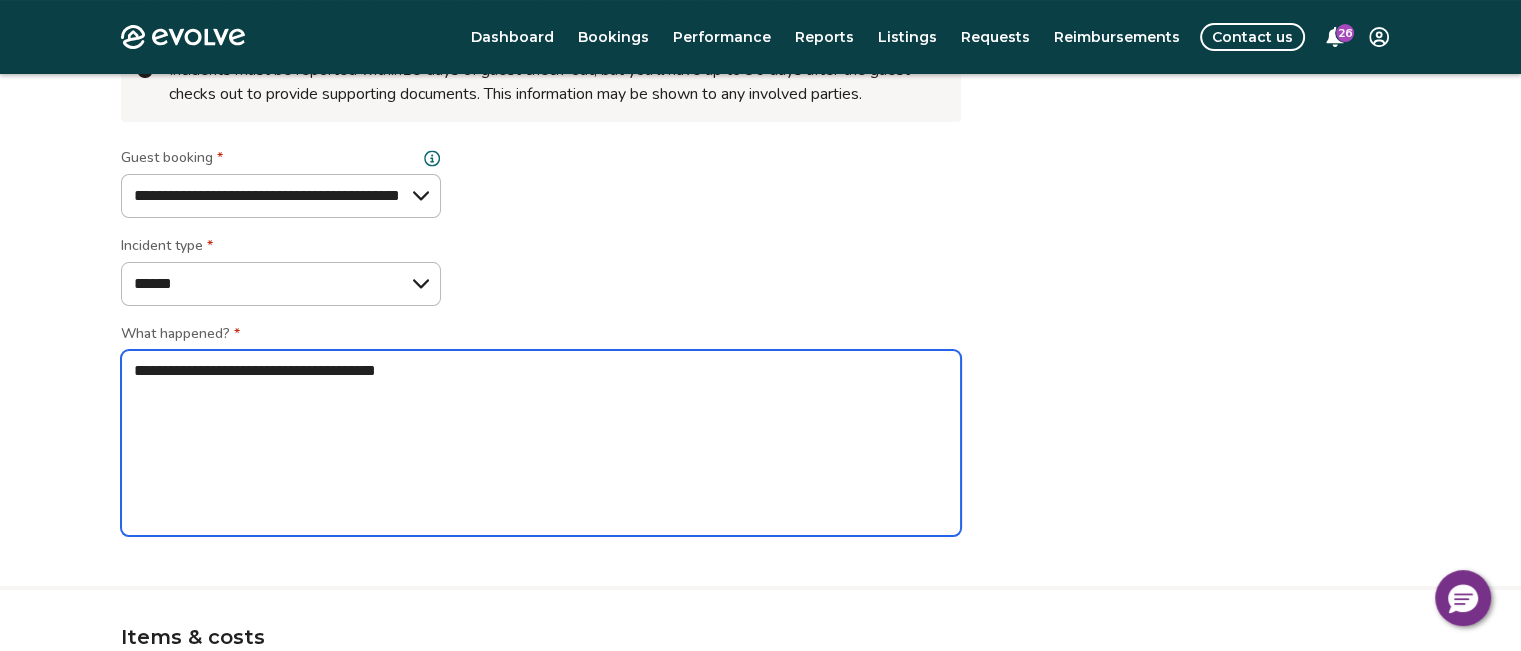 type on "*" 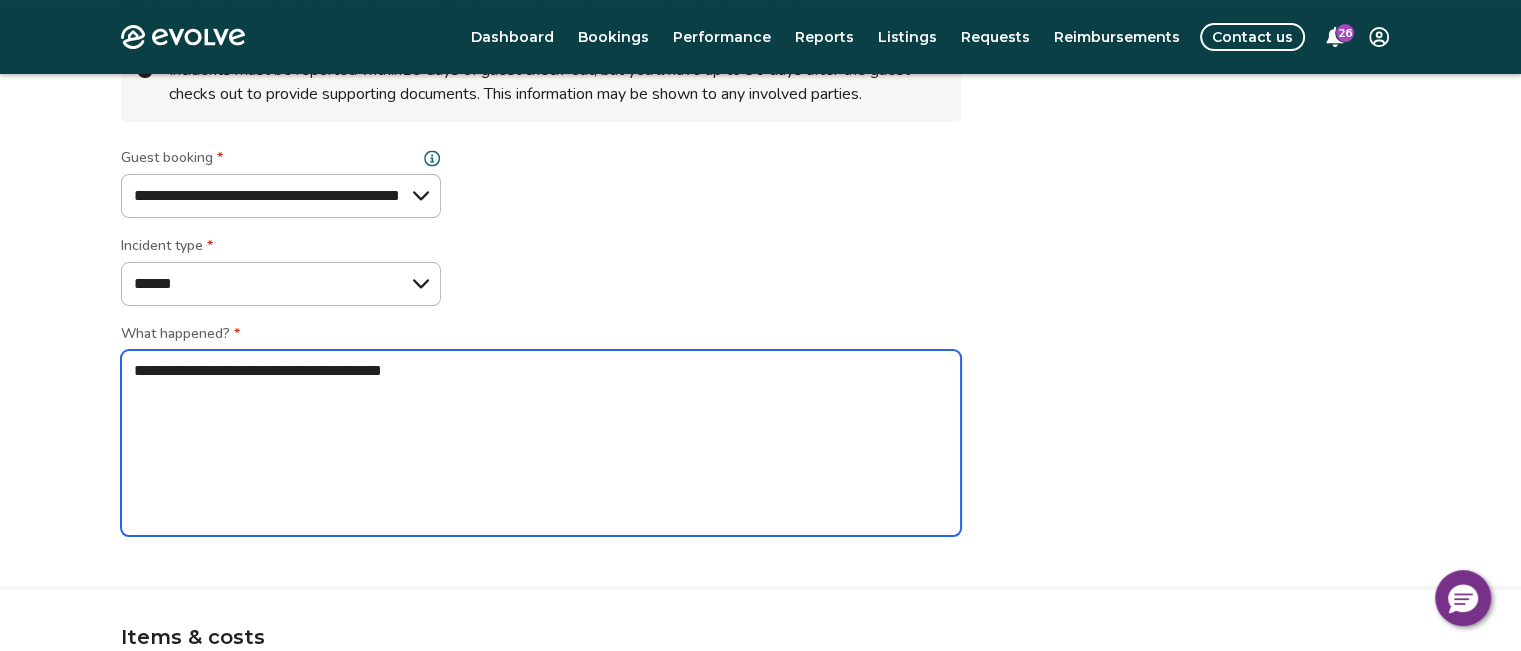 type on "*" 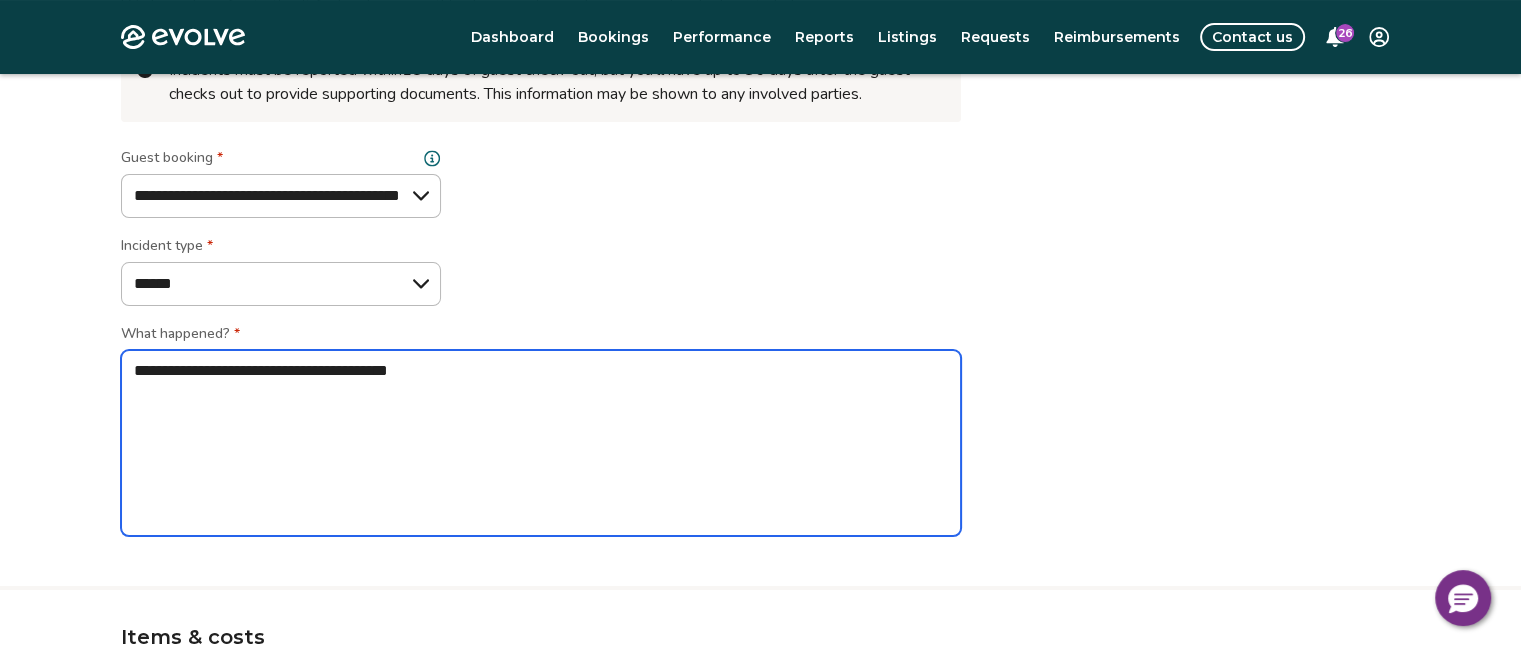 type on "*" 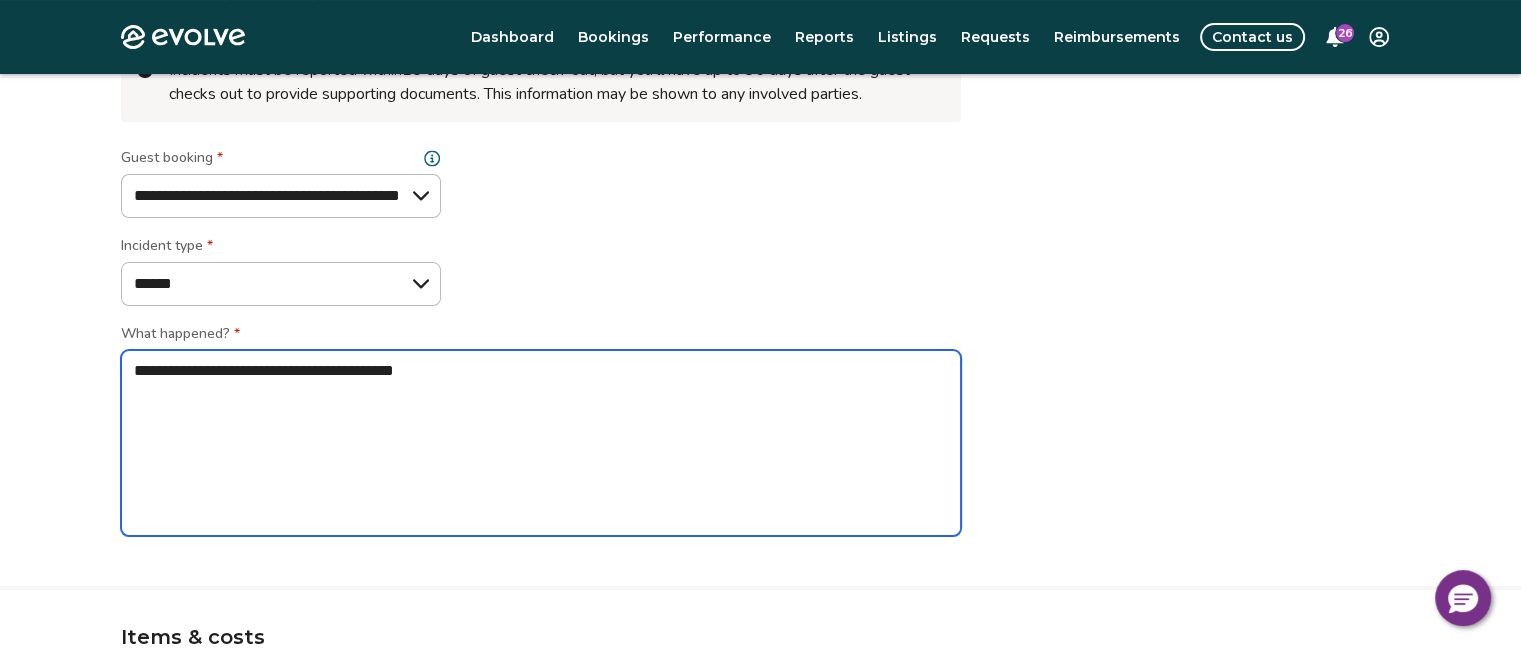 type on "*" 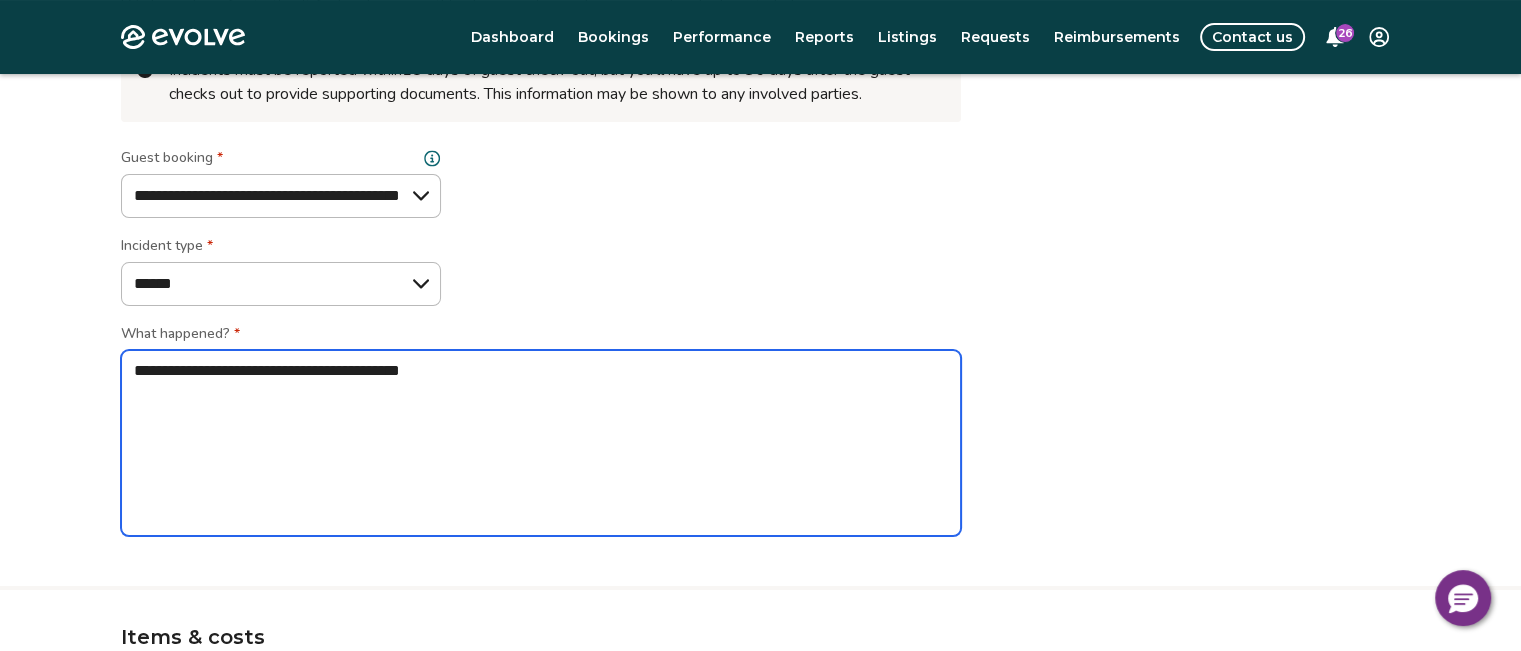 type on "*" 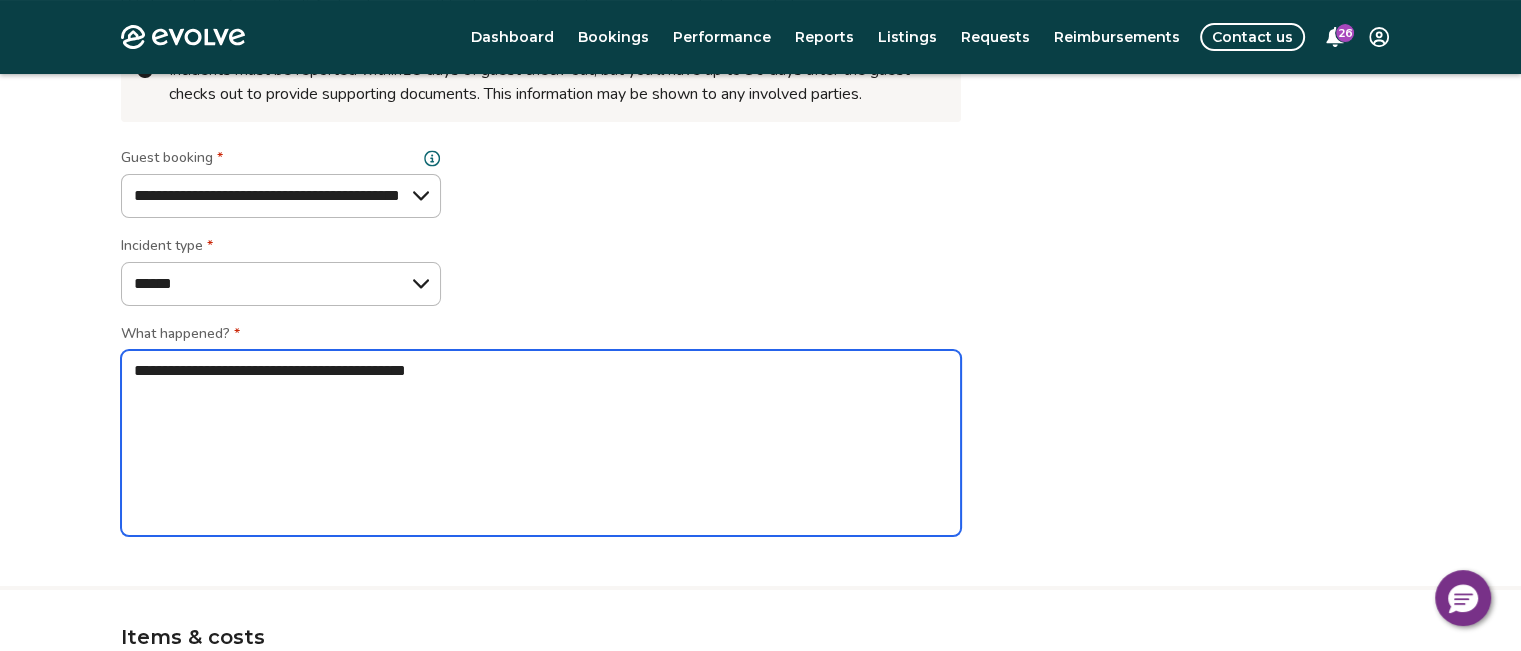 type on "*" 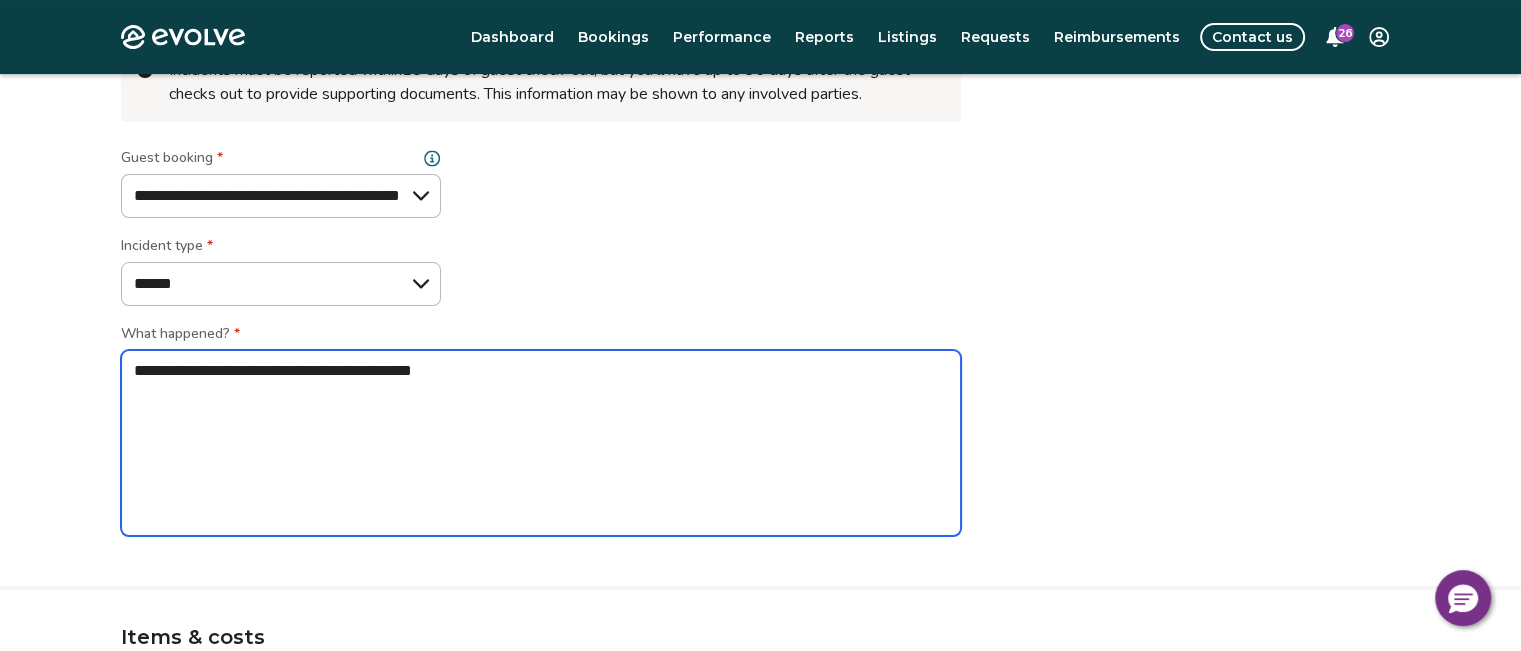 type on "*" 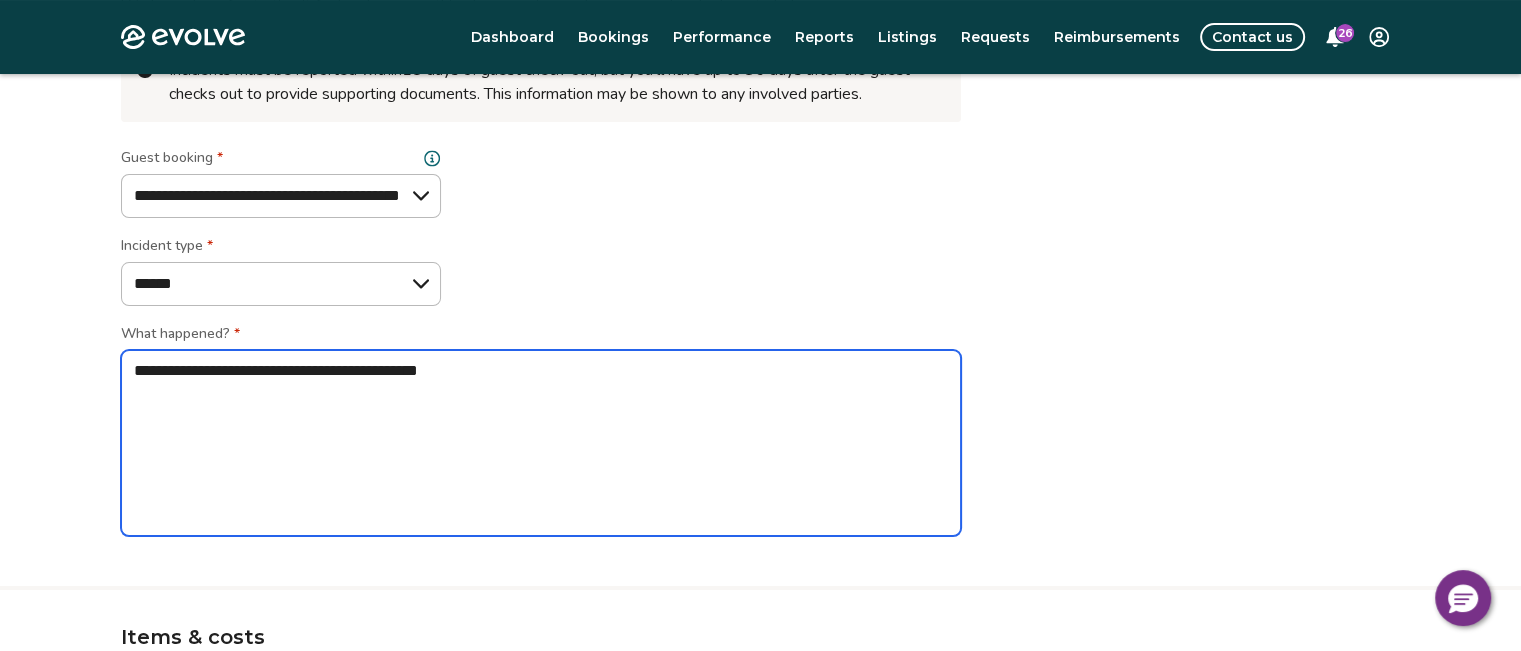 type on "**********" 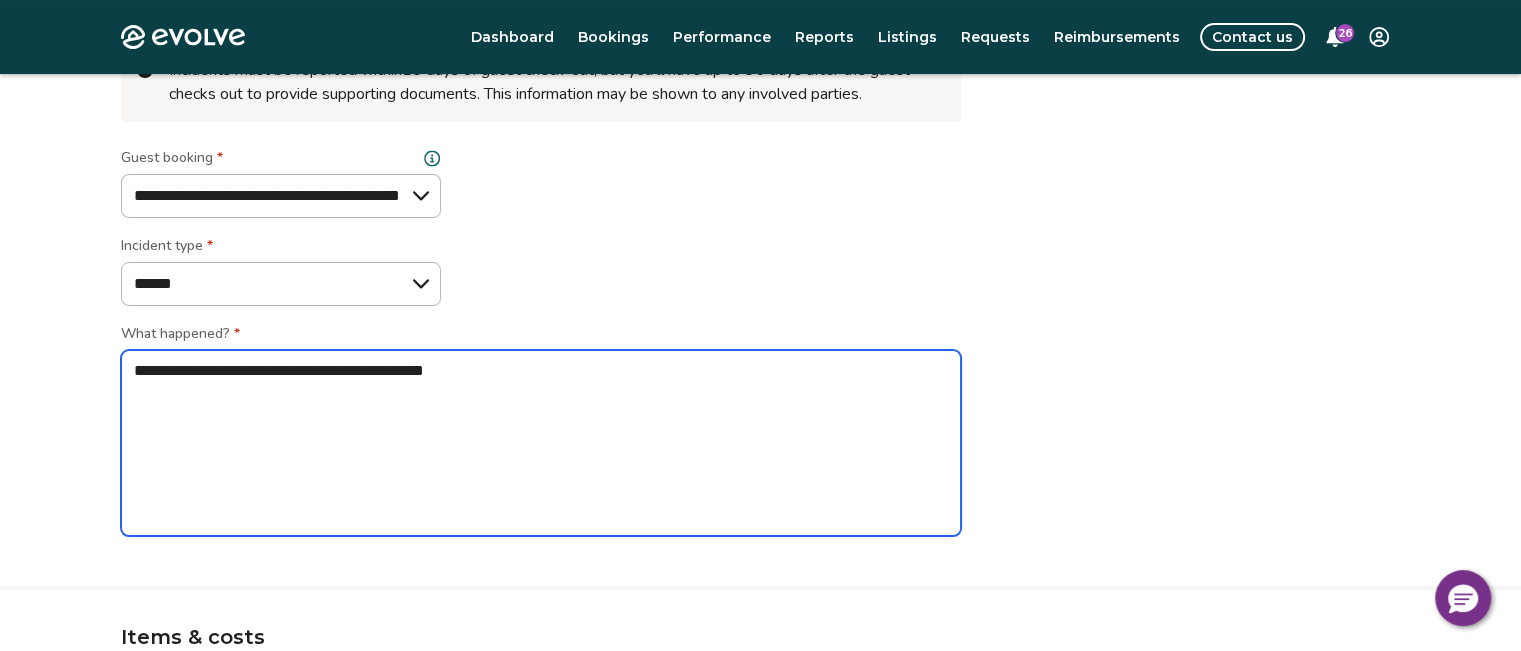 type on "*" 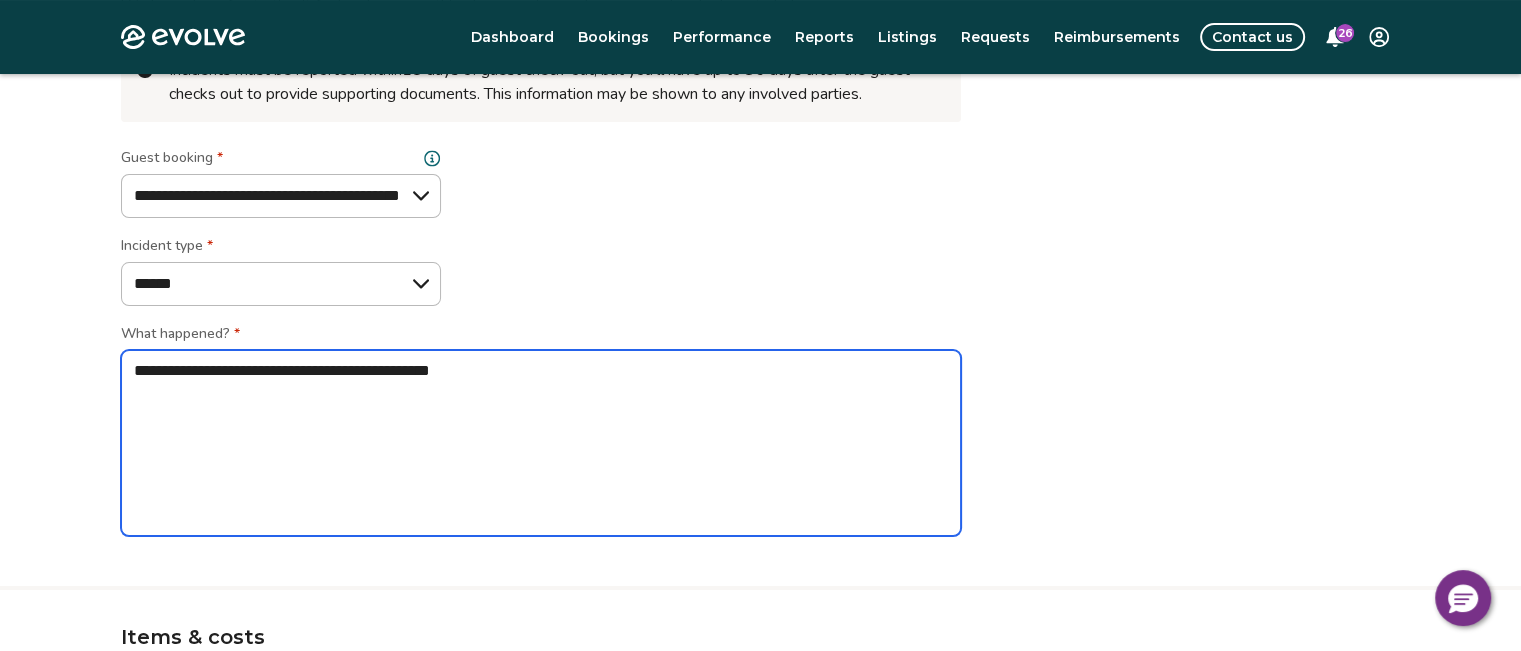 type on "*" 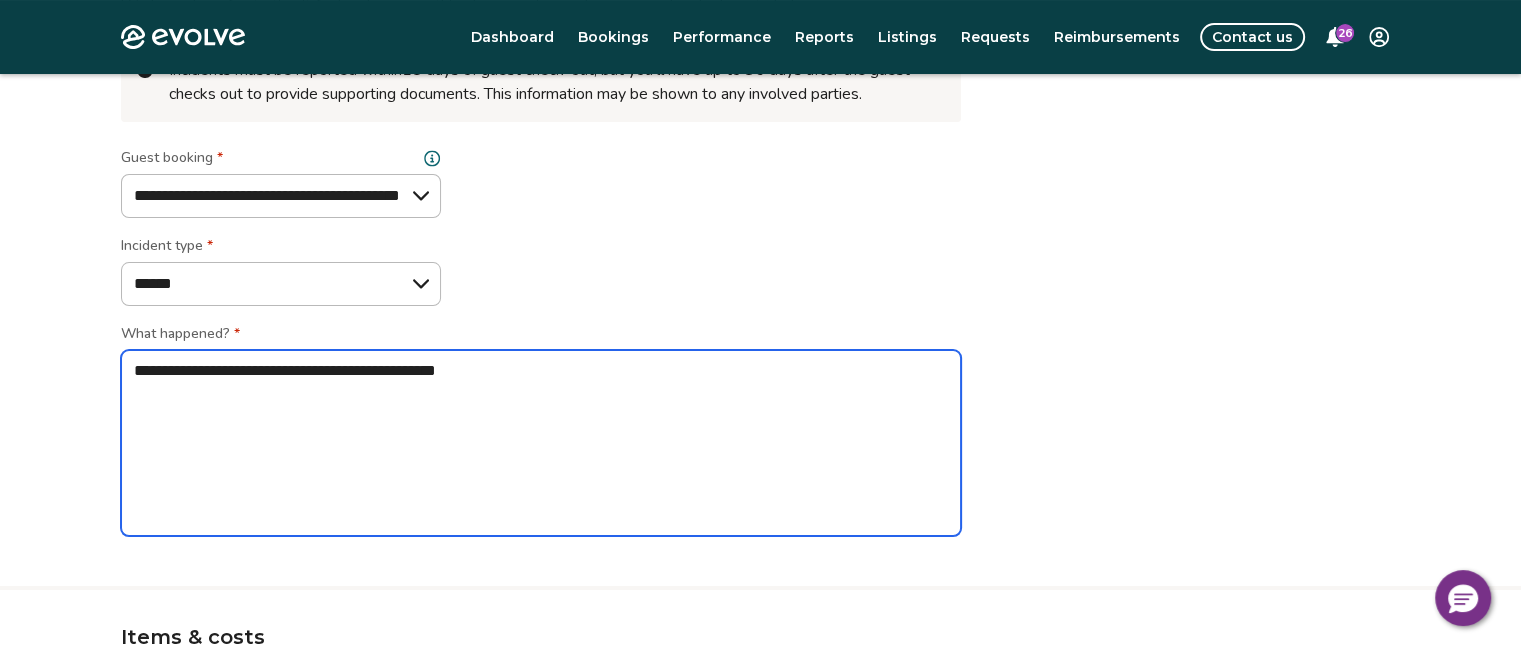 type on "*" 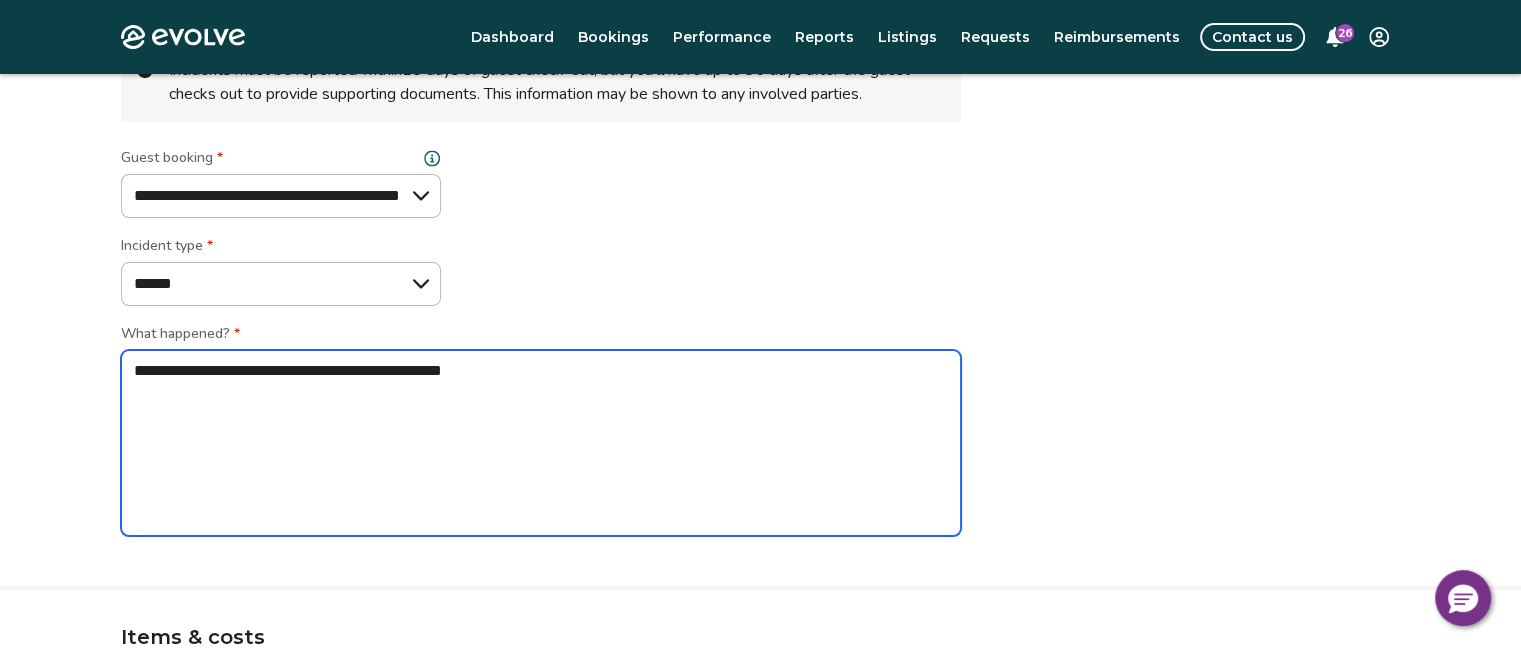 type on "*" 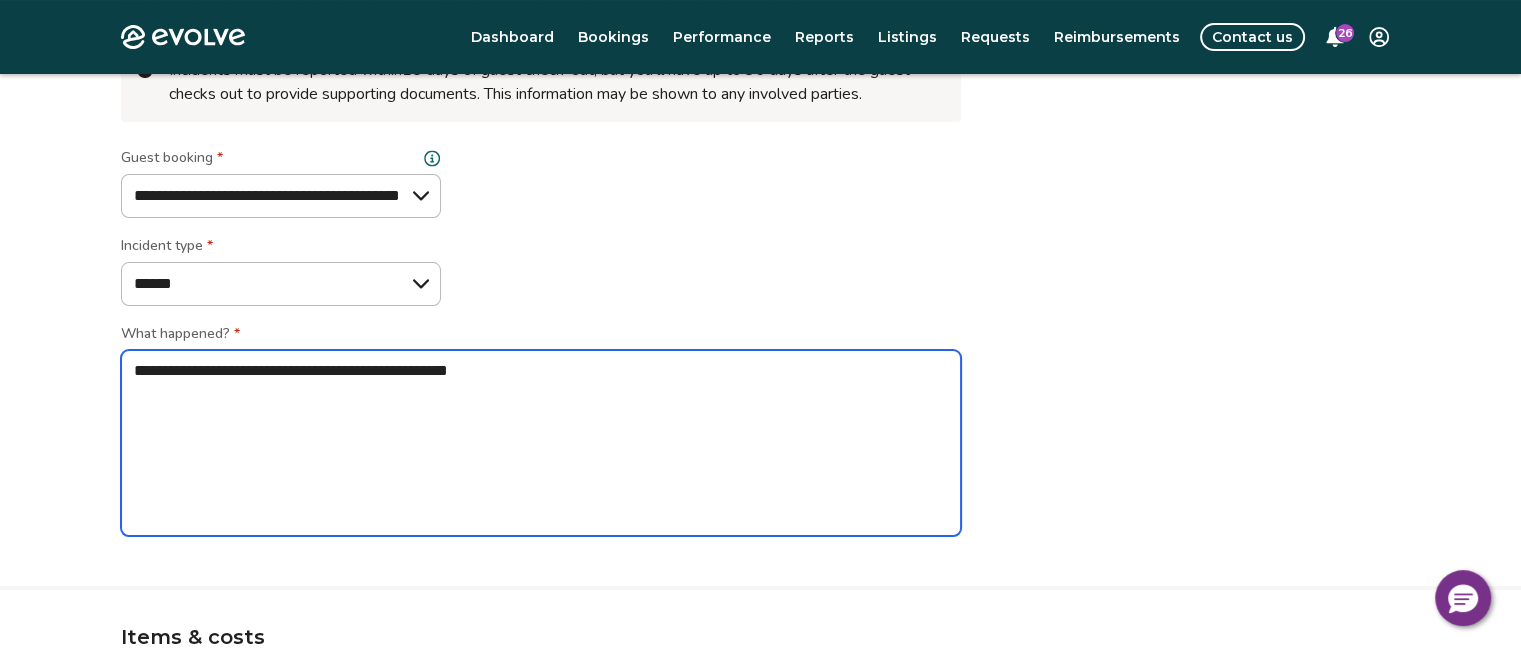 type on "*" 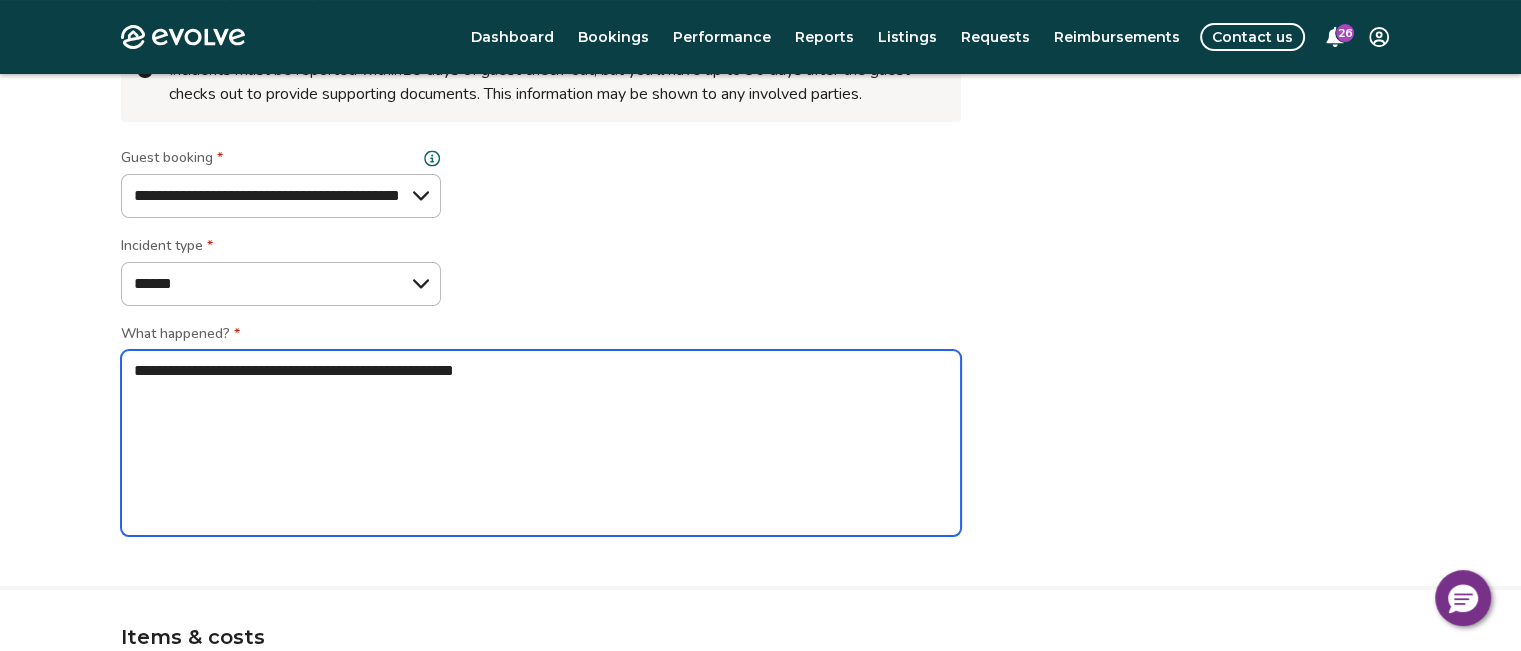 type on "*" 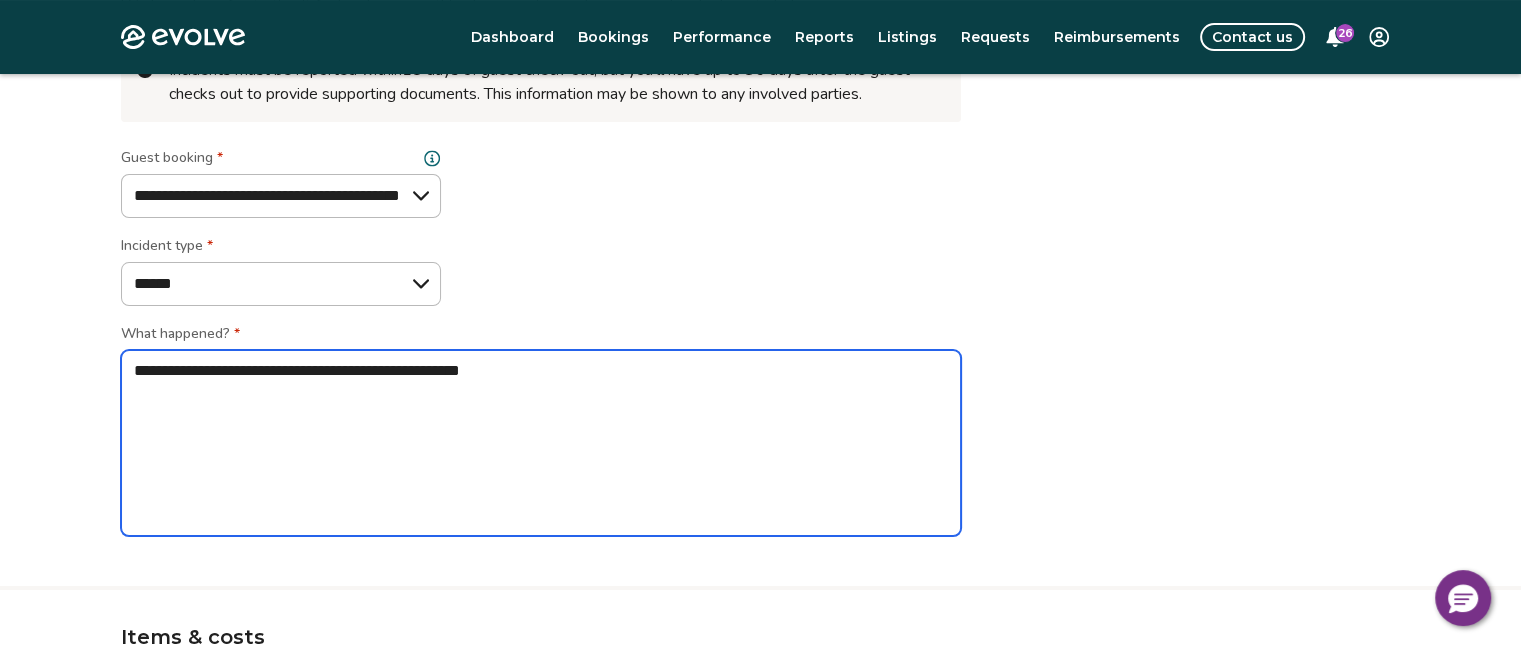 type on "*" 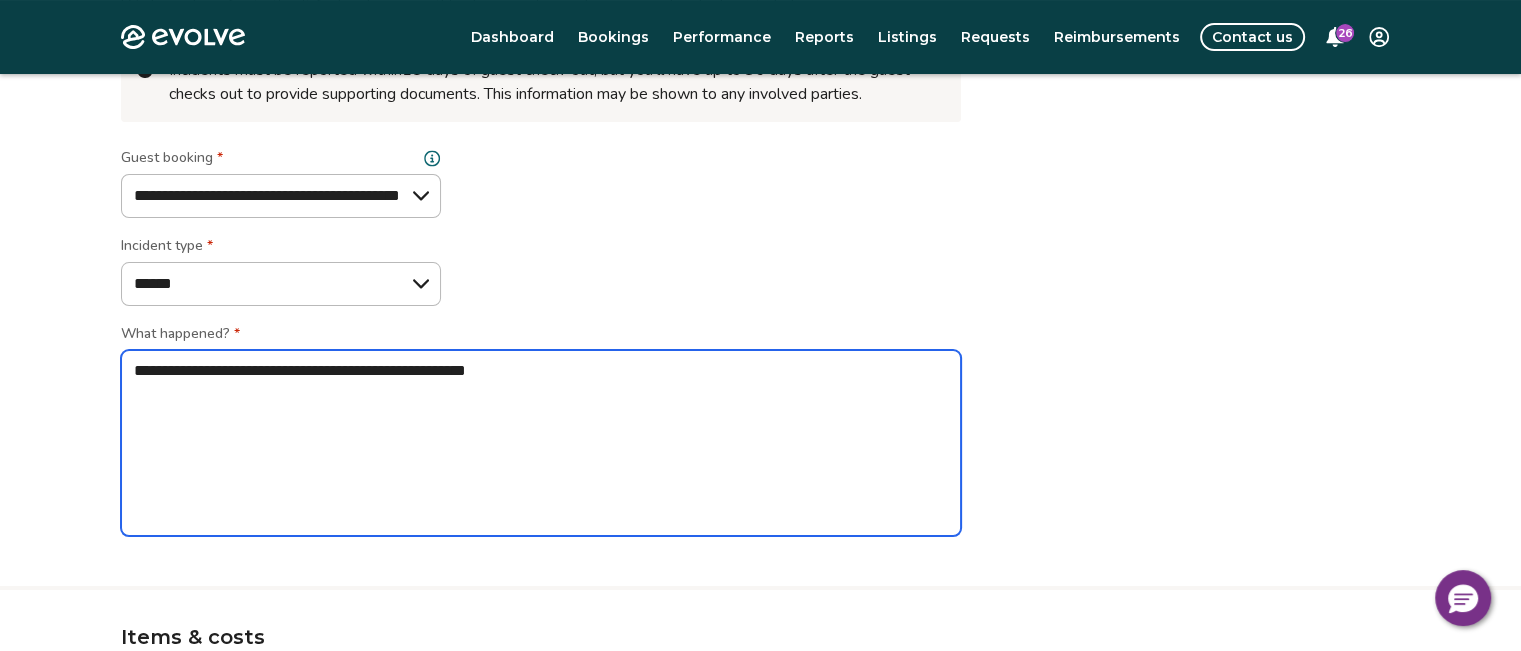 type on "*" 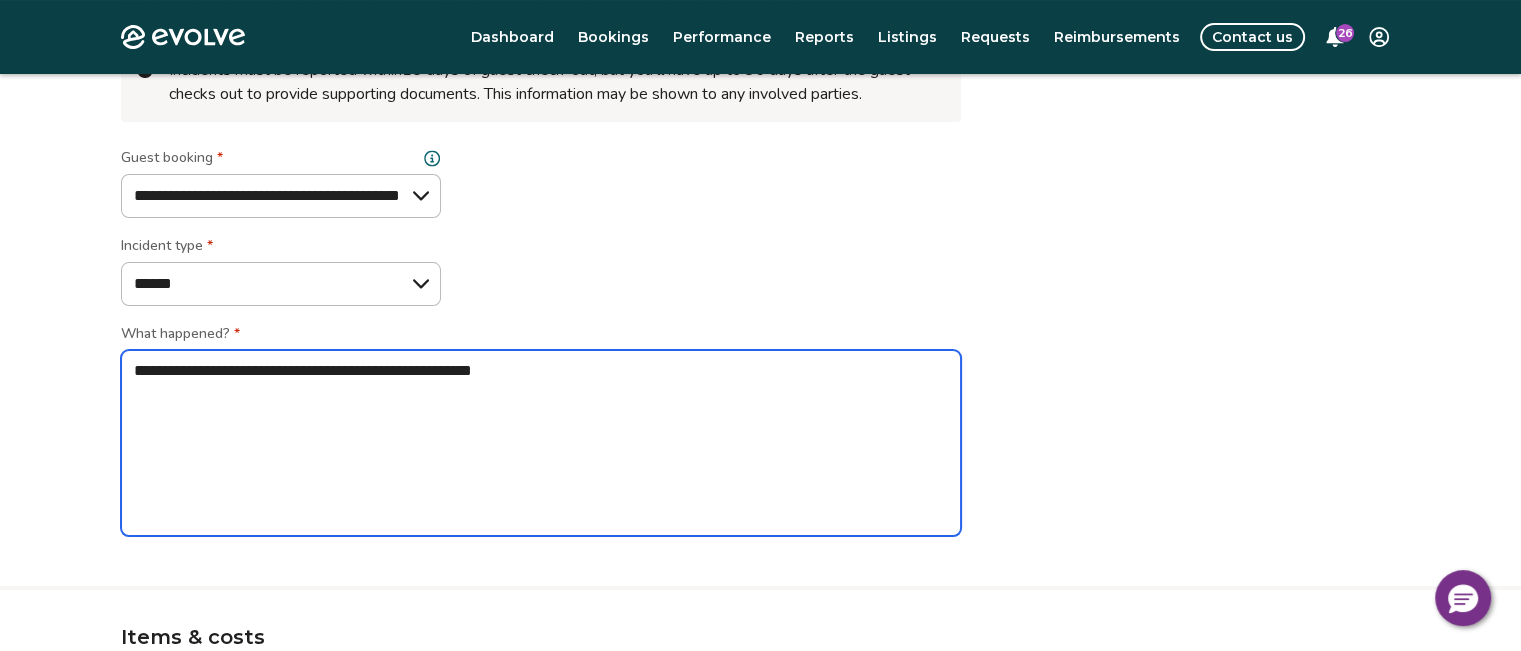 type on "**********" 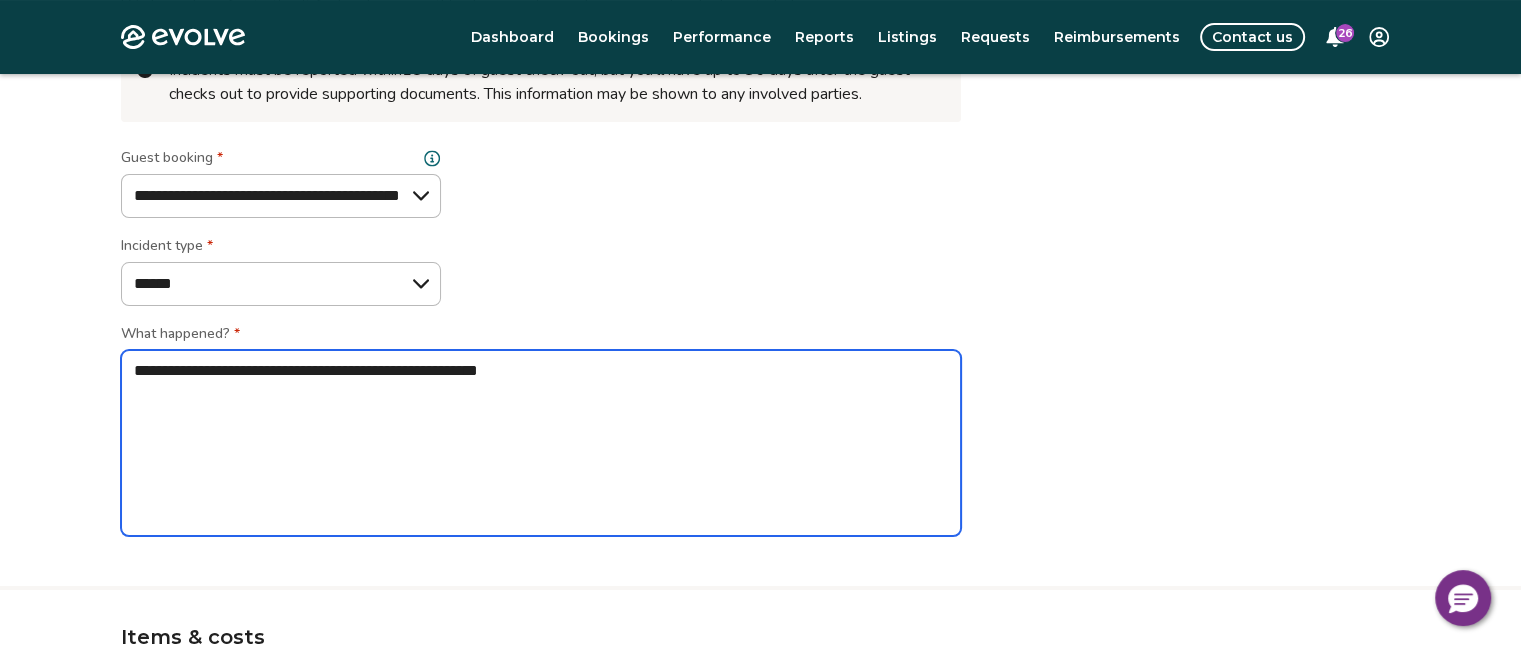 type on "*" 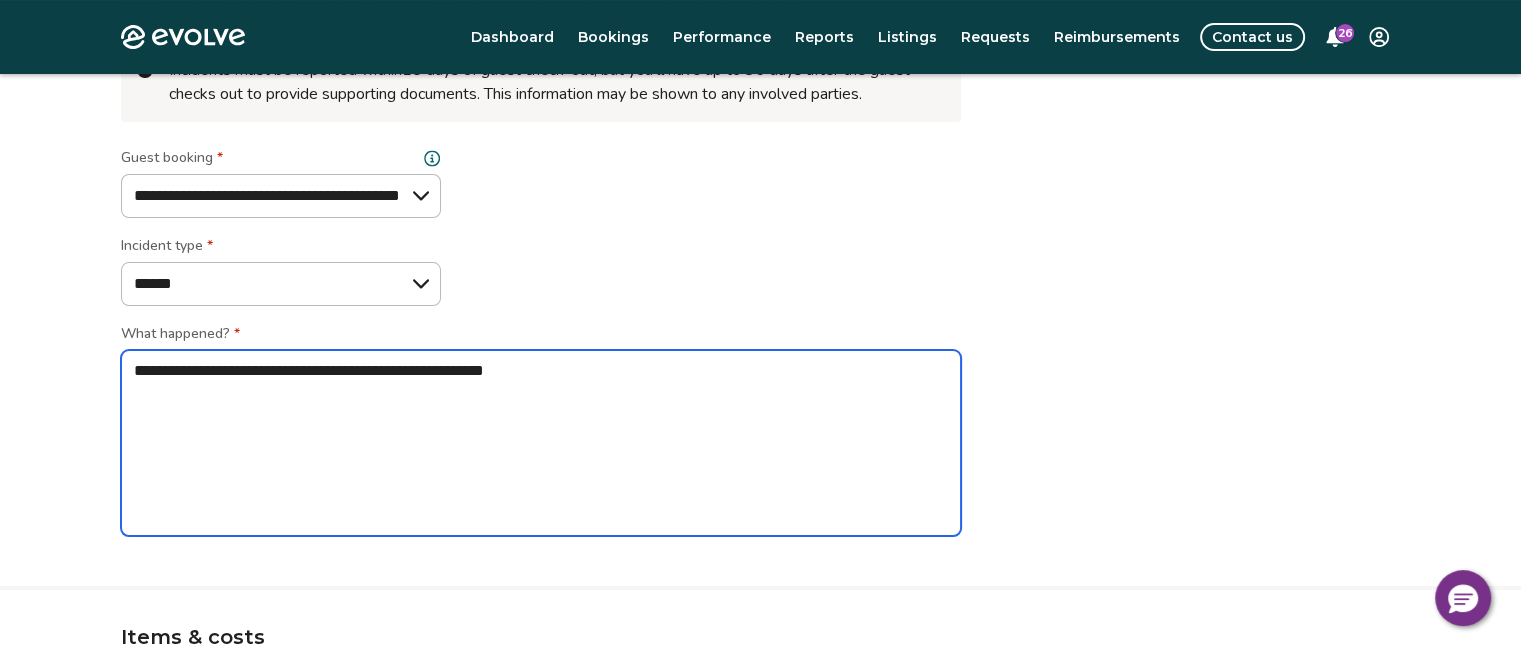 type on "*" 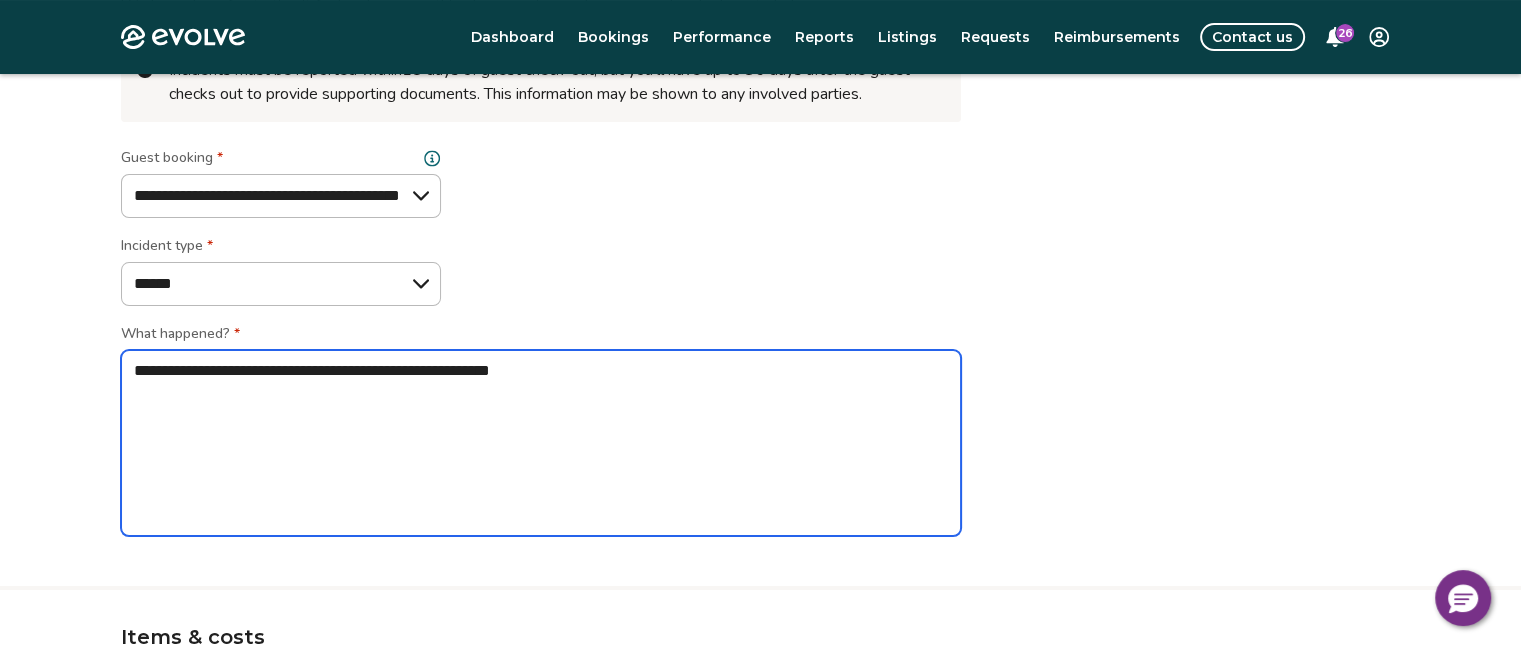 type on "*" 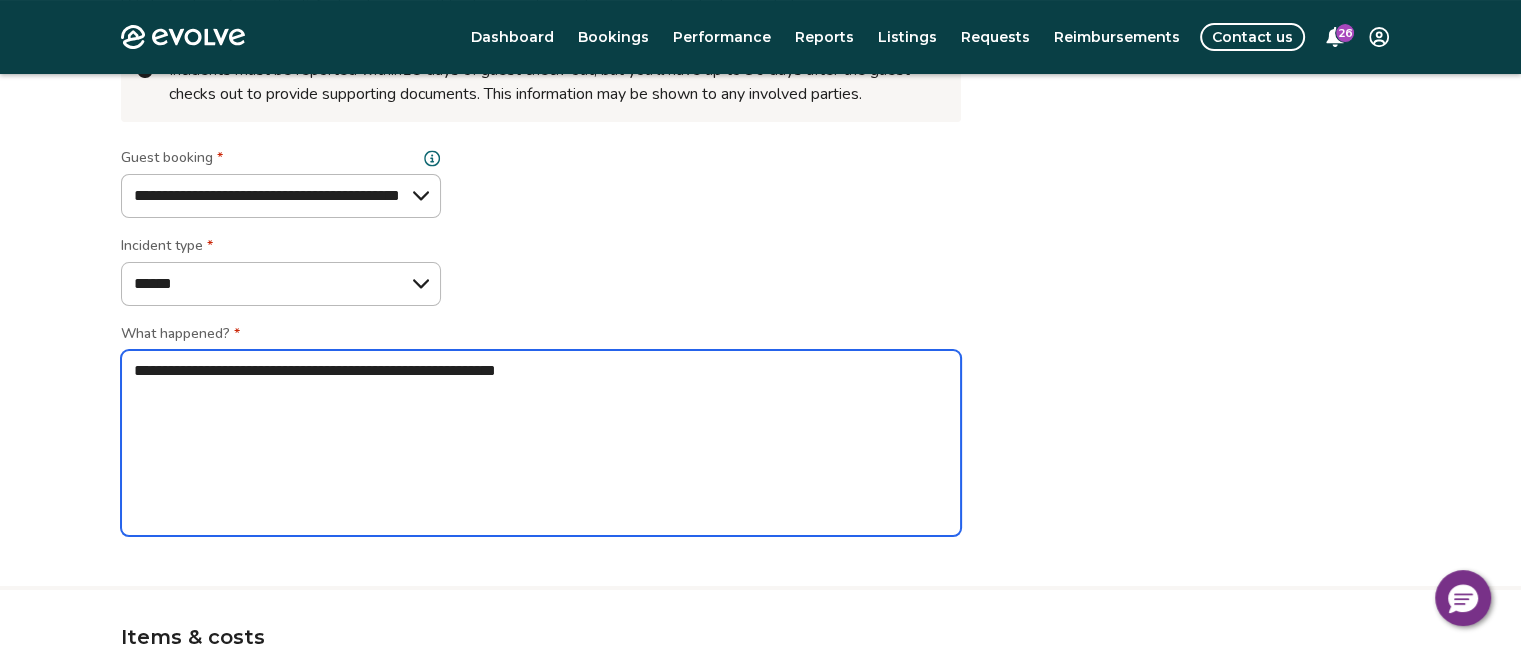 type on "*" 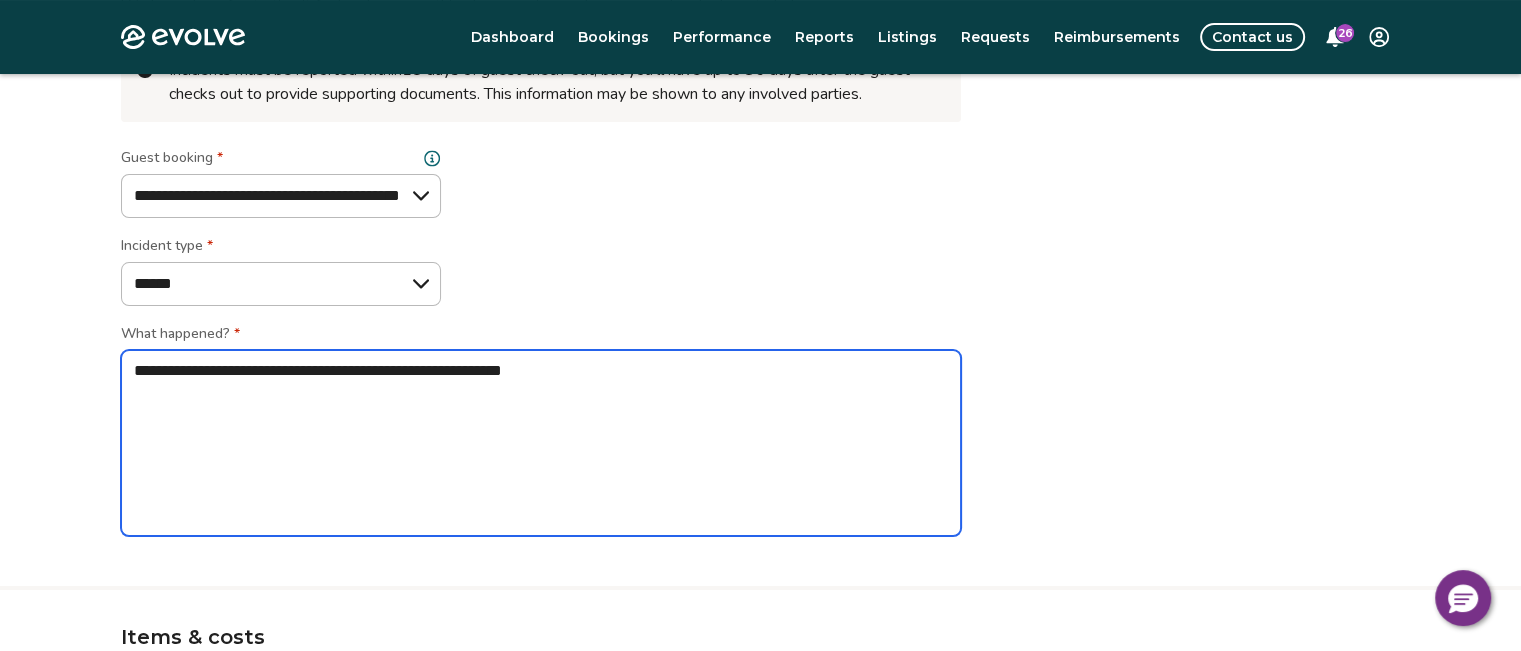 type on "*" 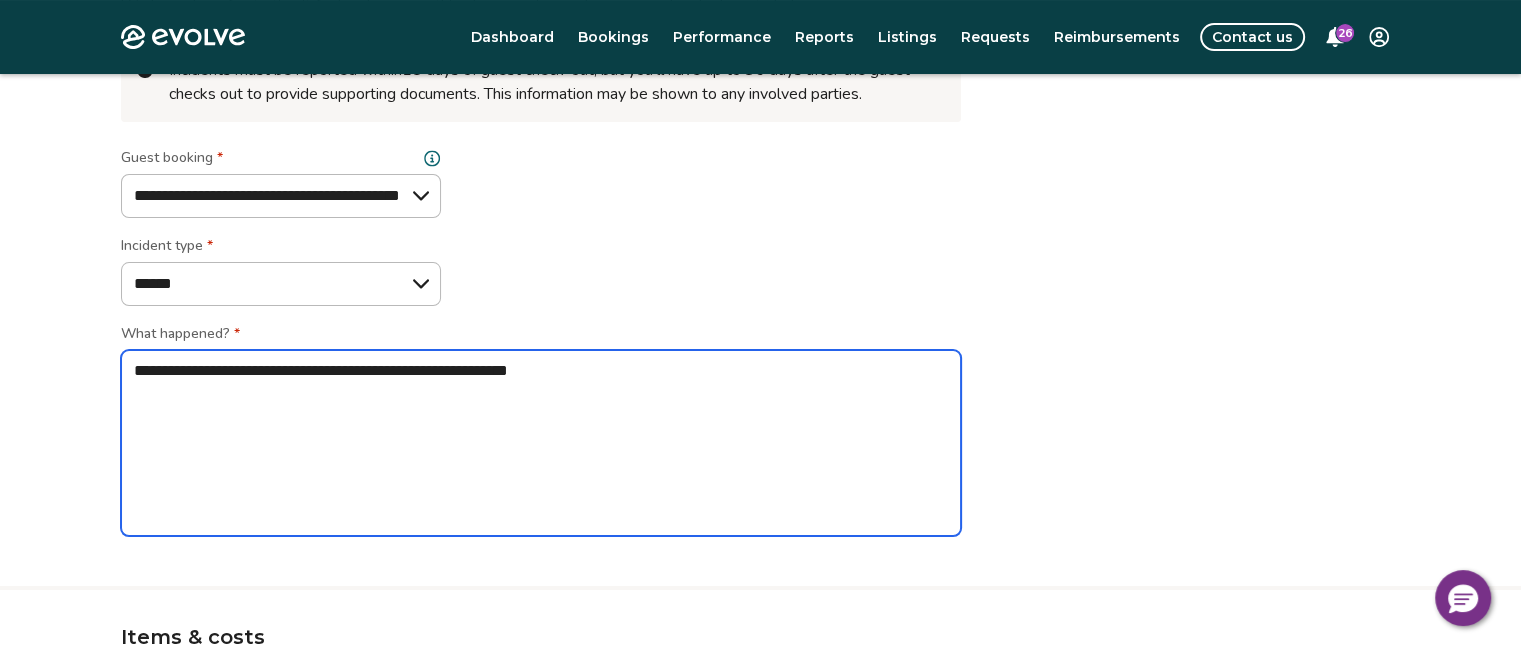 type on "*" 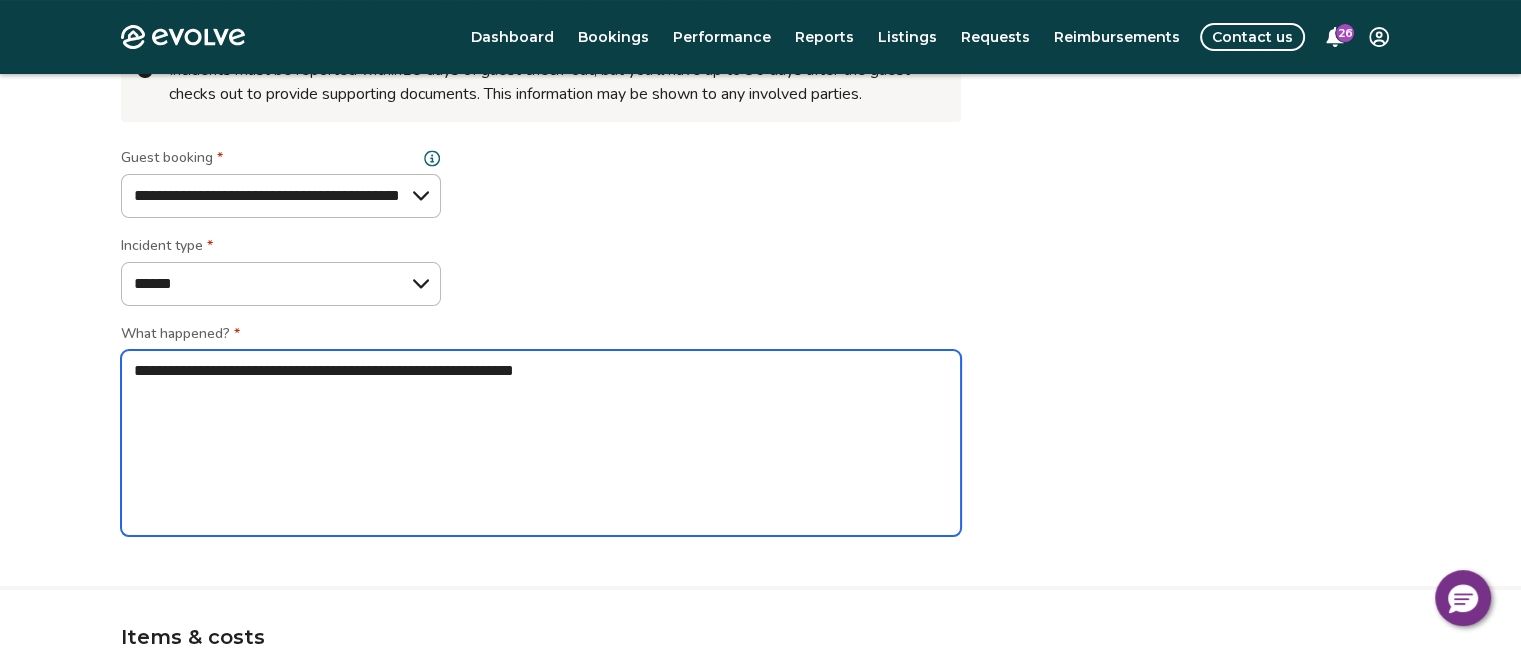 type on "*" 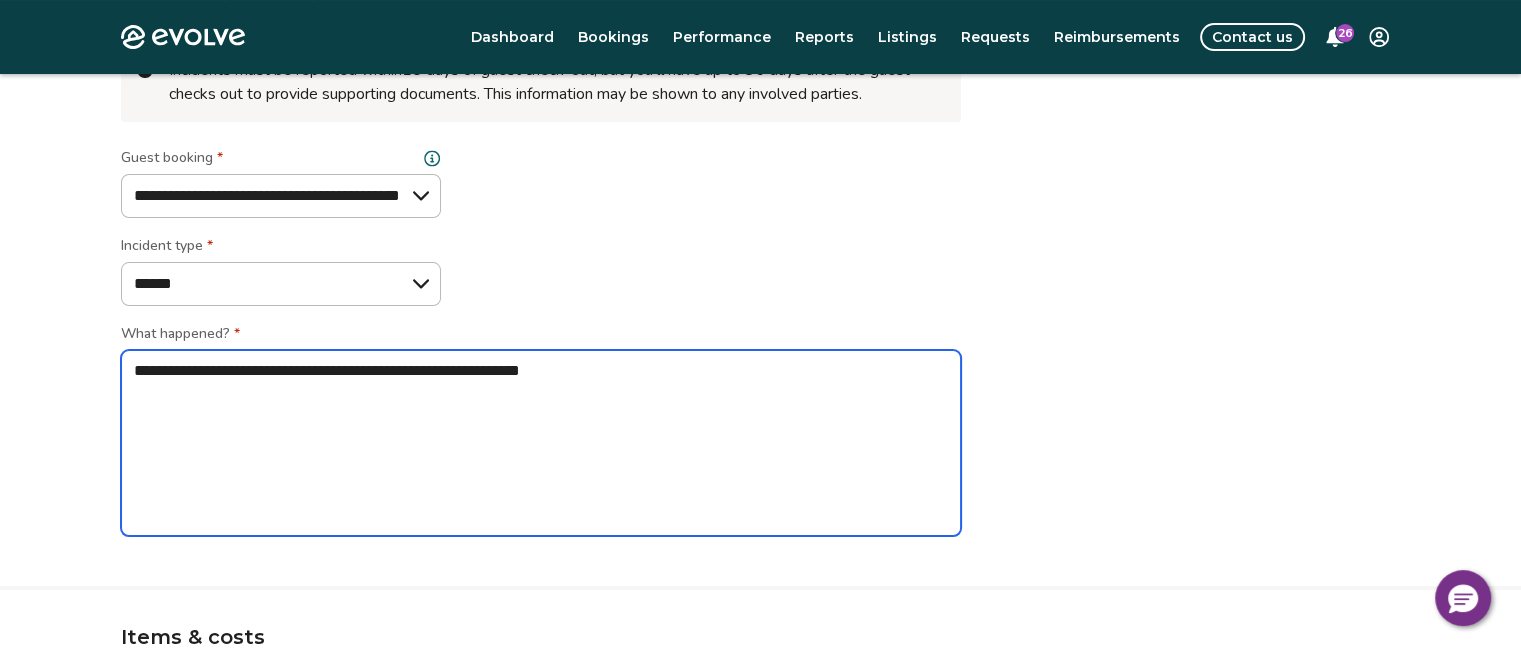 type on "*" 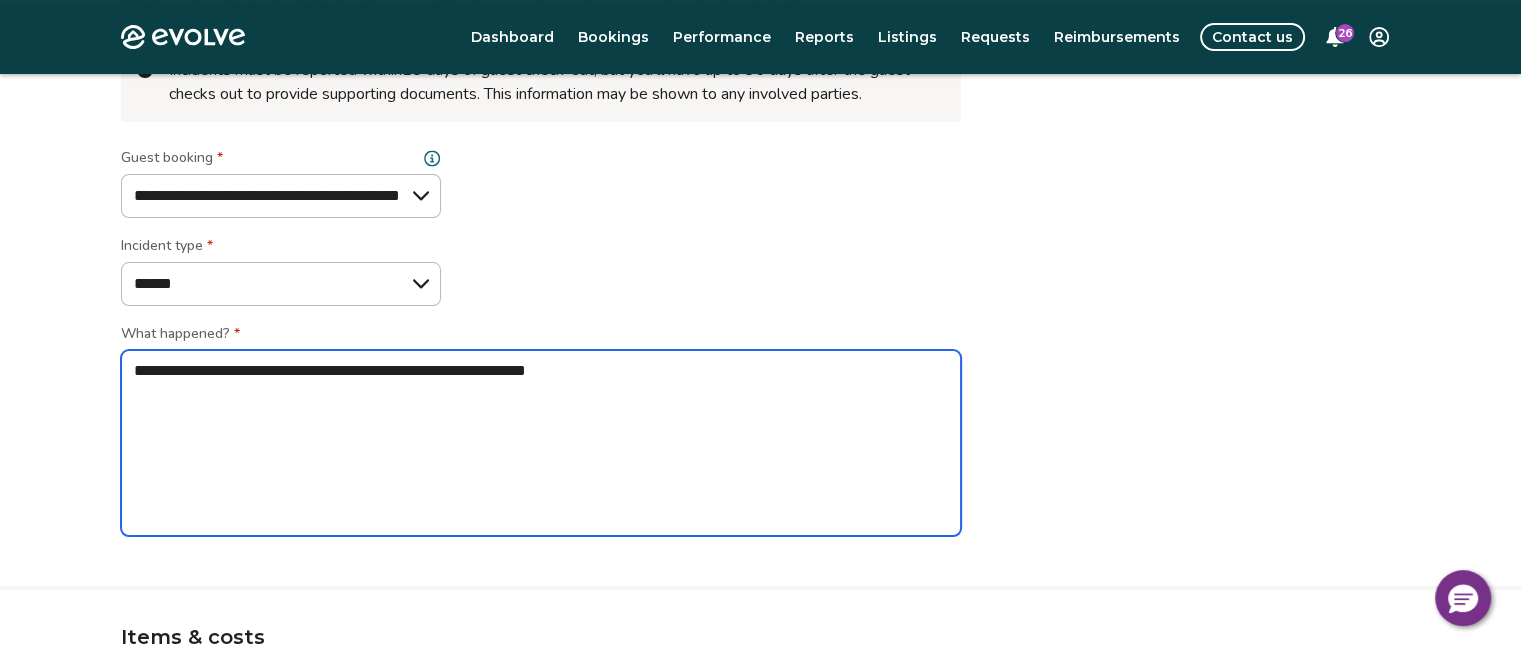 type on "*" 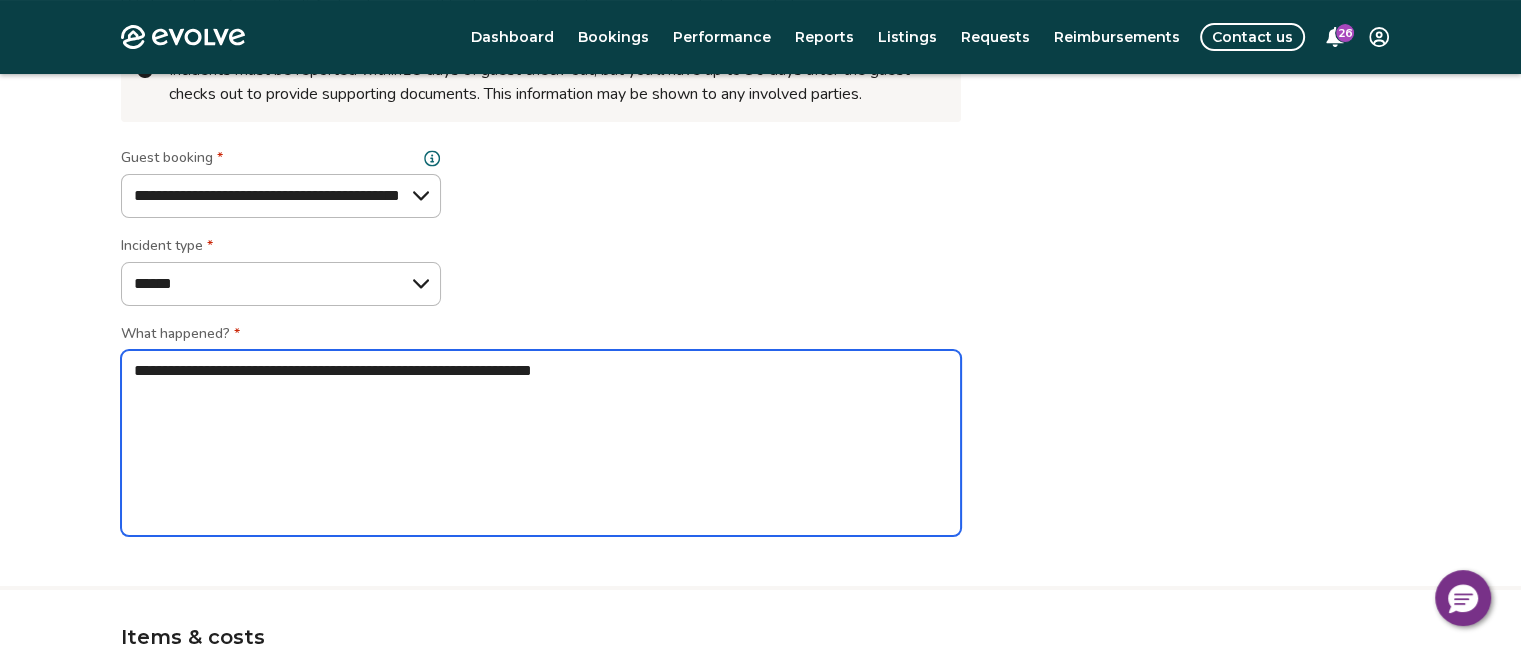 type on "*" 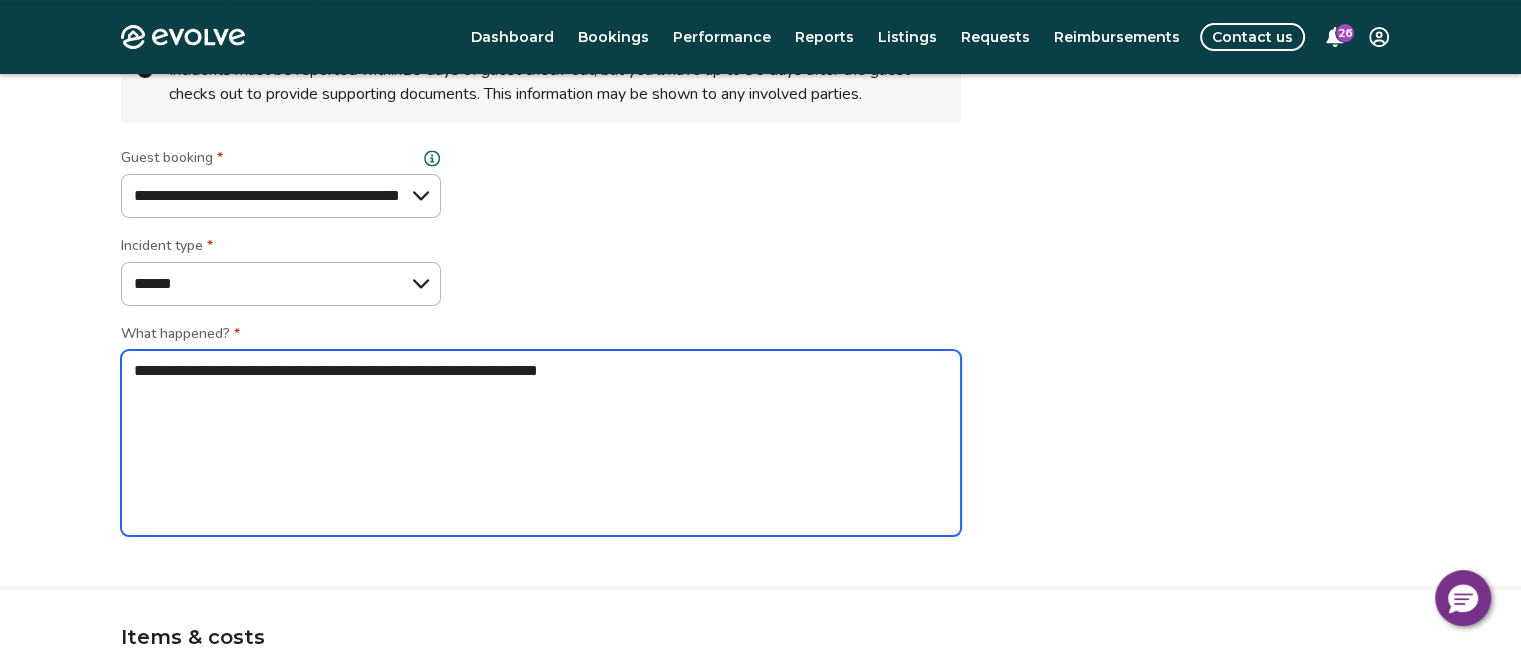 type on "*" 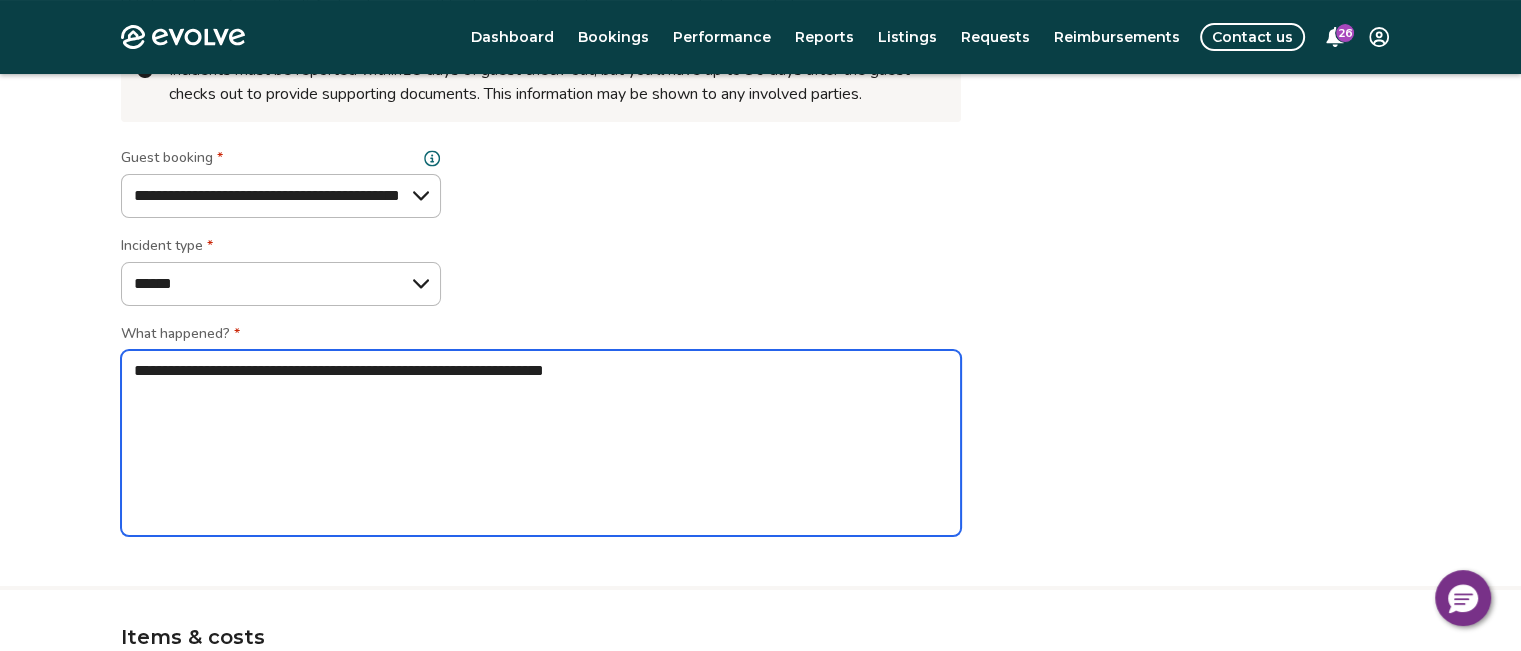 type on "*" 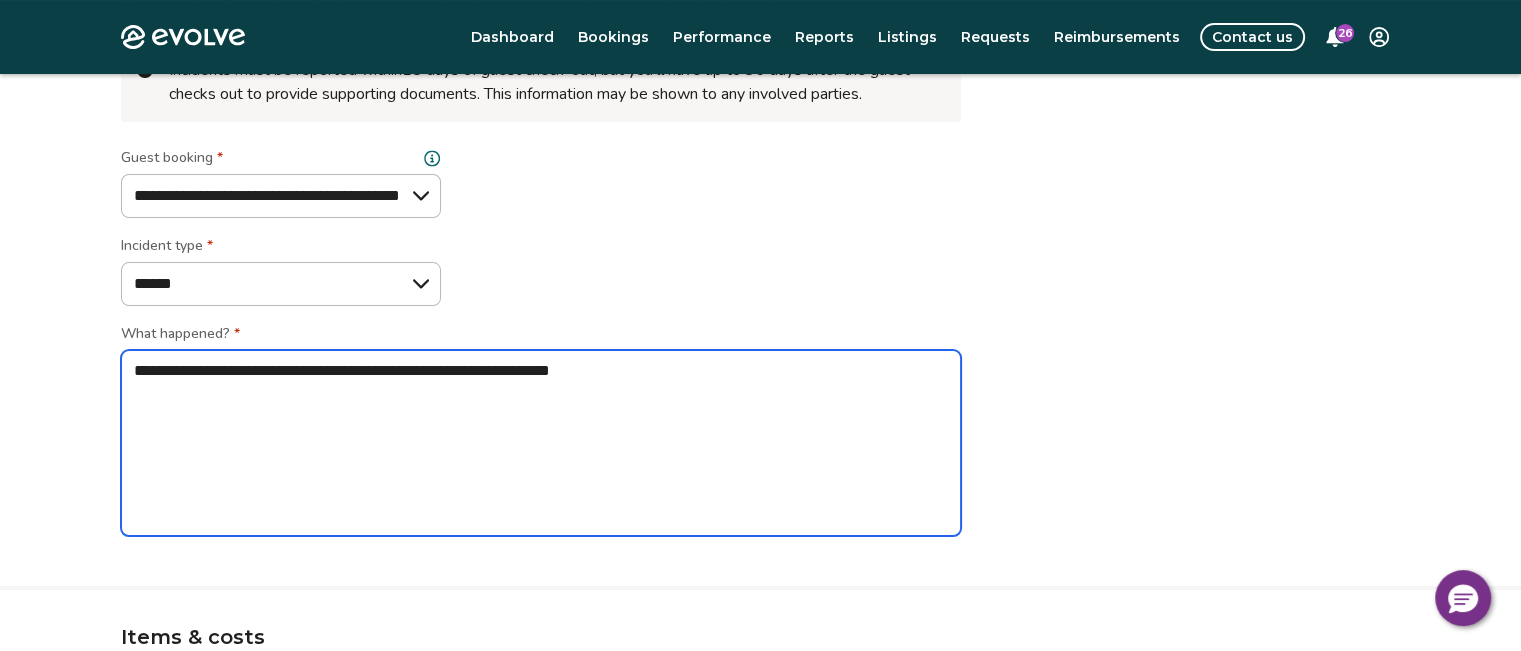 type on "*" 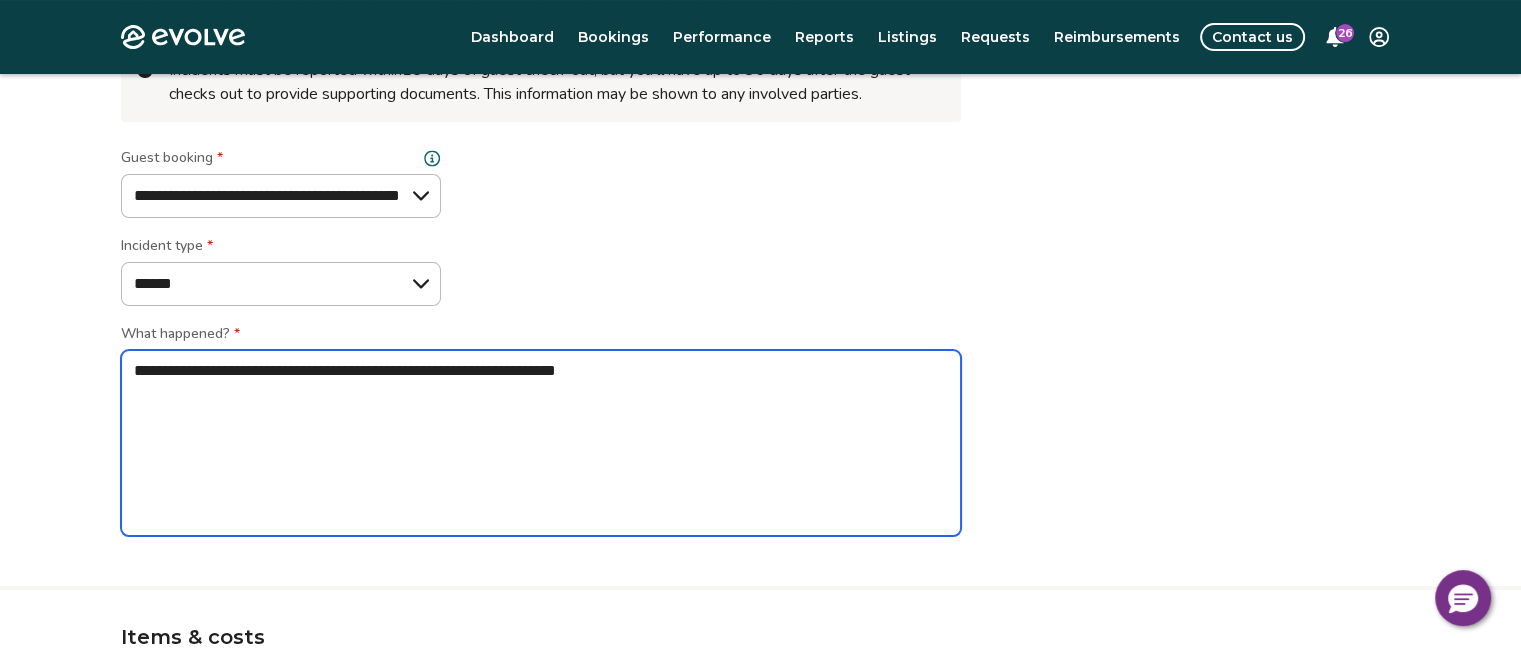 type on "*" 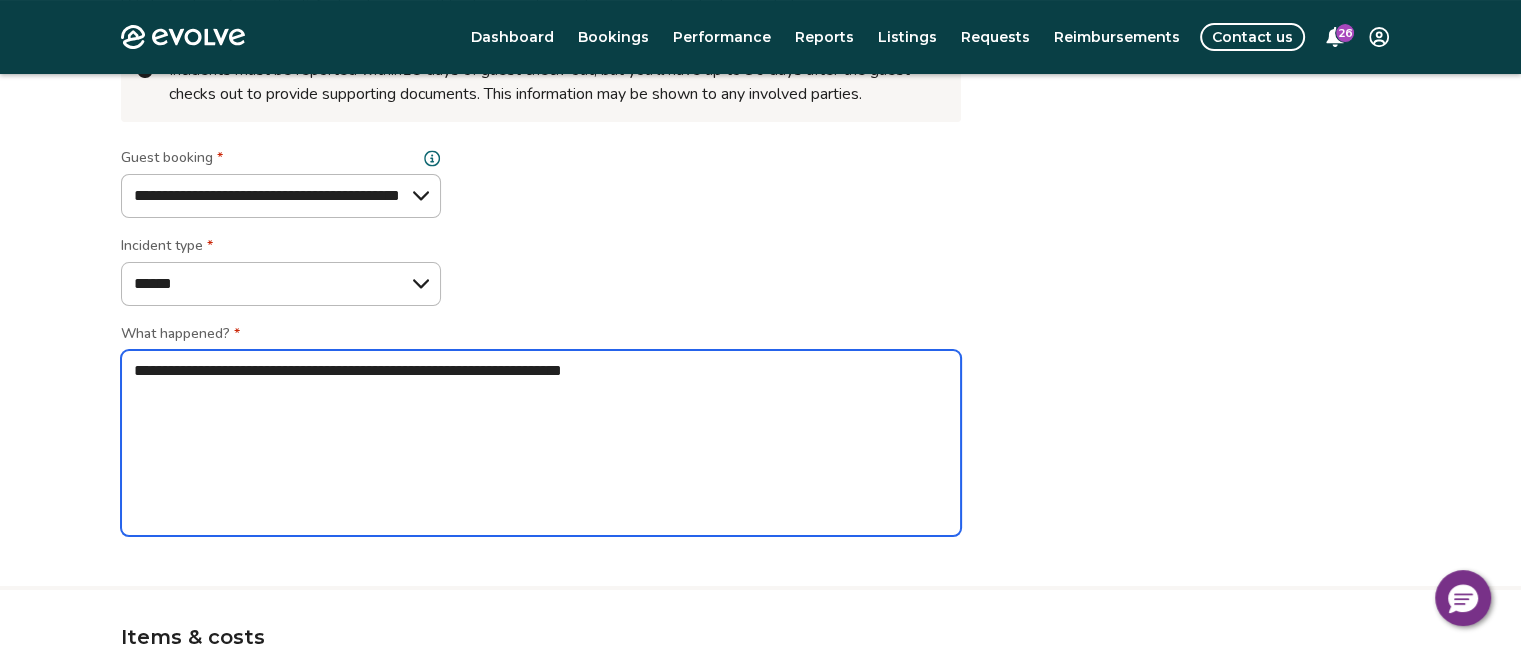 type on "*" 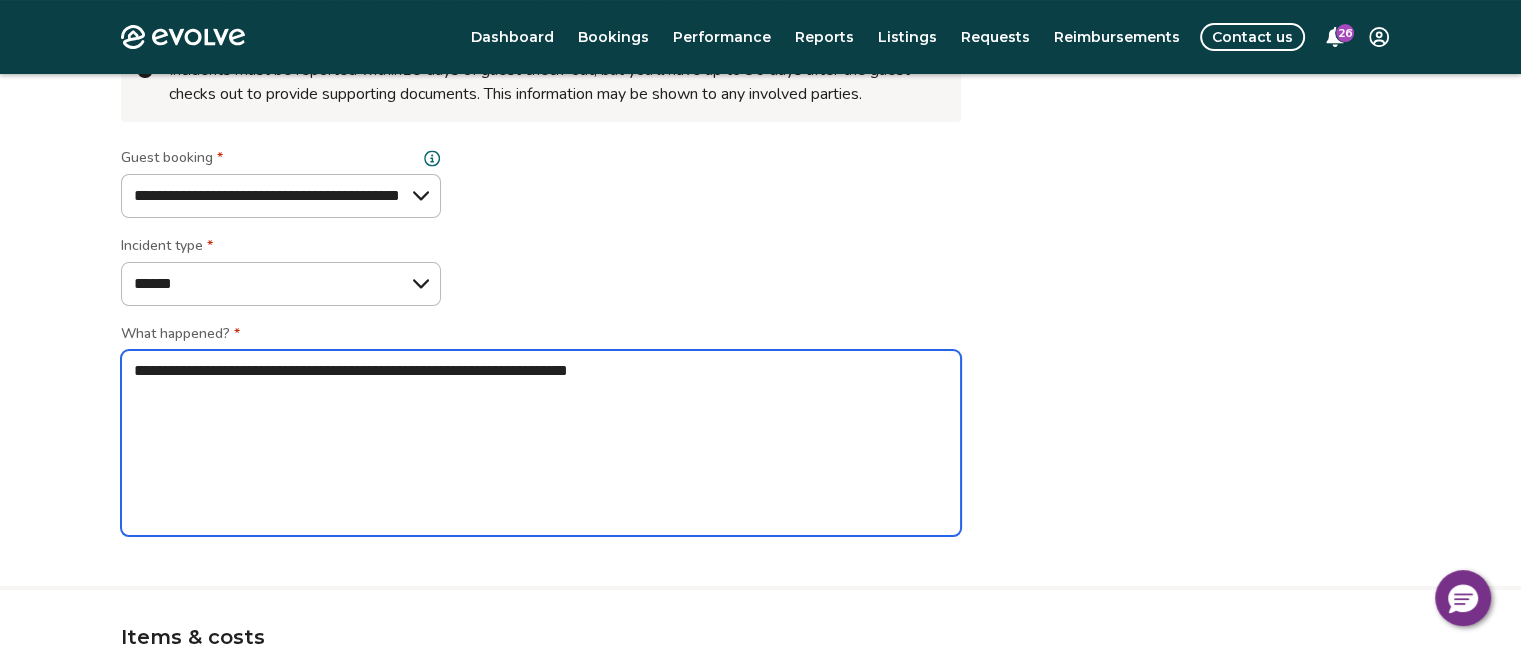 type on "*" 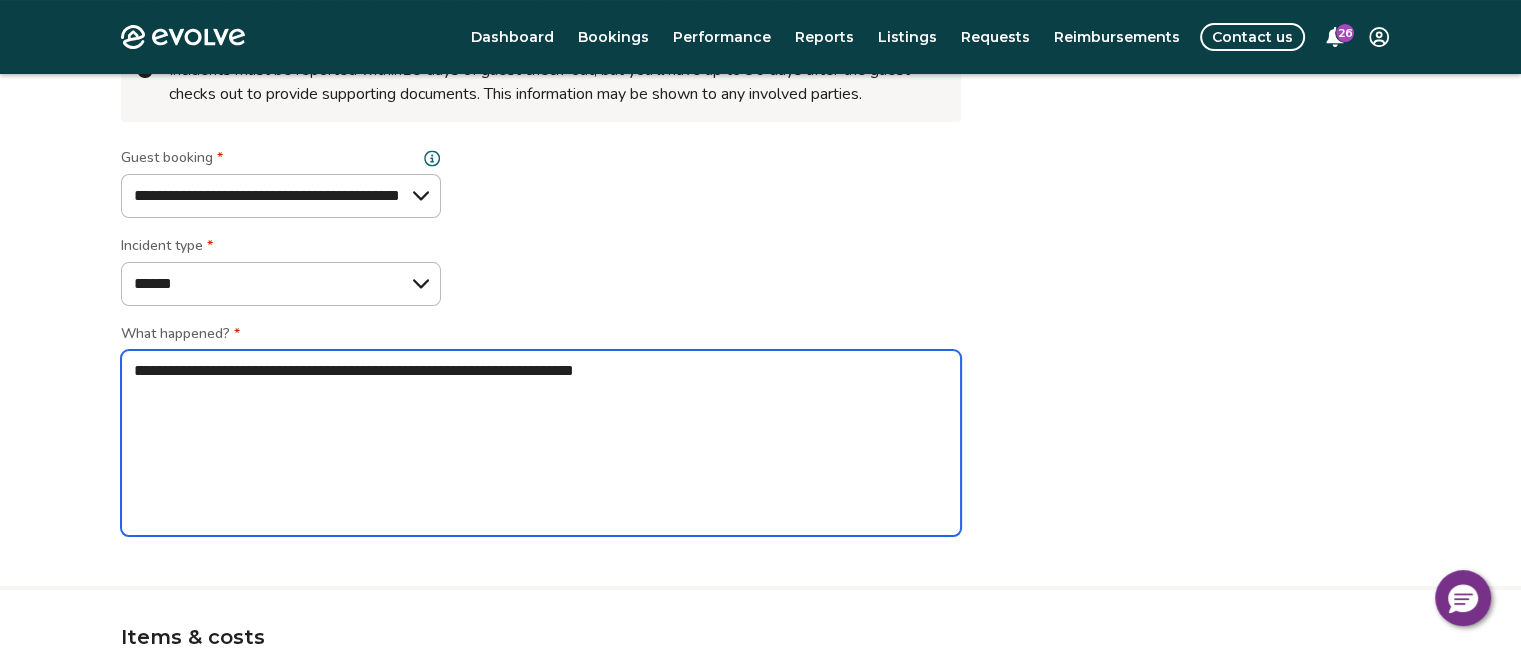 type on "*" 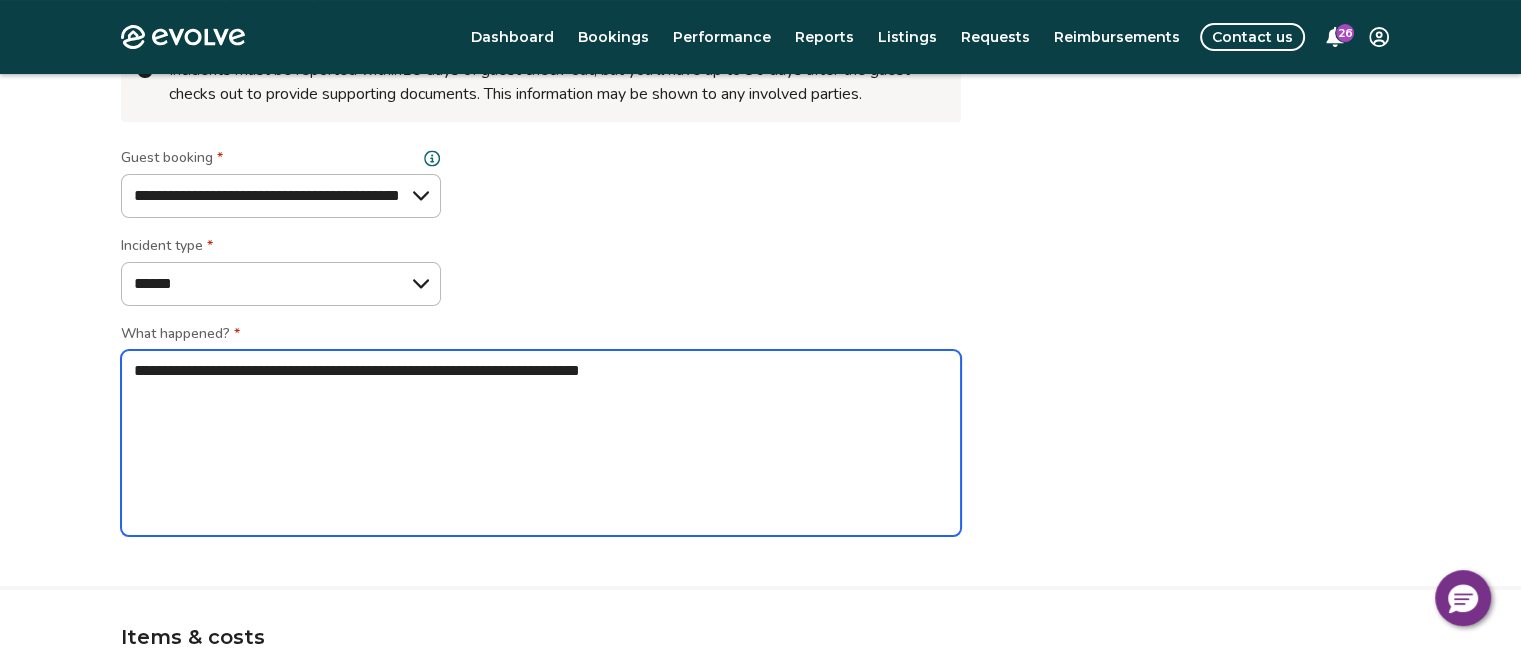 type on "*" 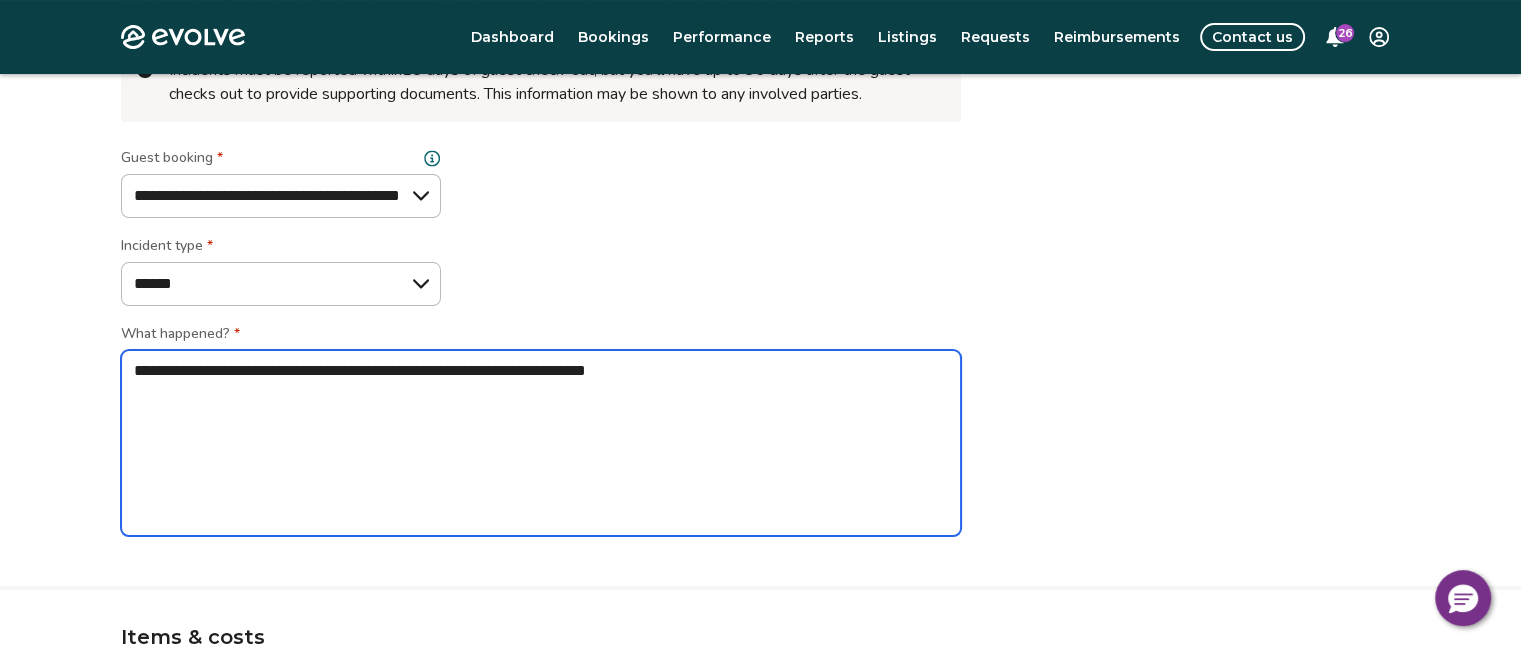 type on "*" 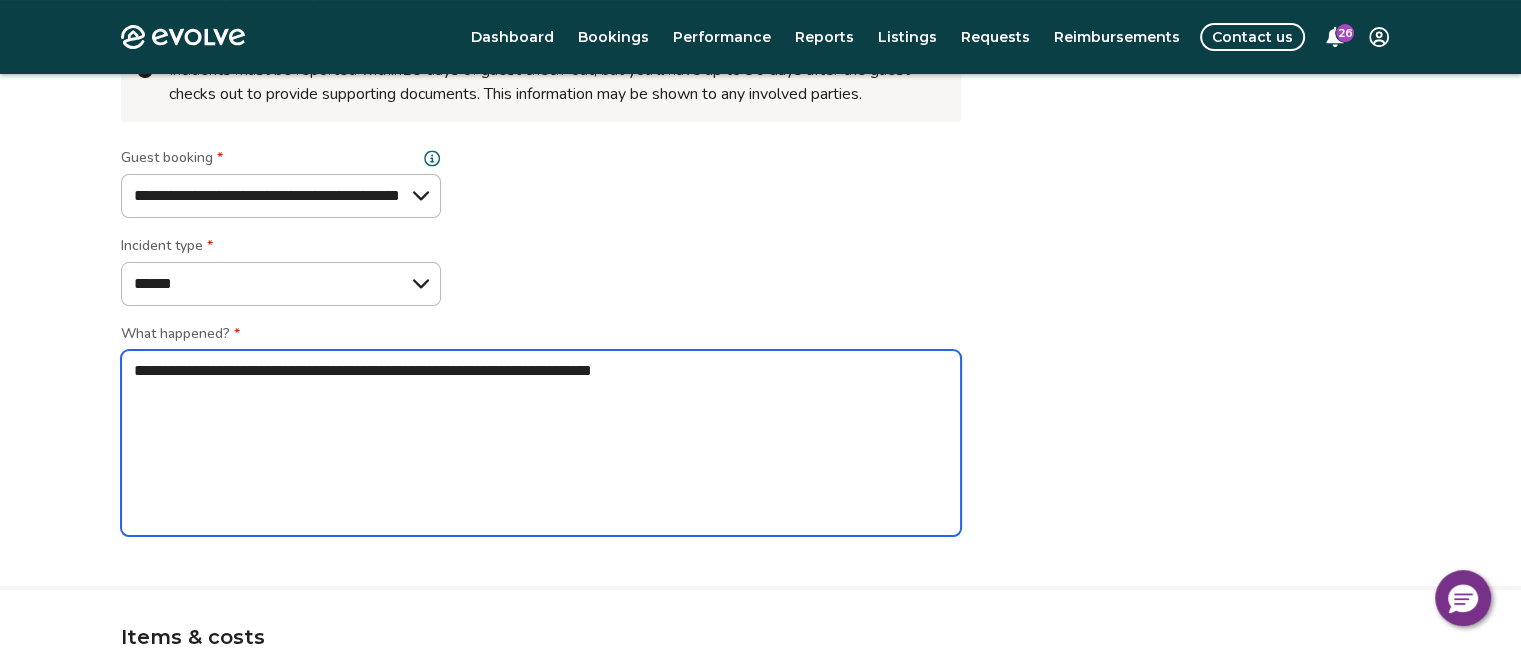 type on "**********" 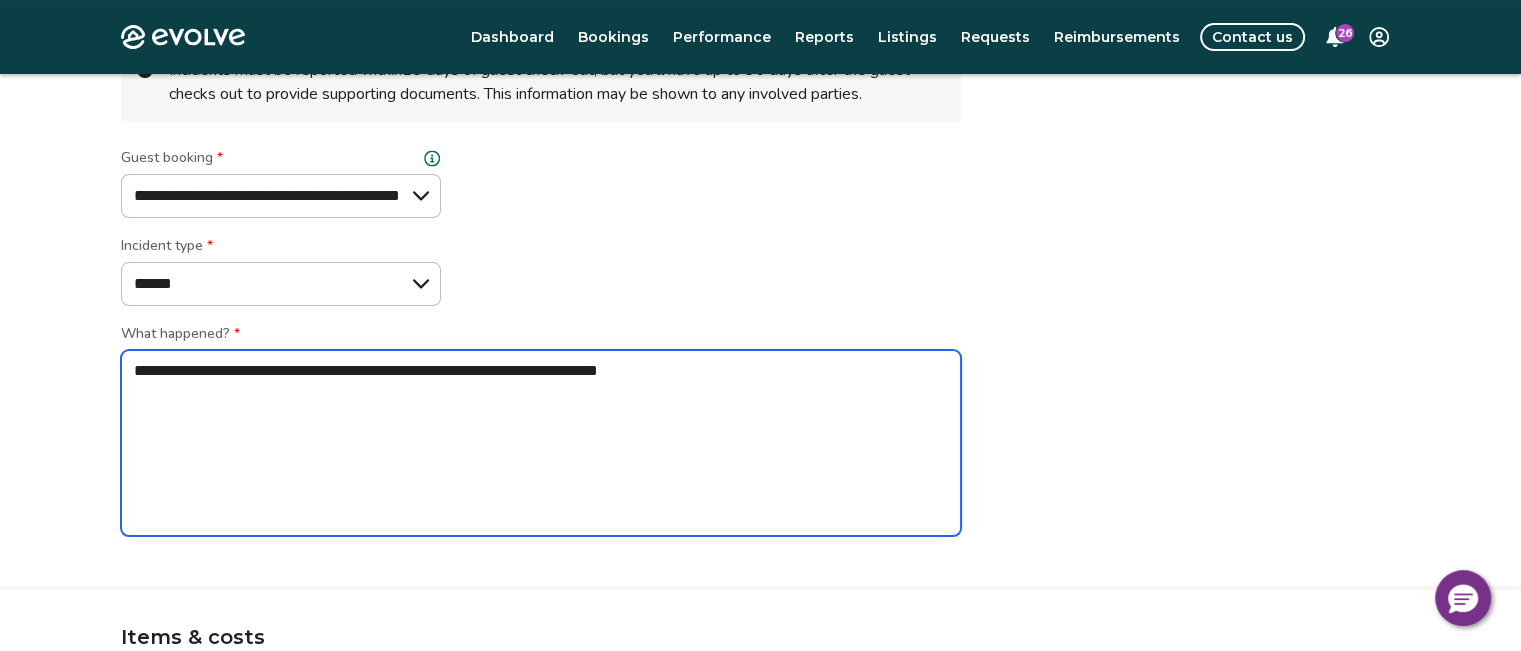 type on "*" 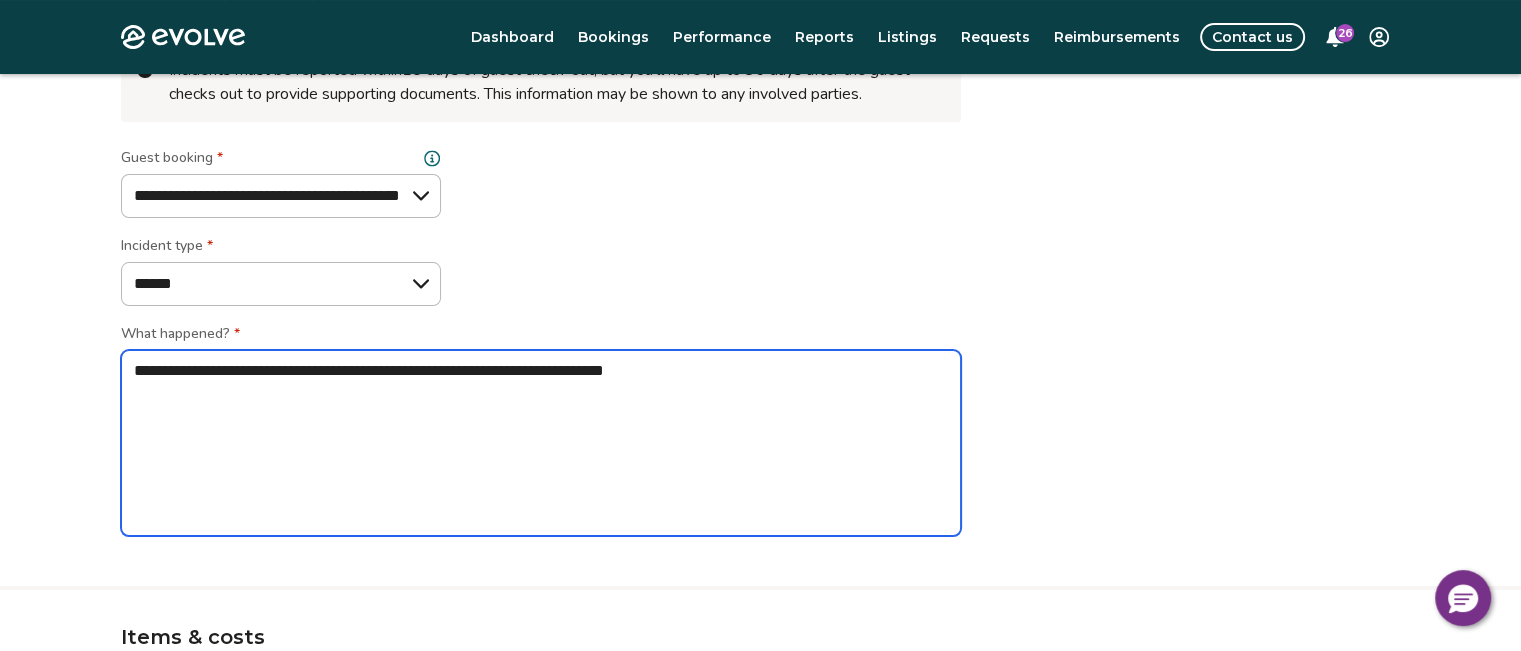 type on "*" 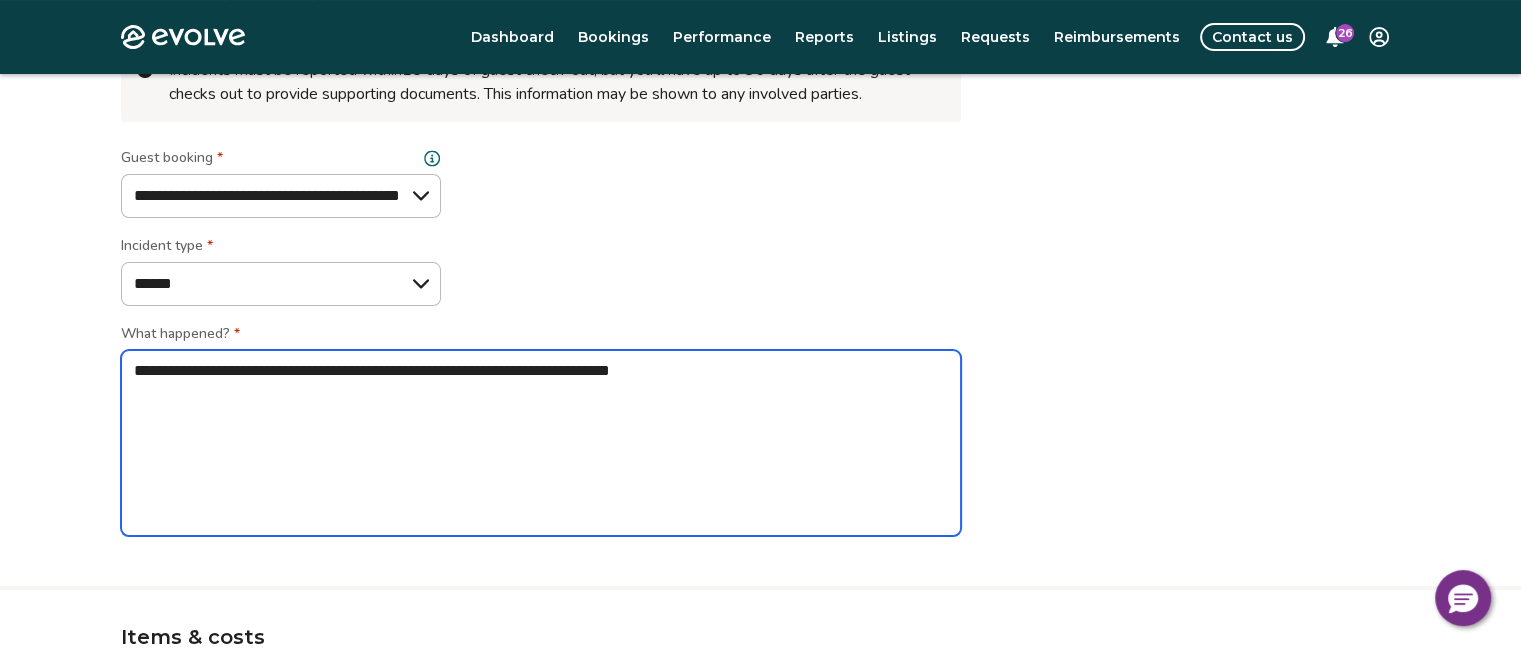 type on "*" 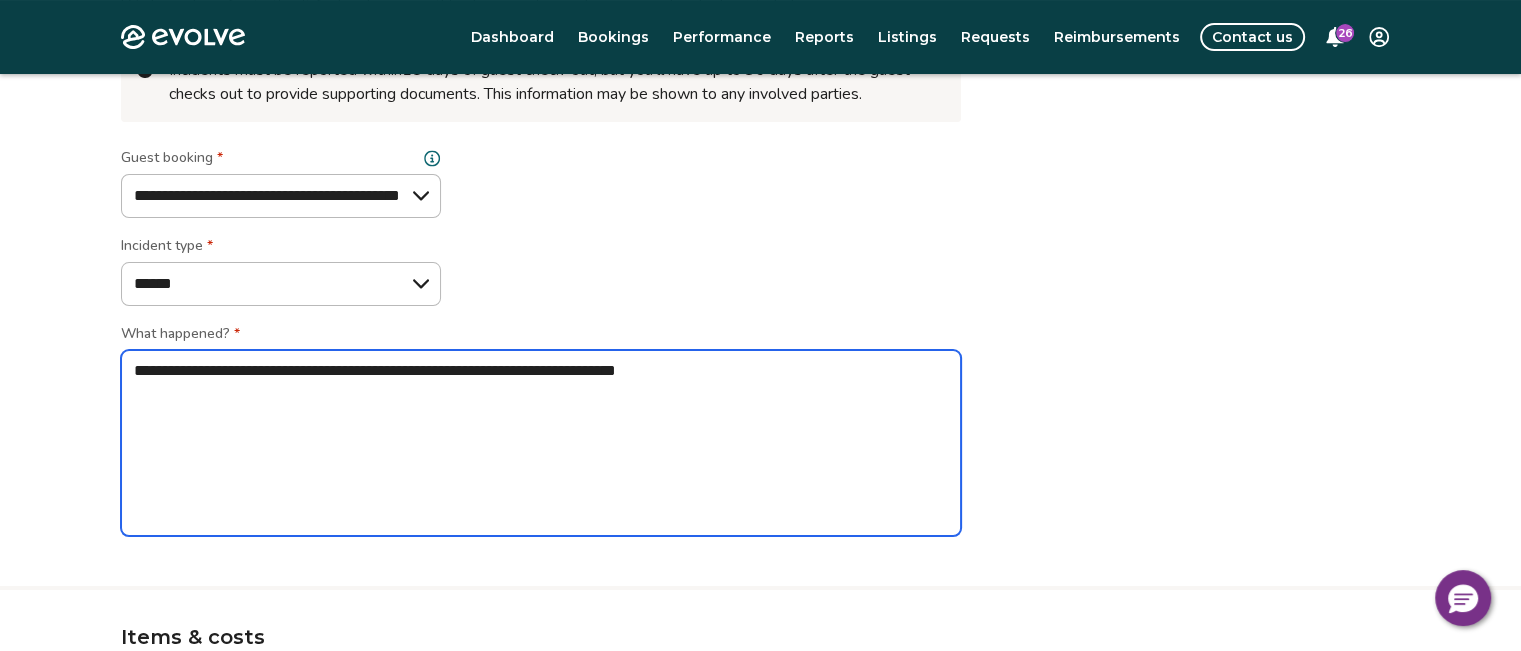 type on "*" 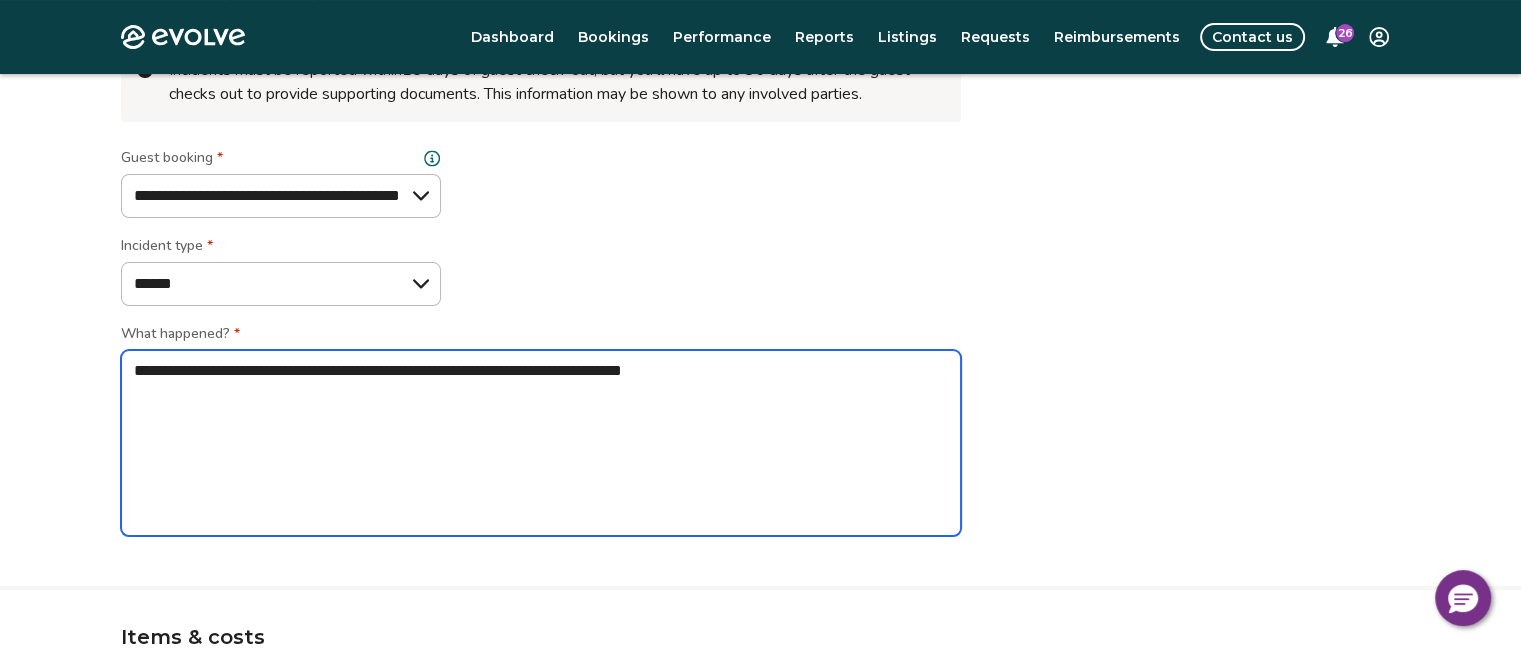 type on "**********" 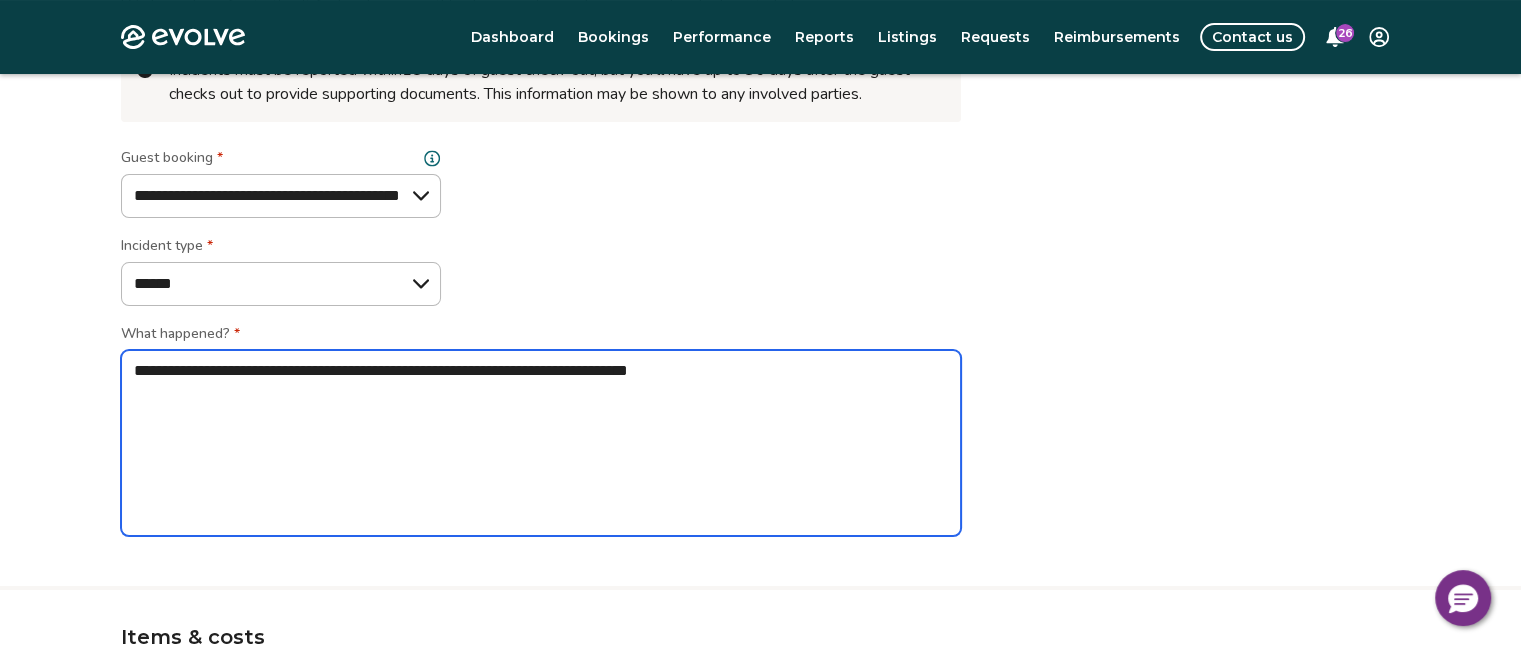 type on "*" 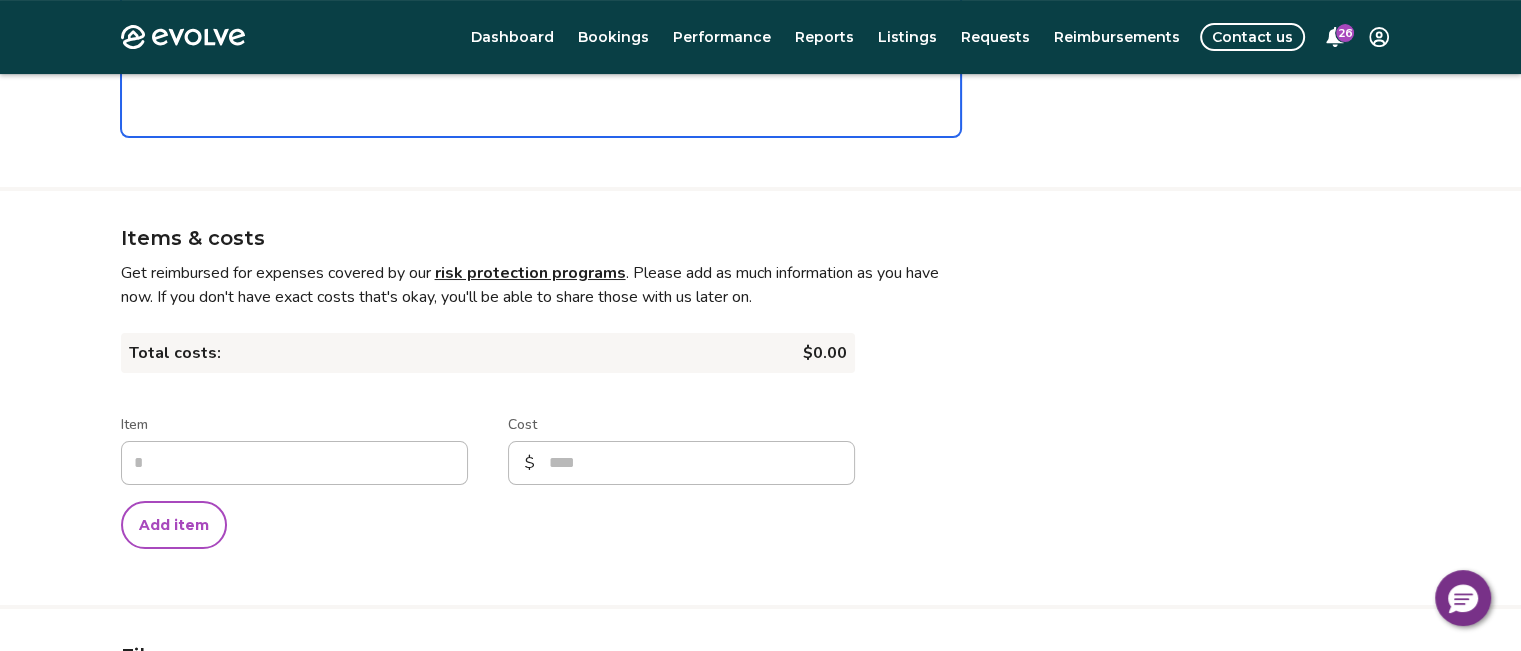 scroll, scrollTop: 600, scrollLeft: 0, axis: vertical 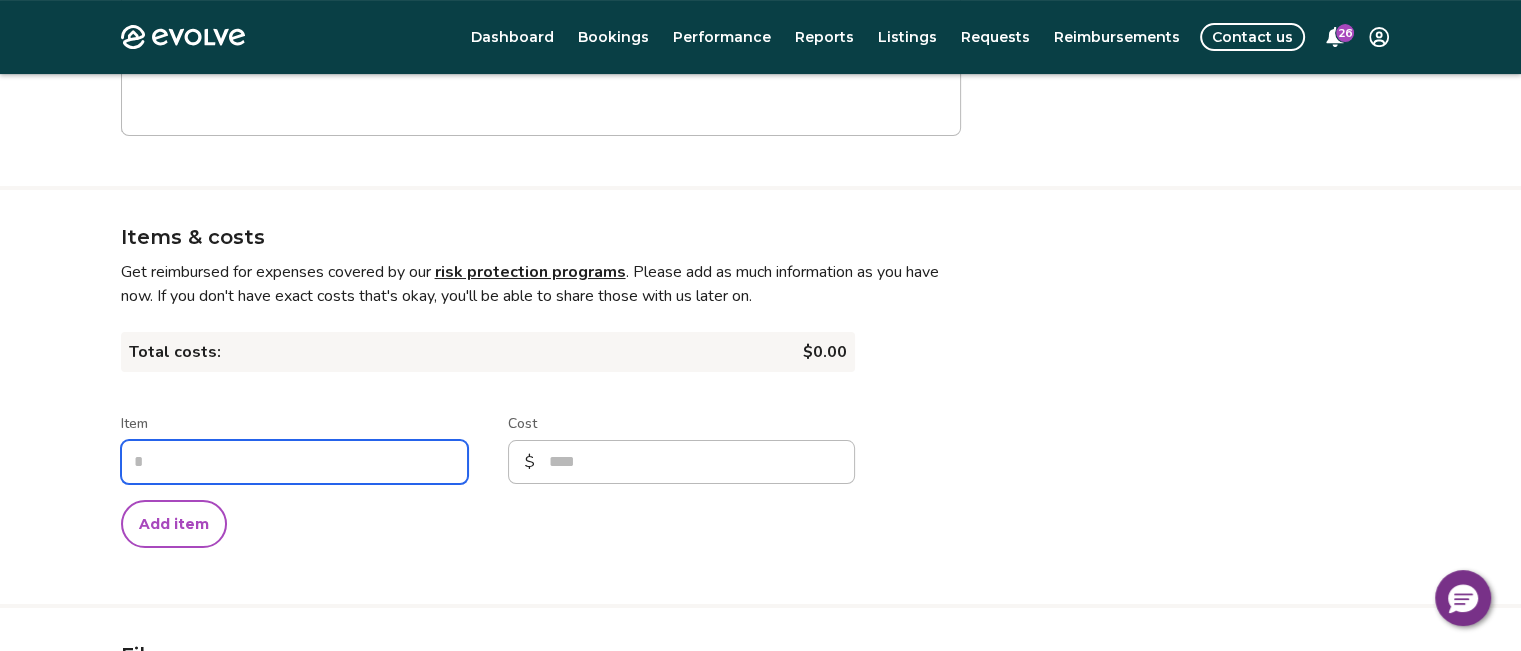 click on "Item" at bounding box center [294, 462] 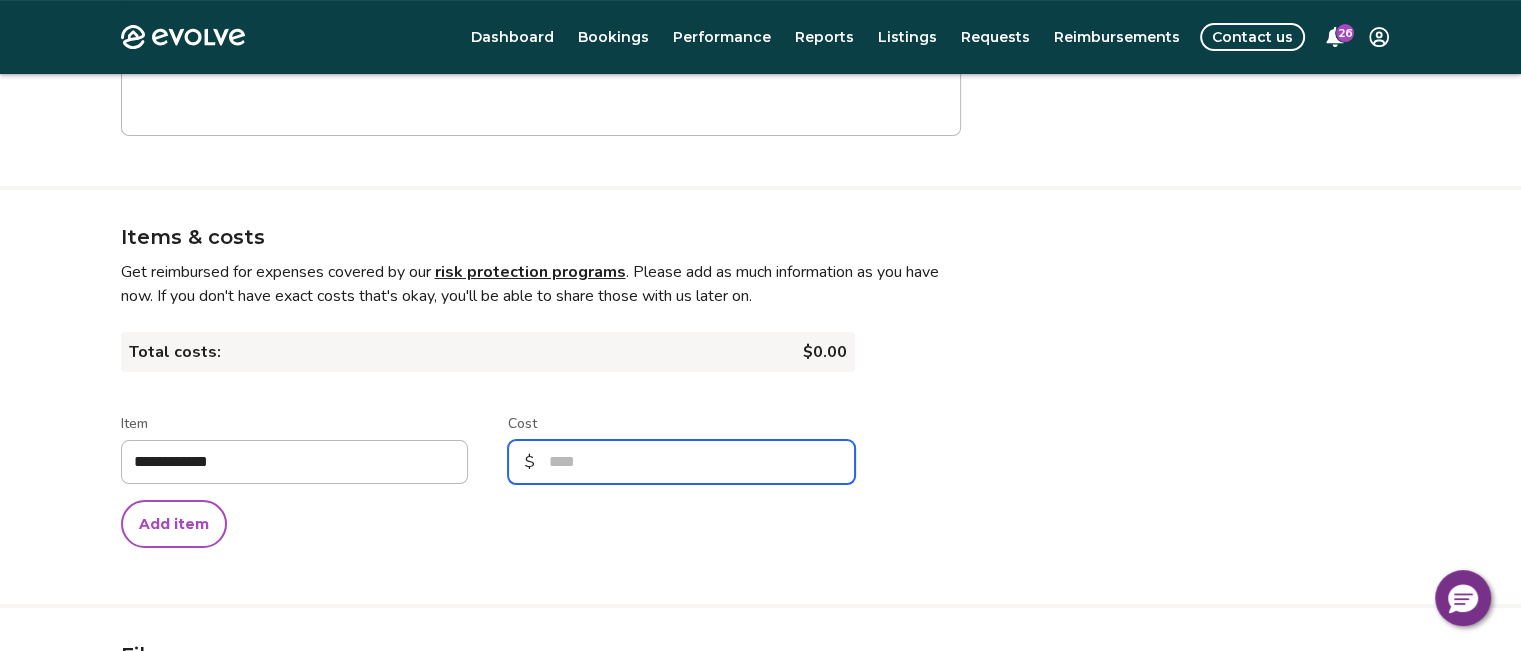 click on "Cost" at bounding box center (681, 462) 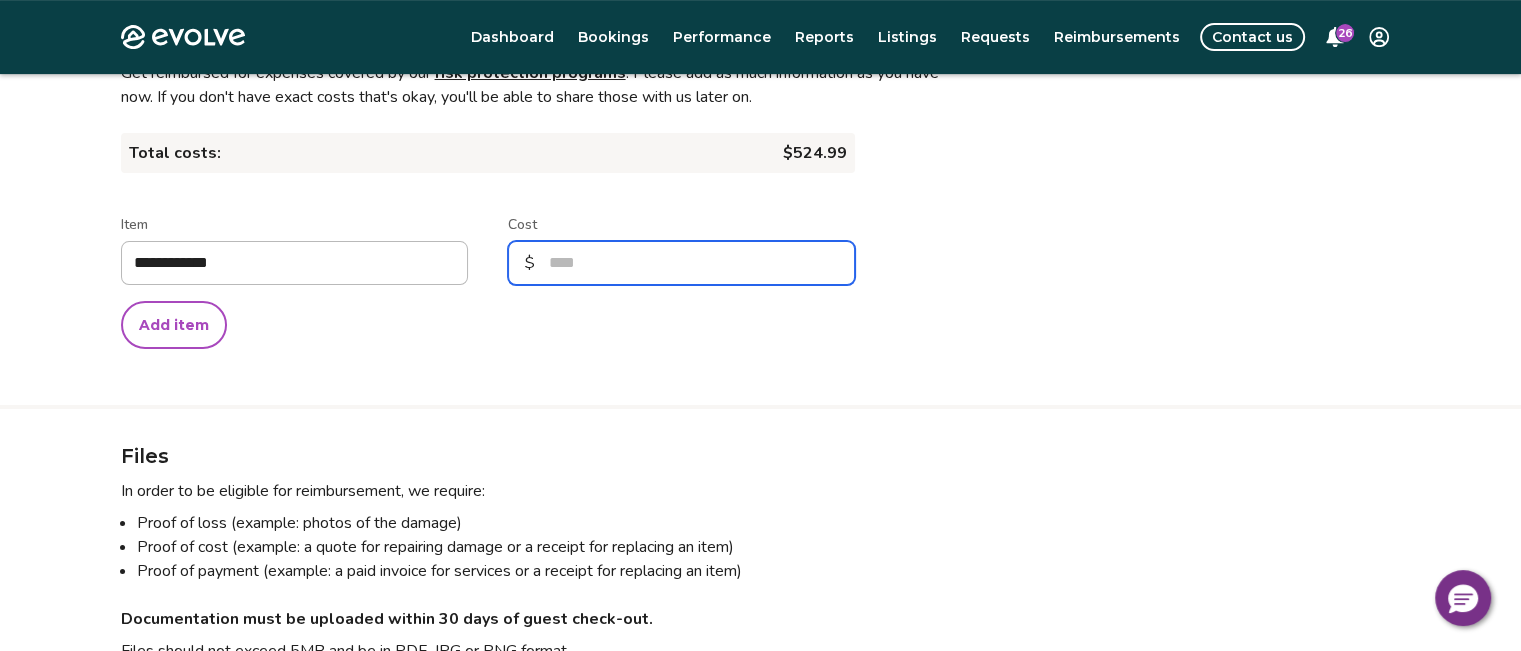 scroll, scrollTop: 800, scrollLeft: 0, axis: vertical 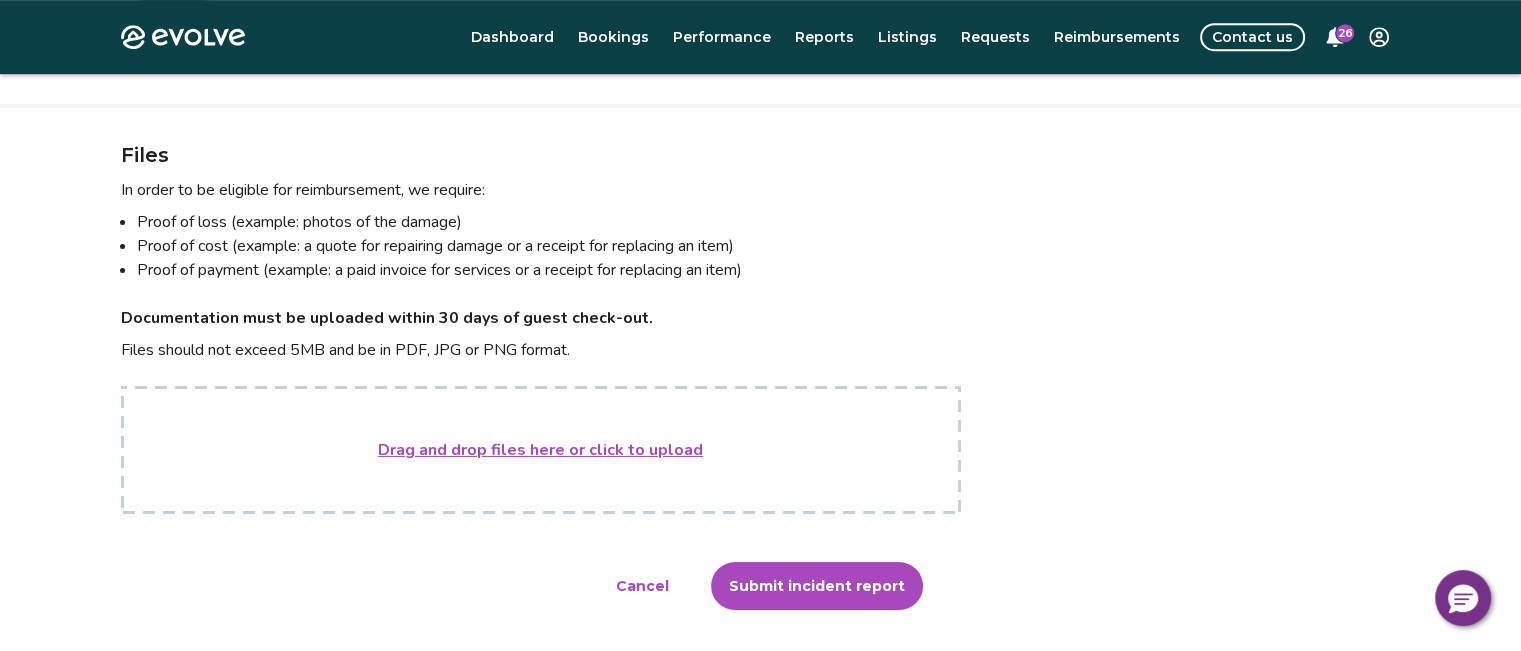 click on "Drag and drop files here or click to upload" at bounding box center (540, 450) 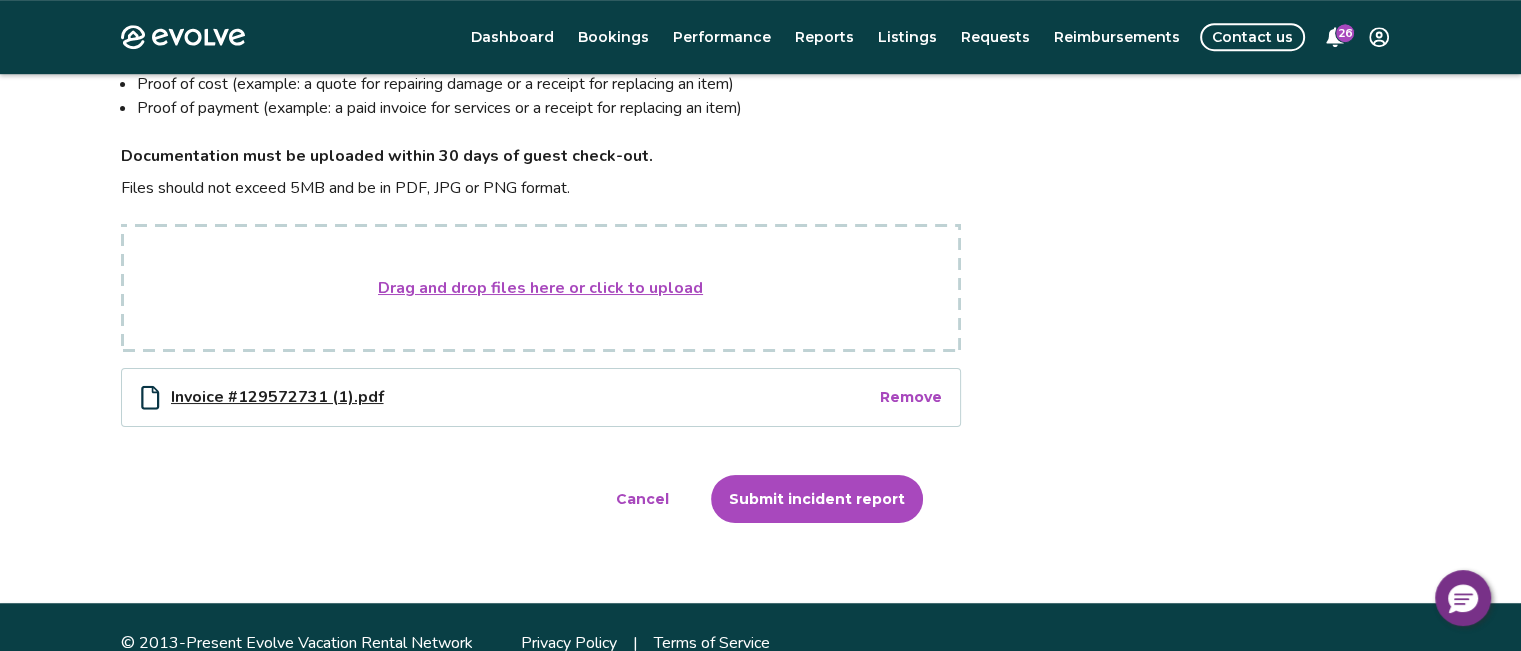 scroll, scrollTop: 1291, scrollLeft: 0, axis: vertical 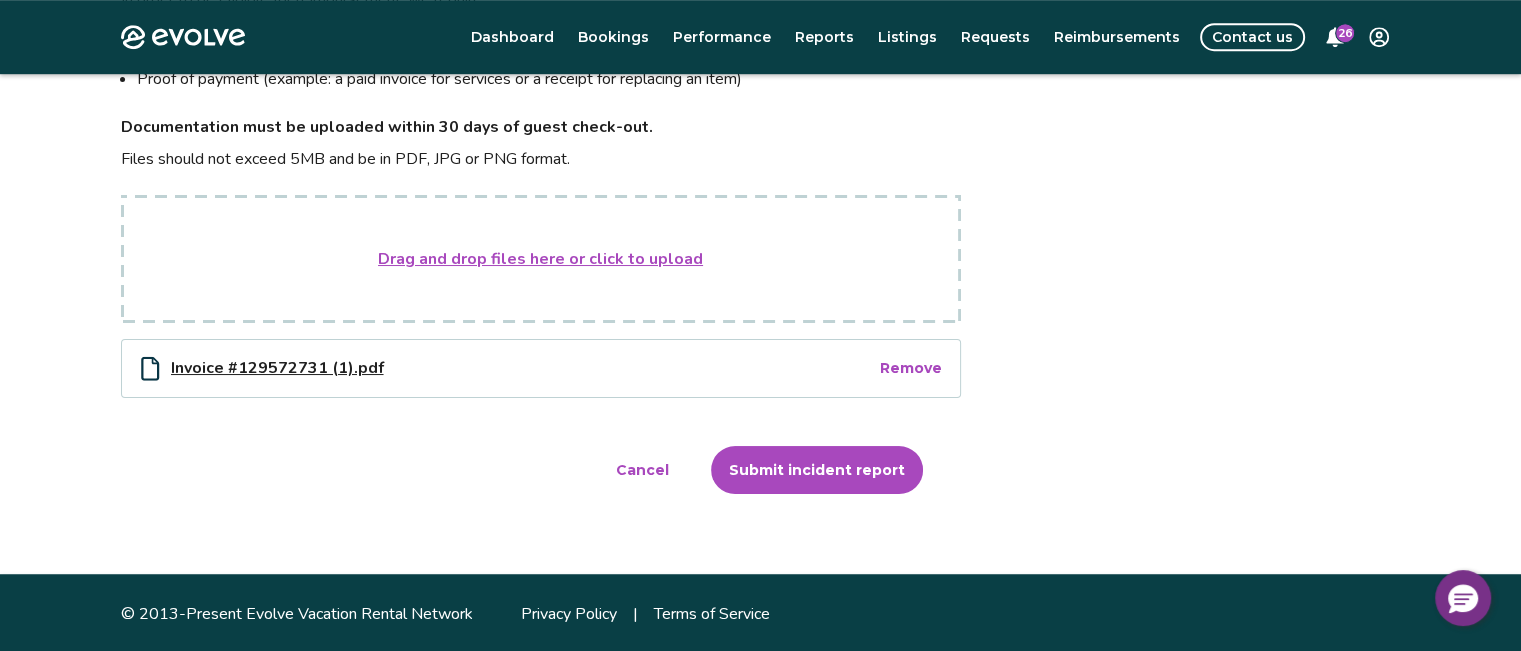click on "Invoice #129572731 (1).pdf" at bounding box center (524, 368) 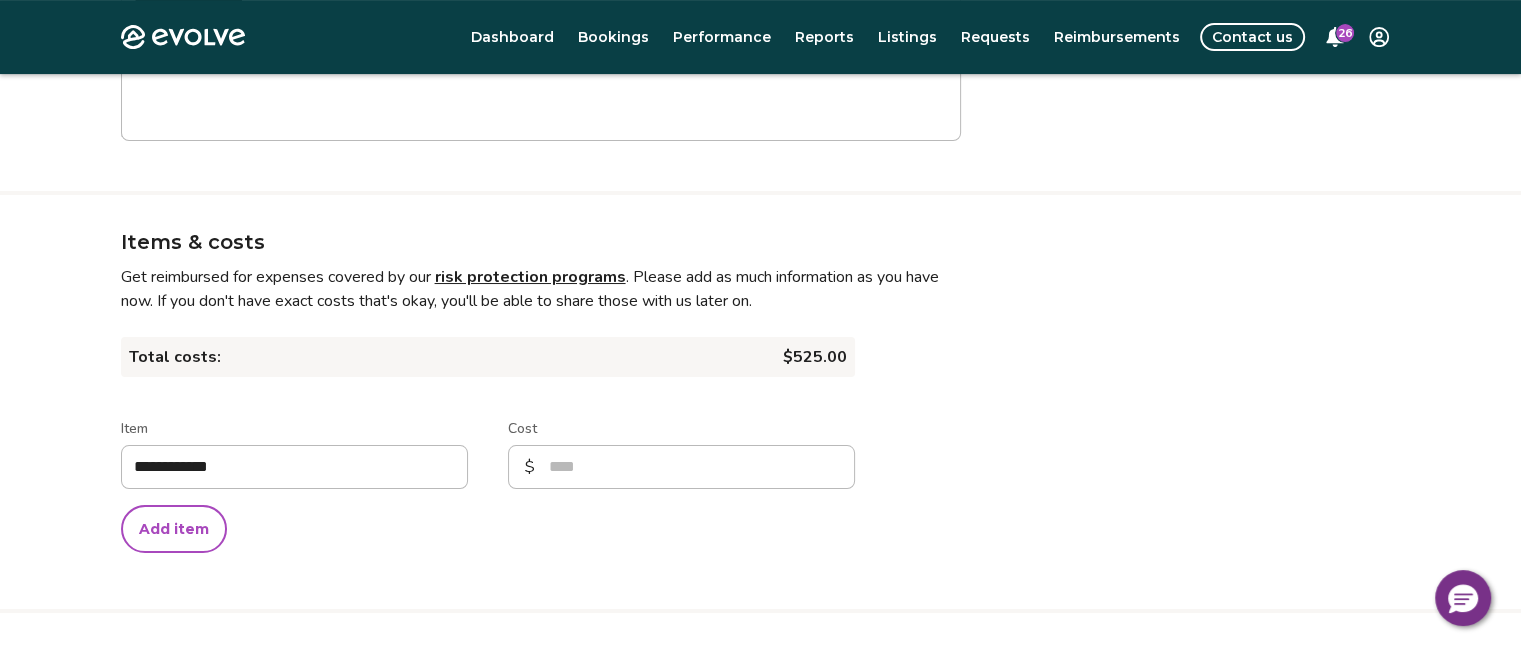 scroll, scrollTop: 391, scrollLeft: 0, axis: vertical 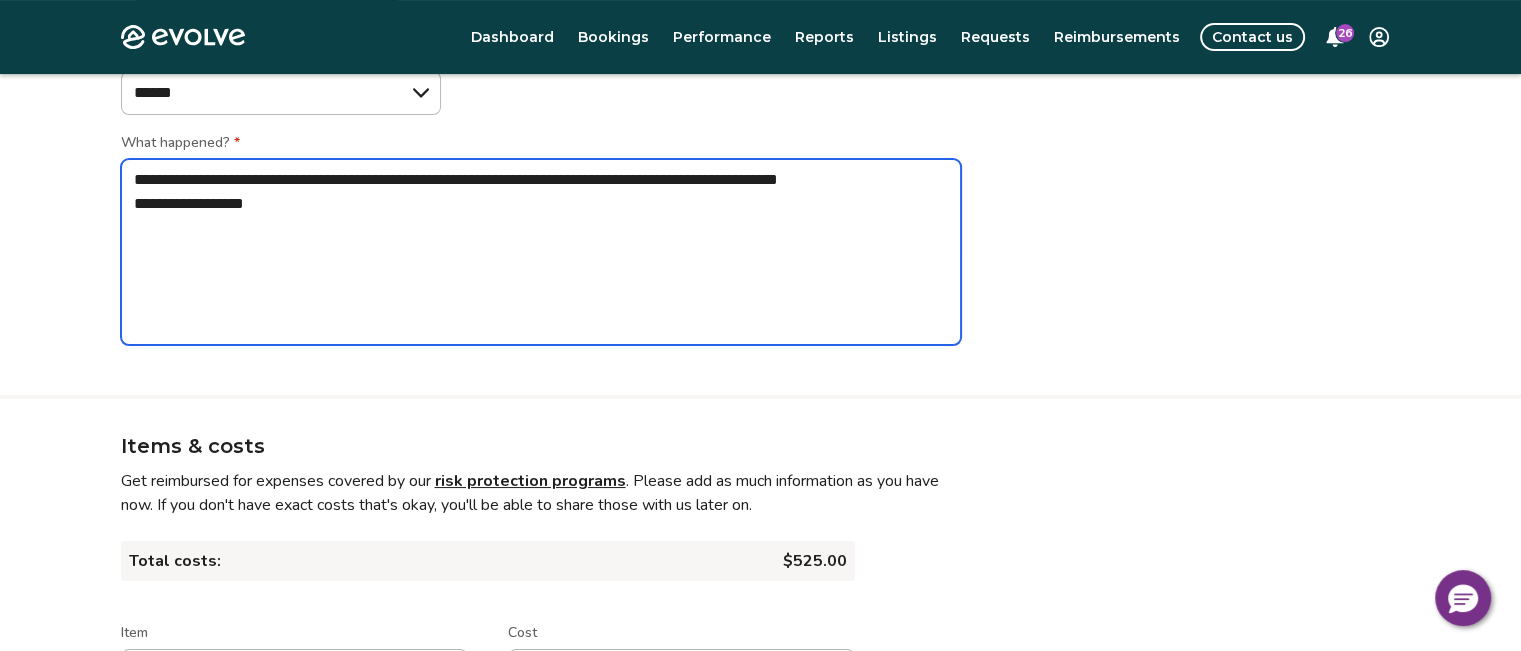 click on "**********" at bounding box center (541, 252) 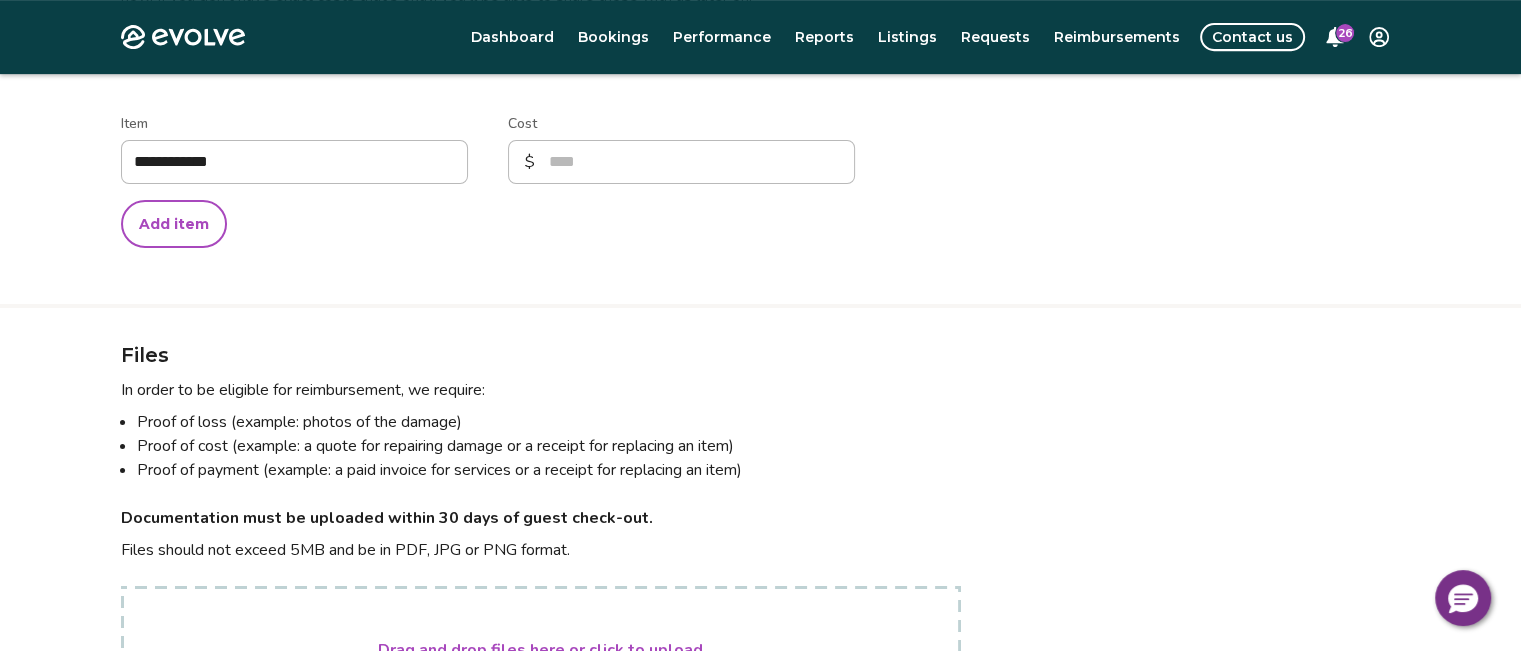 scroll, scrollTop: 1291, scrollLeft: 0, axis: vertical 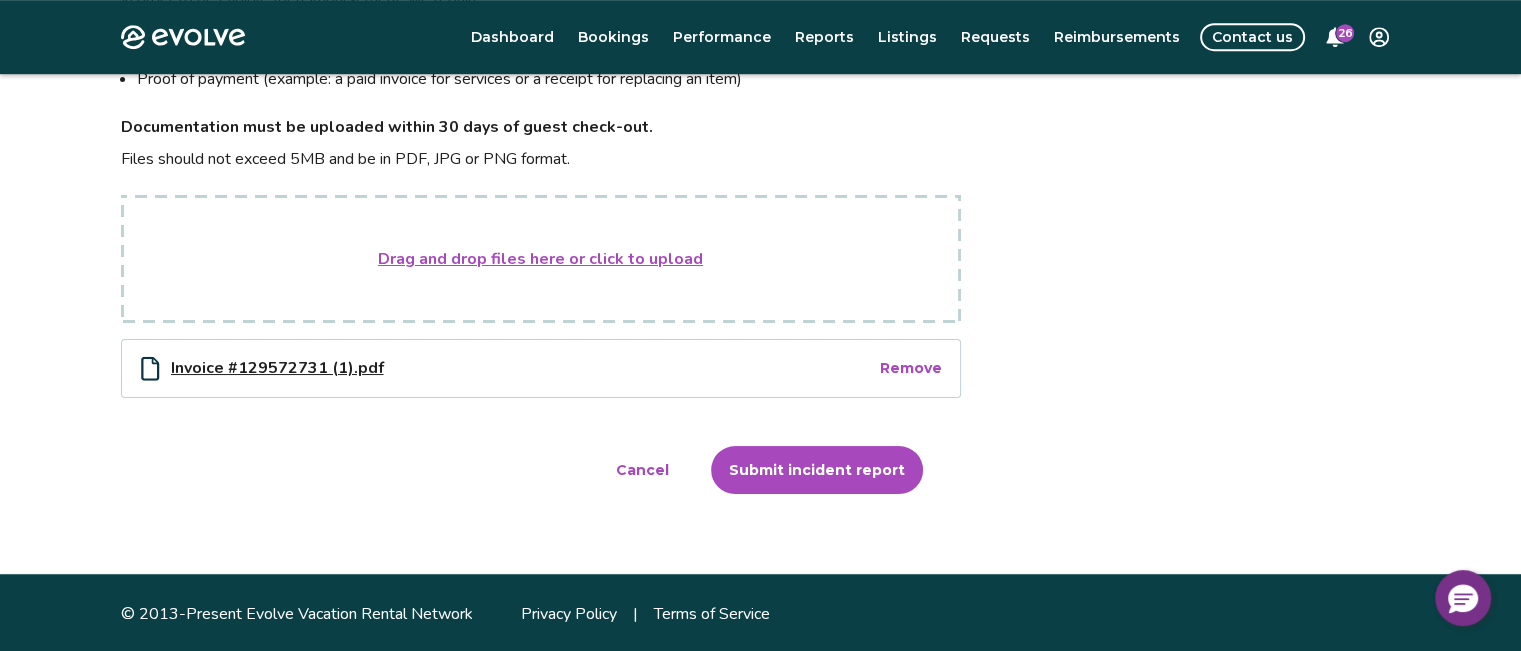 click on "Submit incident report" at bounding box center [817, 470] 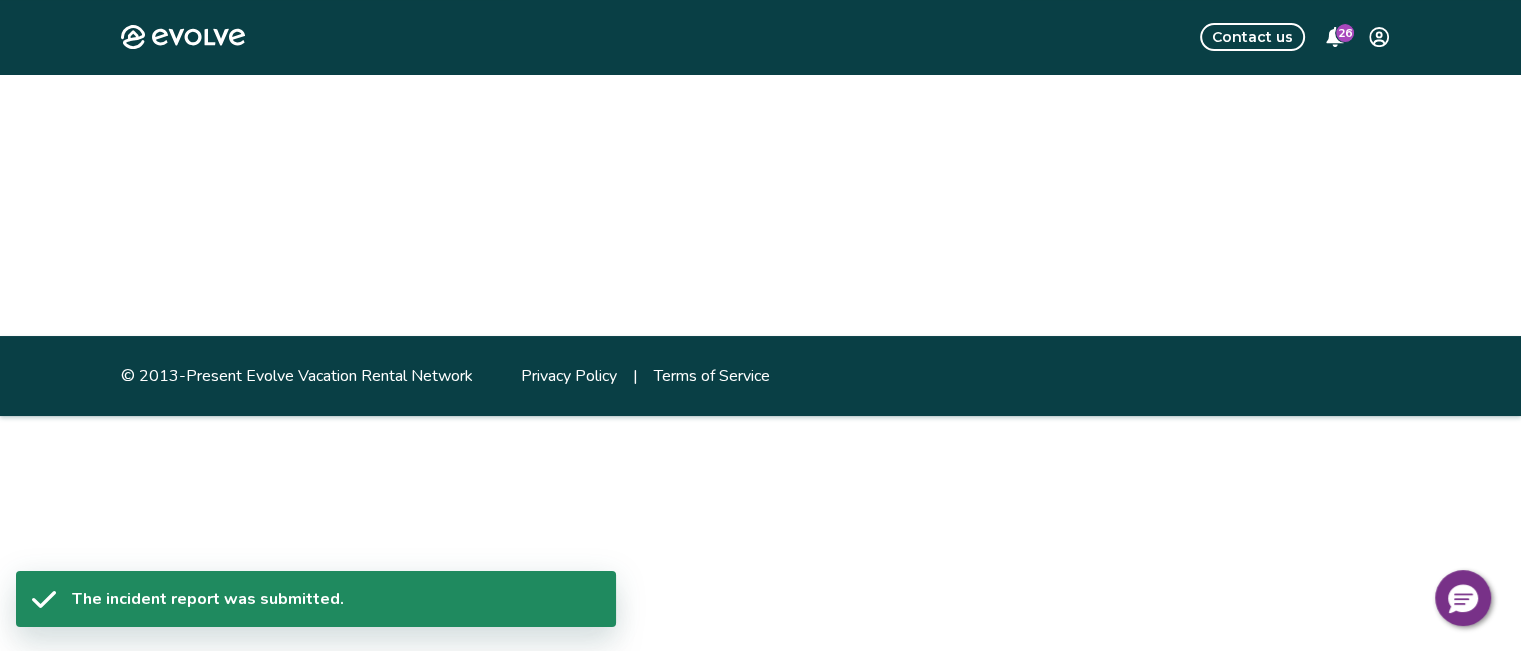 scroll, scrollTop: 0, scrollLeft: 0, axis: both 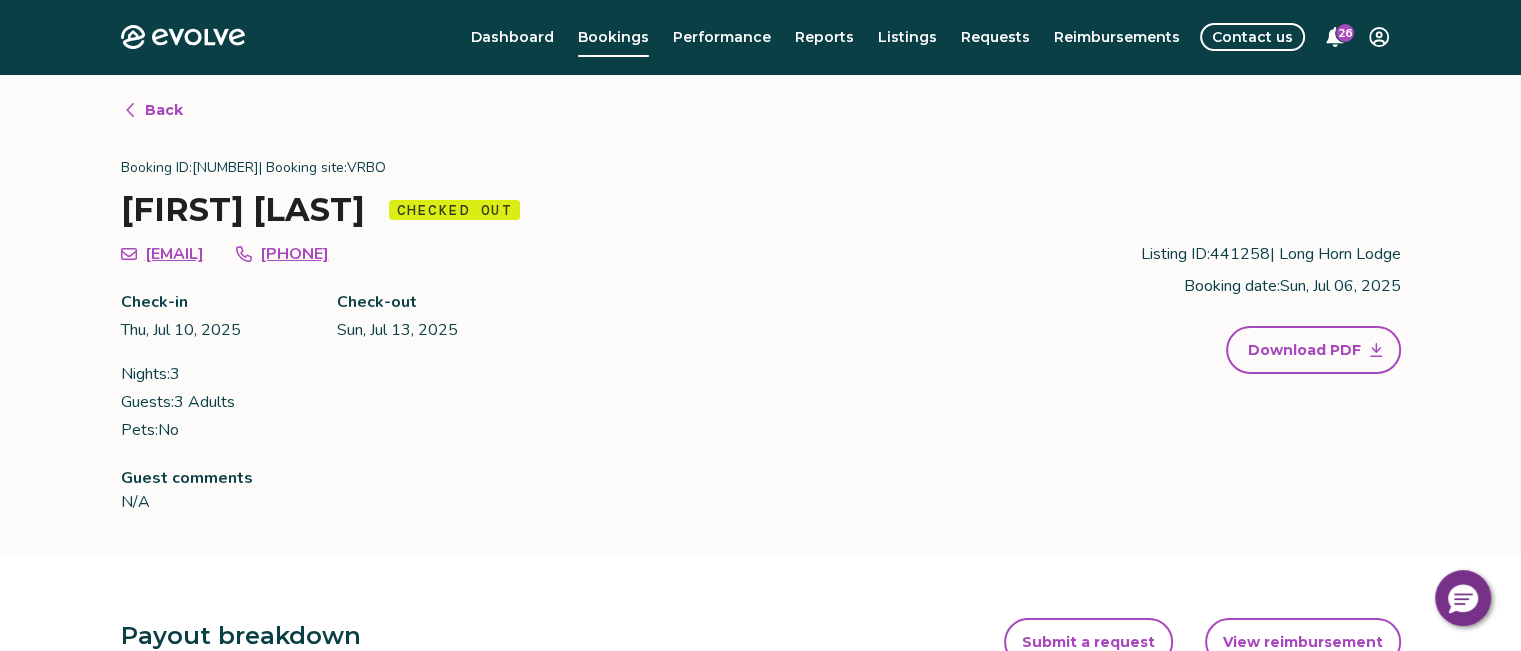 click on "Back" at bounding box center (164, 110) 